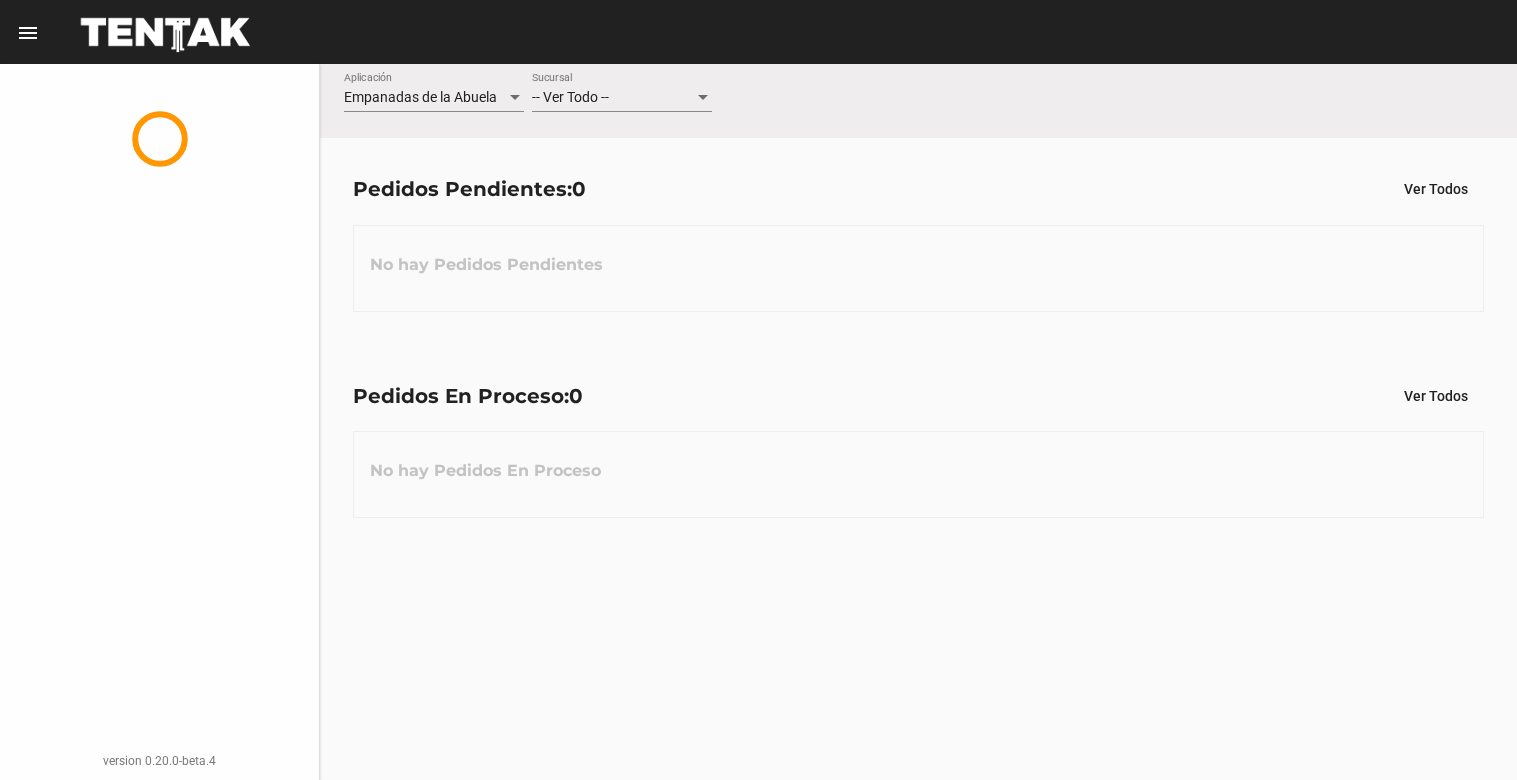 scroll, scrollTop: 0, scrollLeft: 0, axis: both 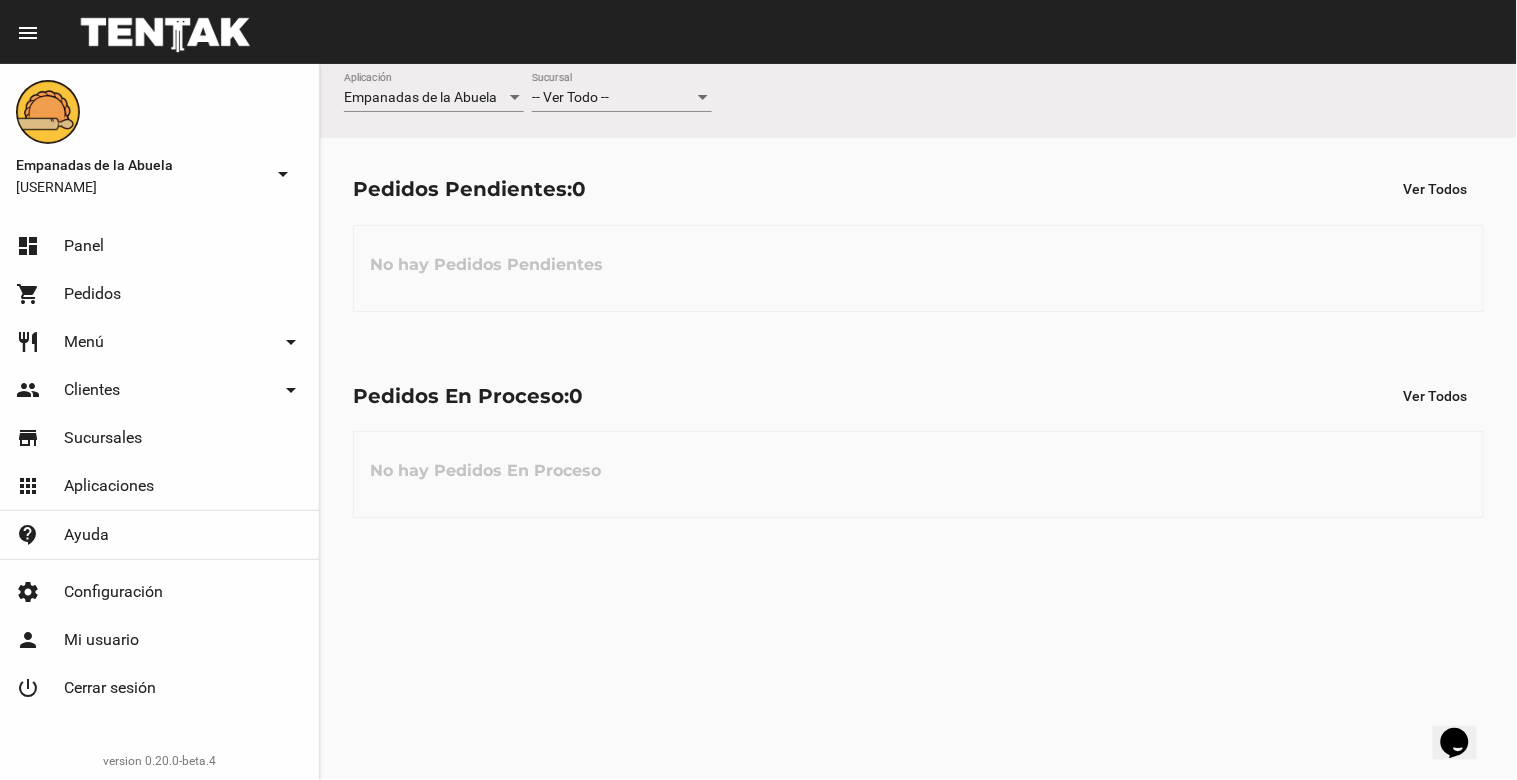 click on "-- Ver Todo -- Sucursal" 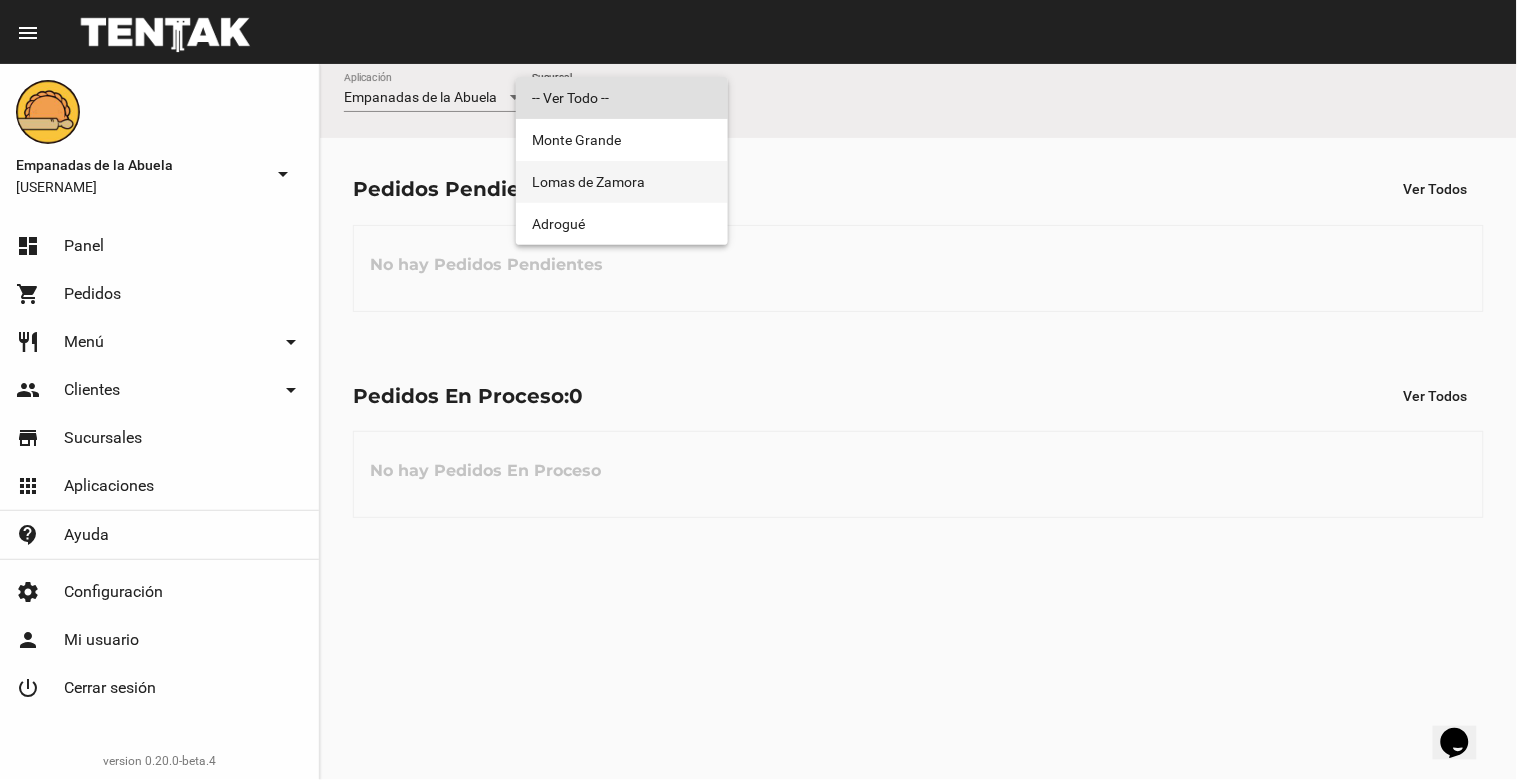 click on "Lomas de Zamora" at bounding box center [622, 182] 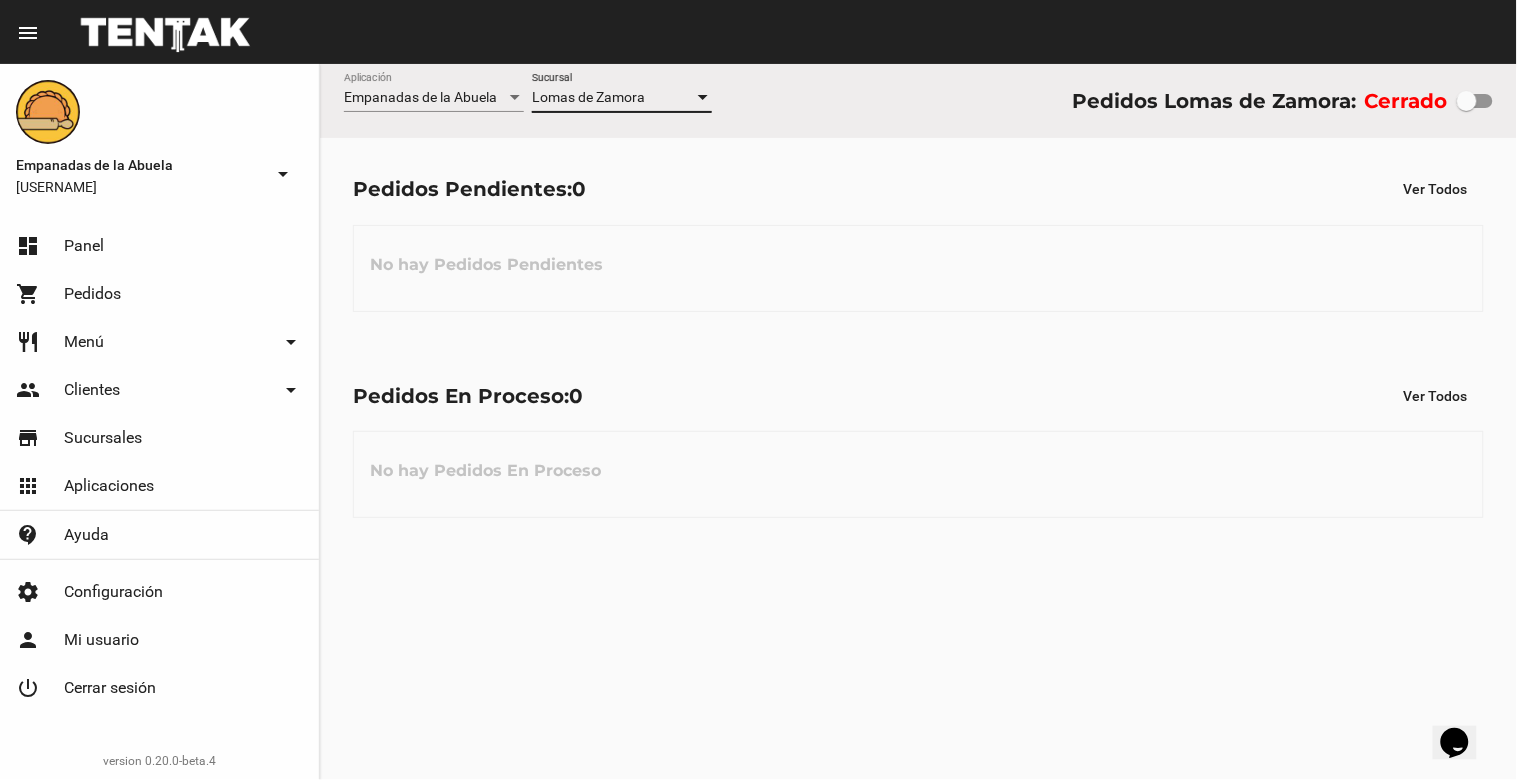 click at bounding box center [1467, 101] 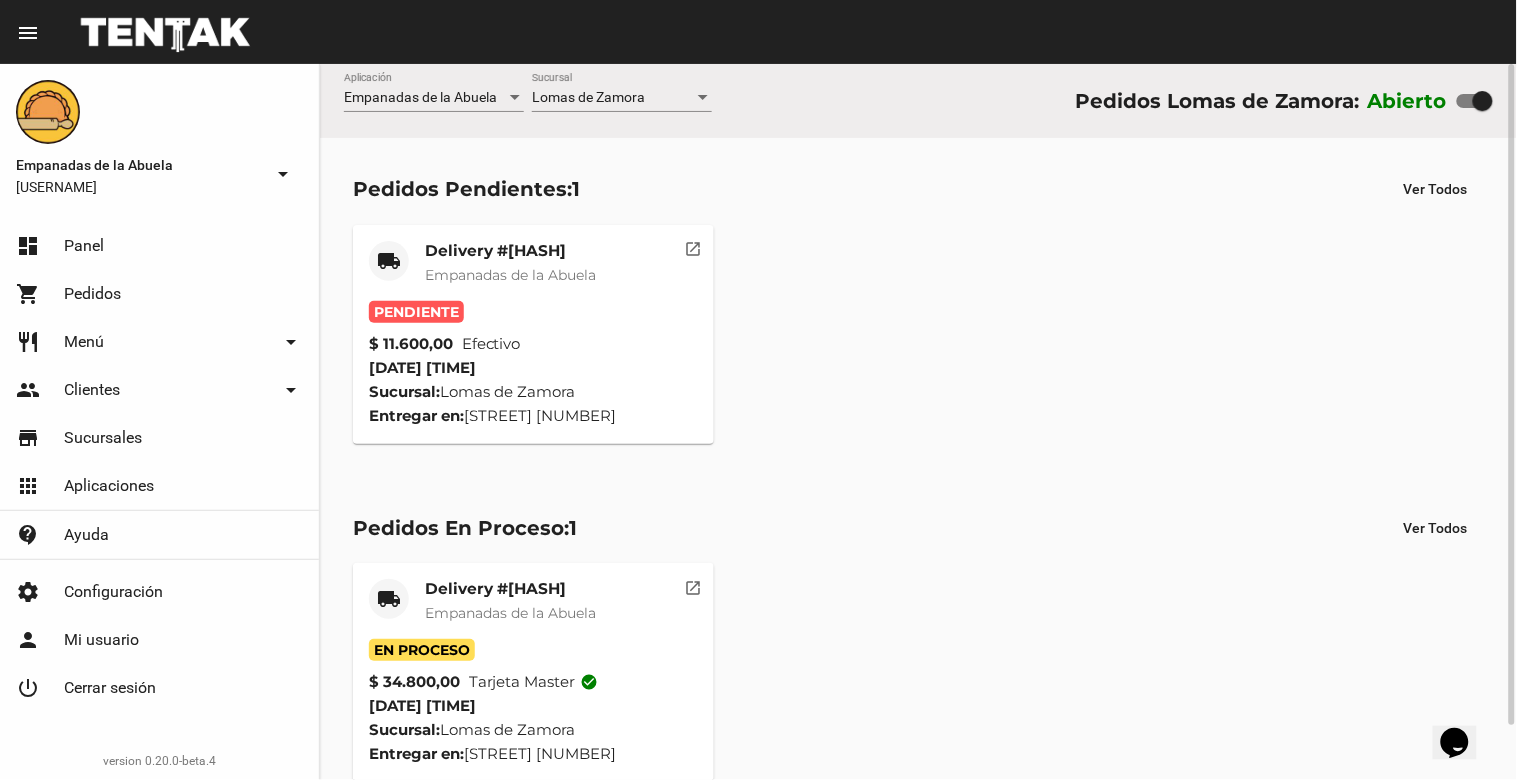click on "Empanadas de la Abuela" 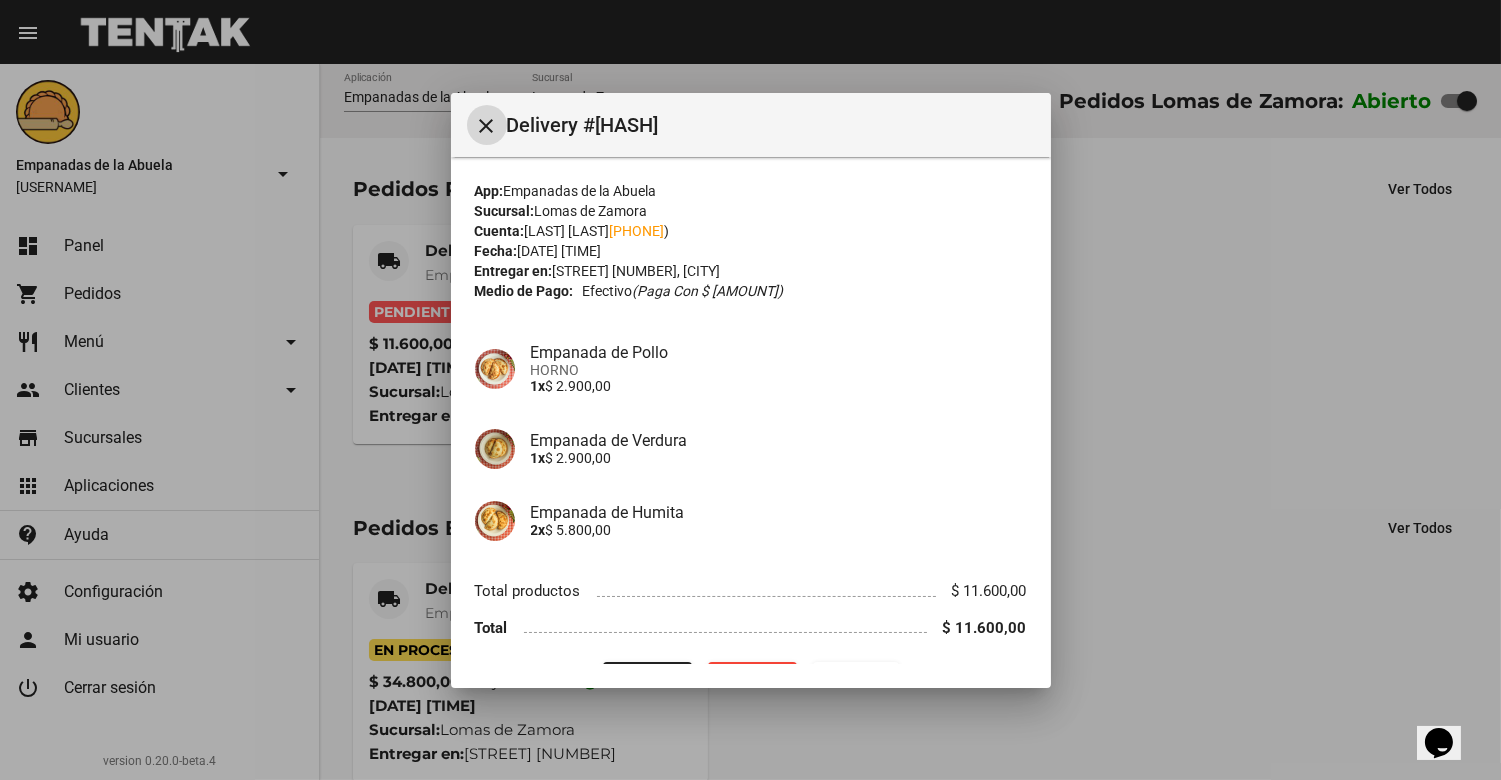 scroll, scrollTop: 51, scrollLeft: 0, axis: vertical 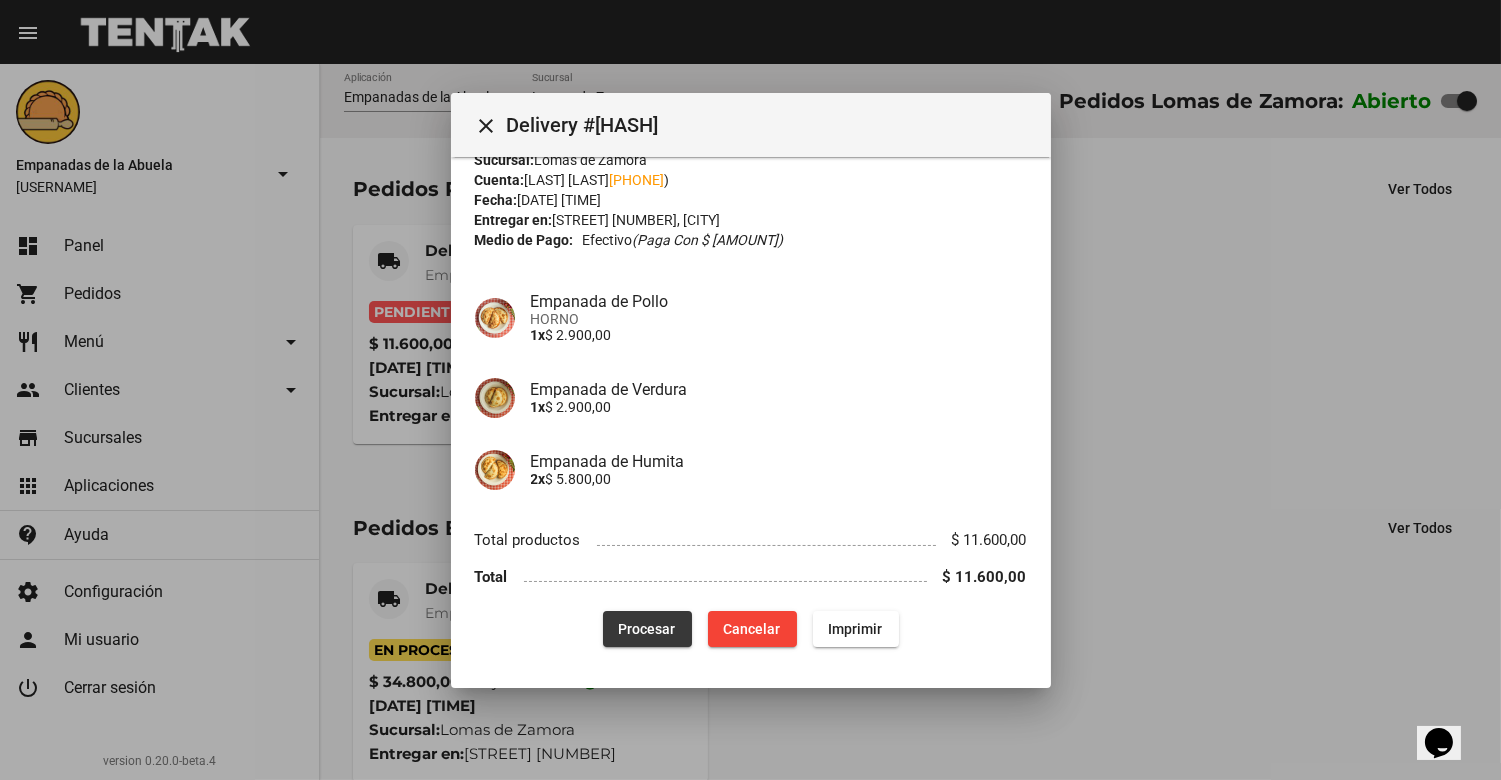 click on "Procesar" 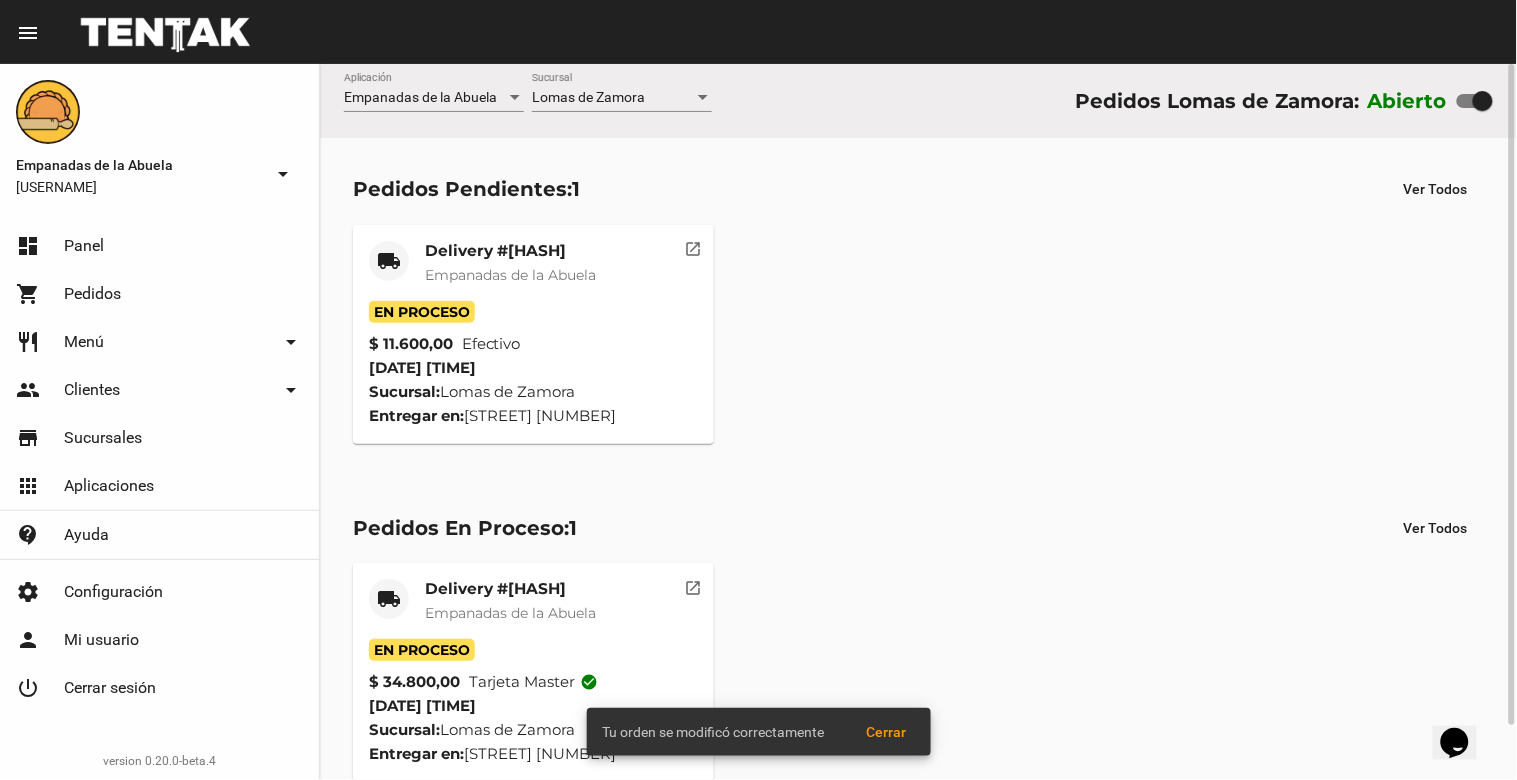 click on "Empanadas de la Abuela" 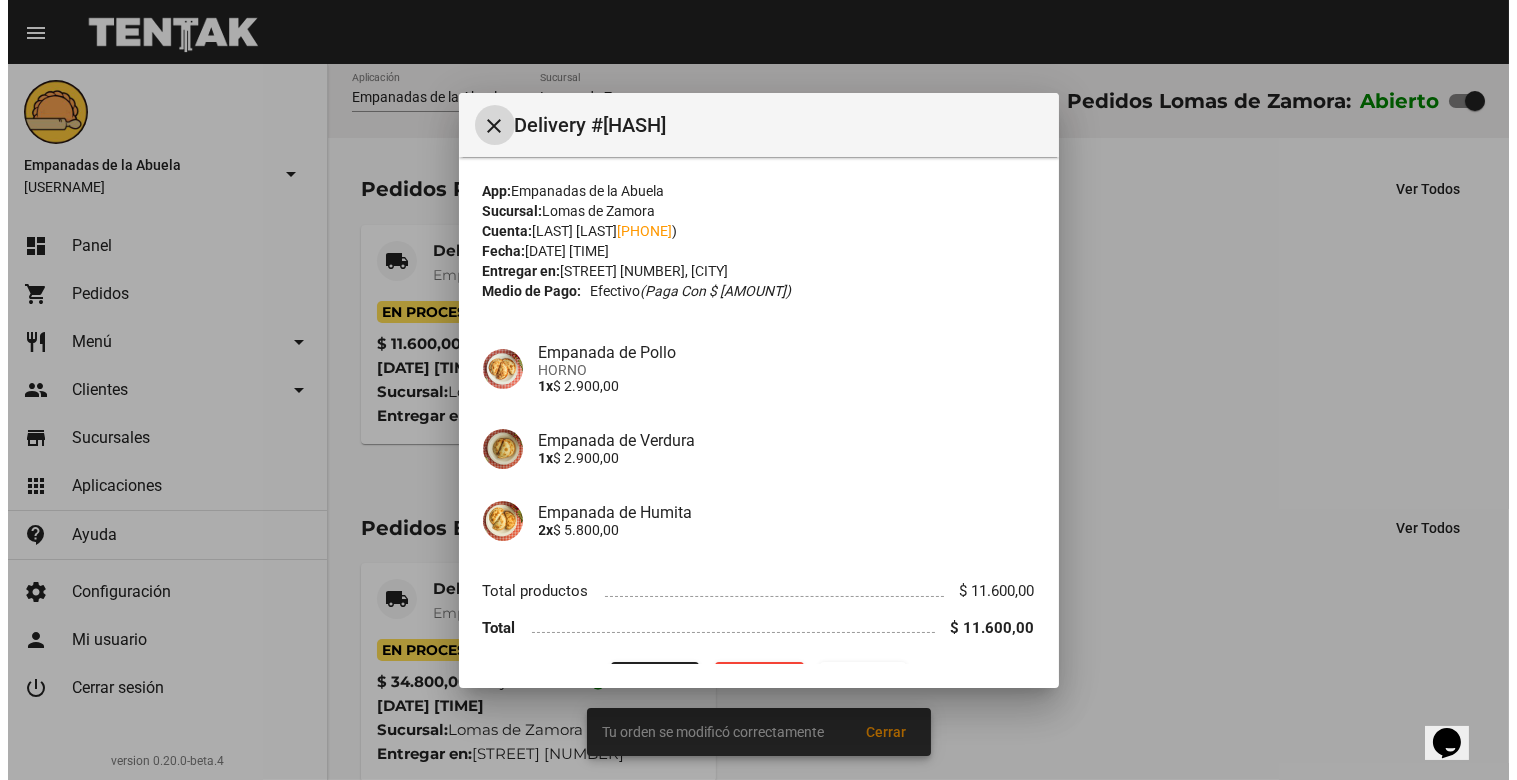 scroll, scrollTop: 51, scrollLeft: 0, axis: vertical 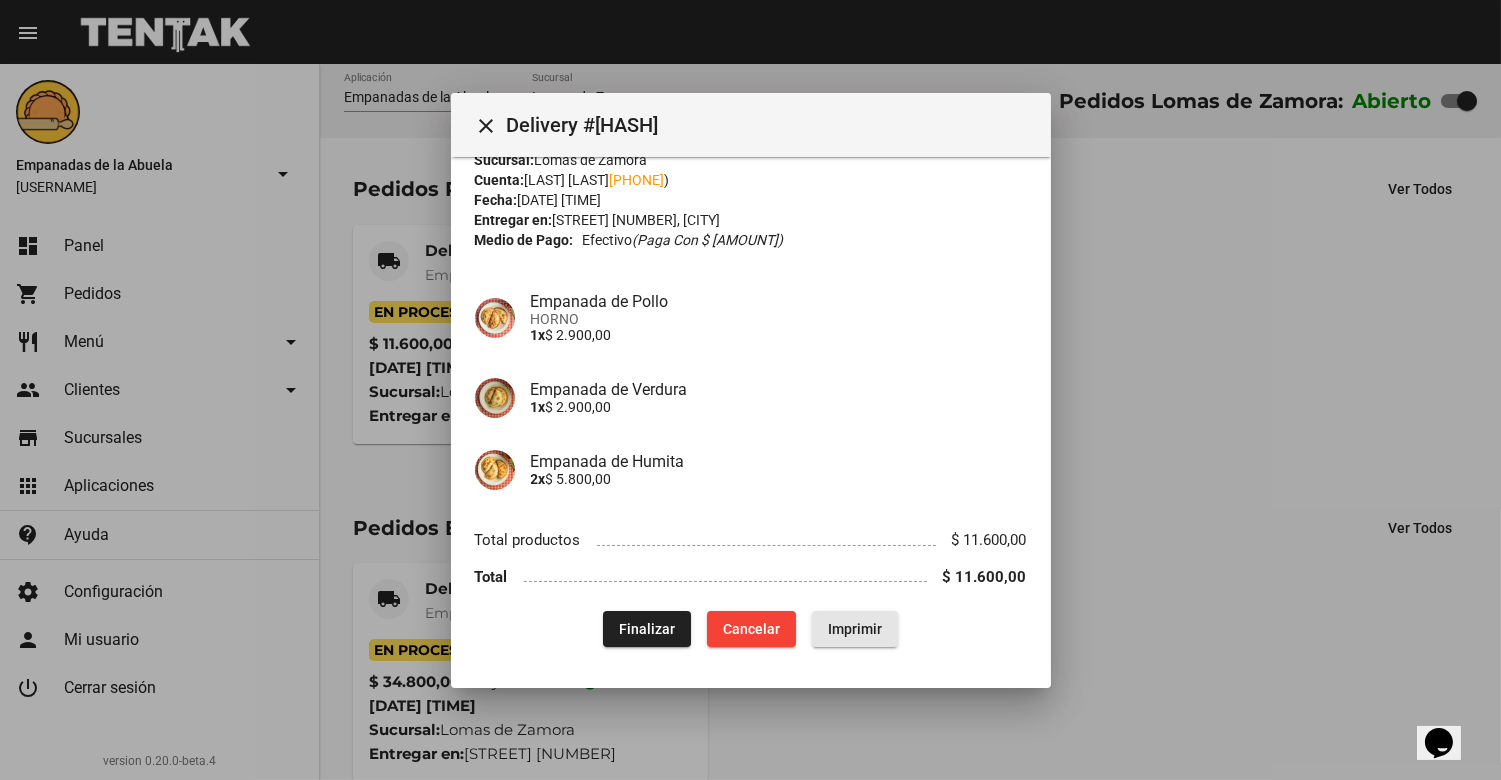 click on "Imprimir" 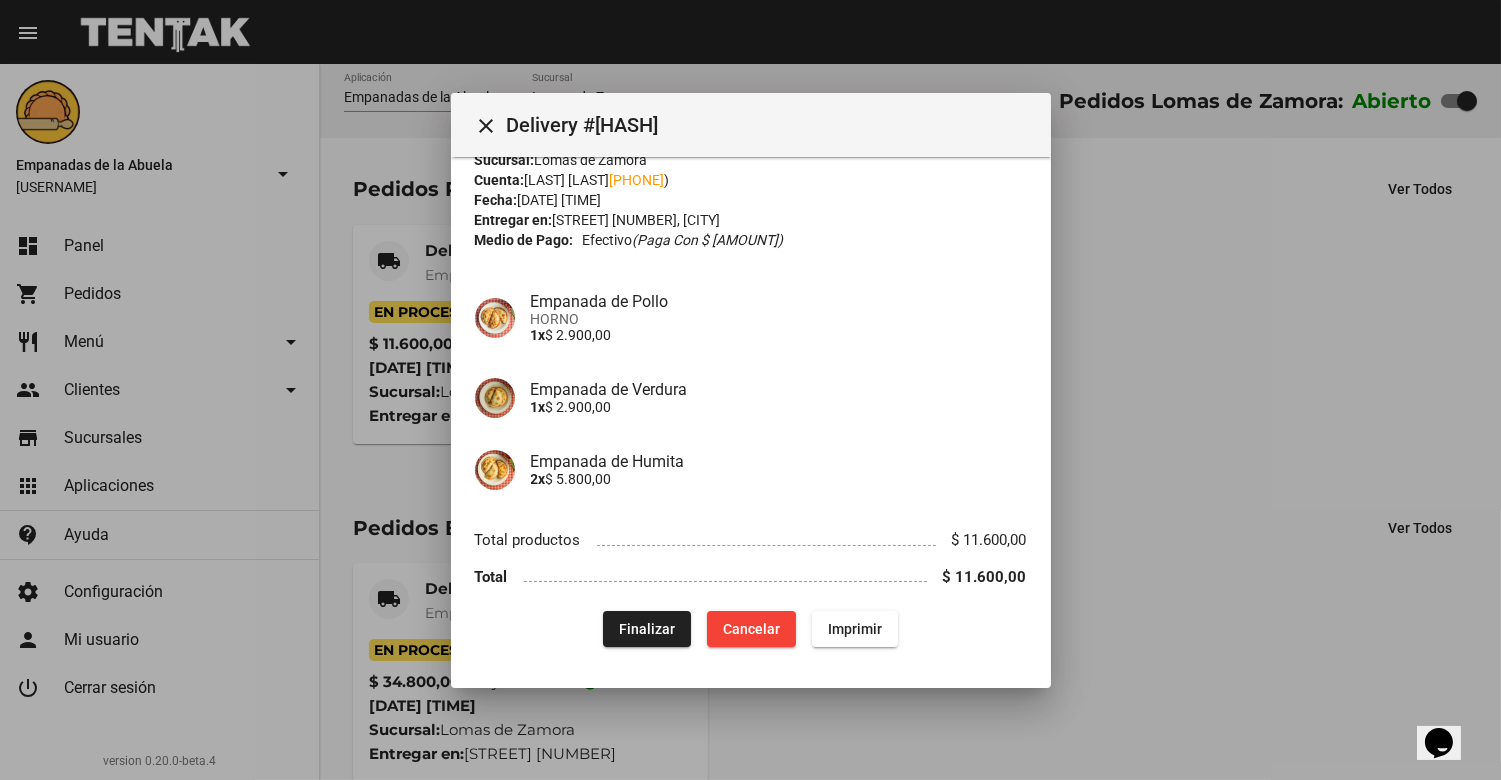 click on "close" at bounding box center (487, 125) 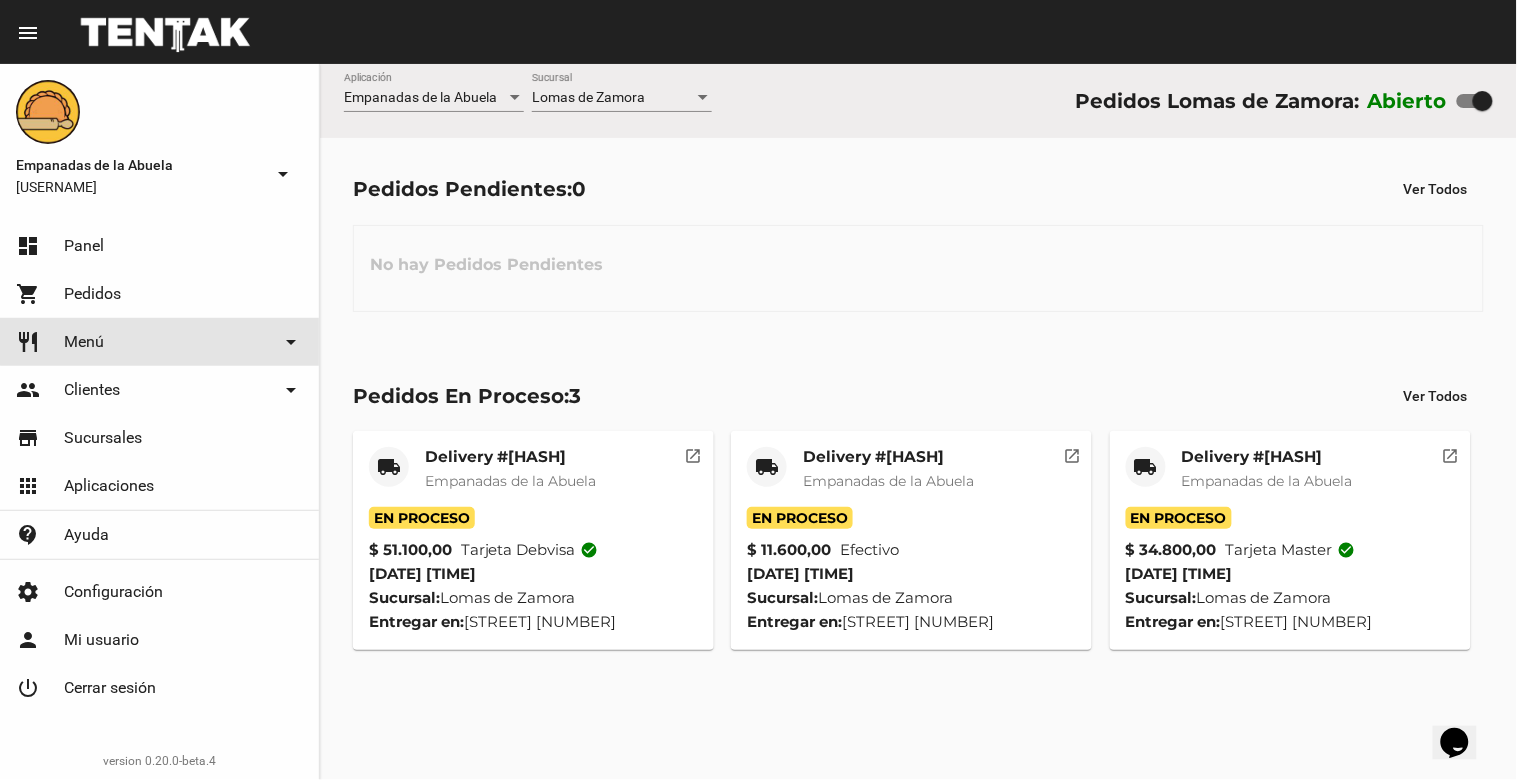 click on "restaurant Menú arrow_drop_down" 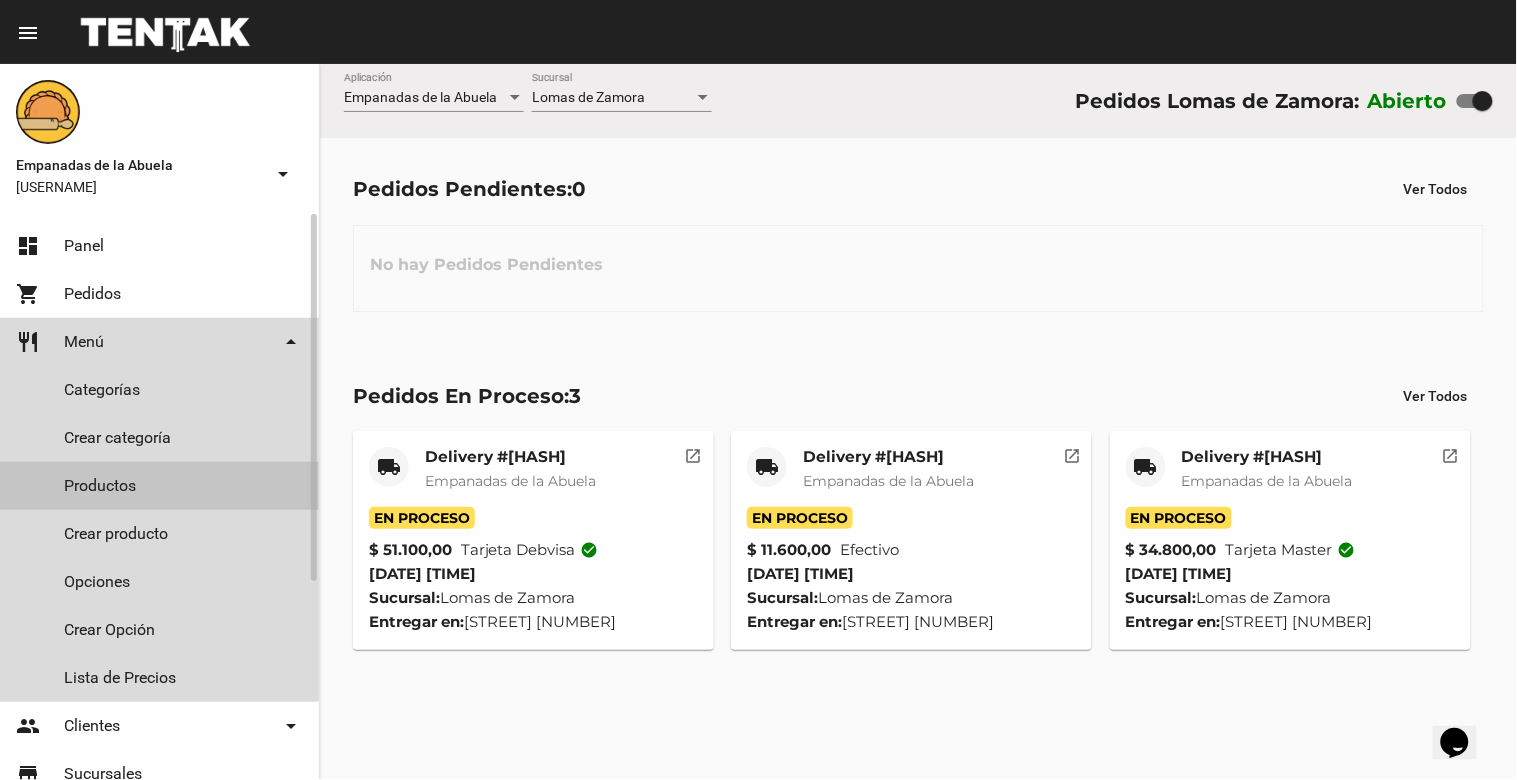 click on "Productos" 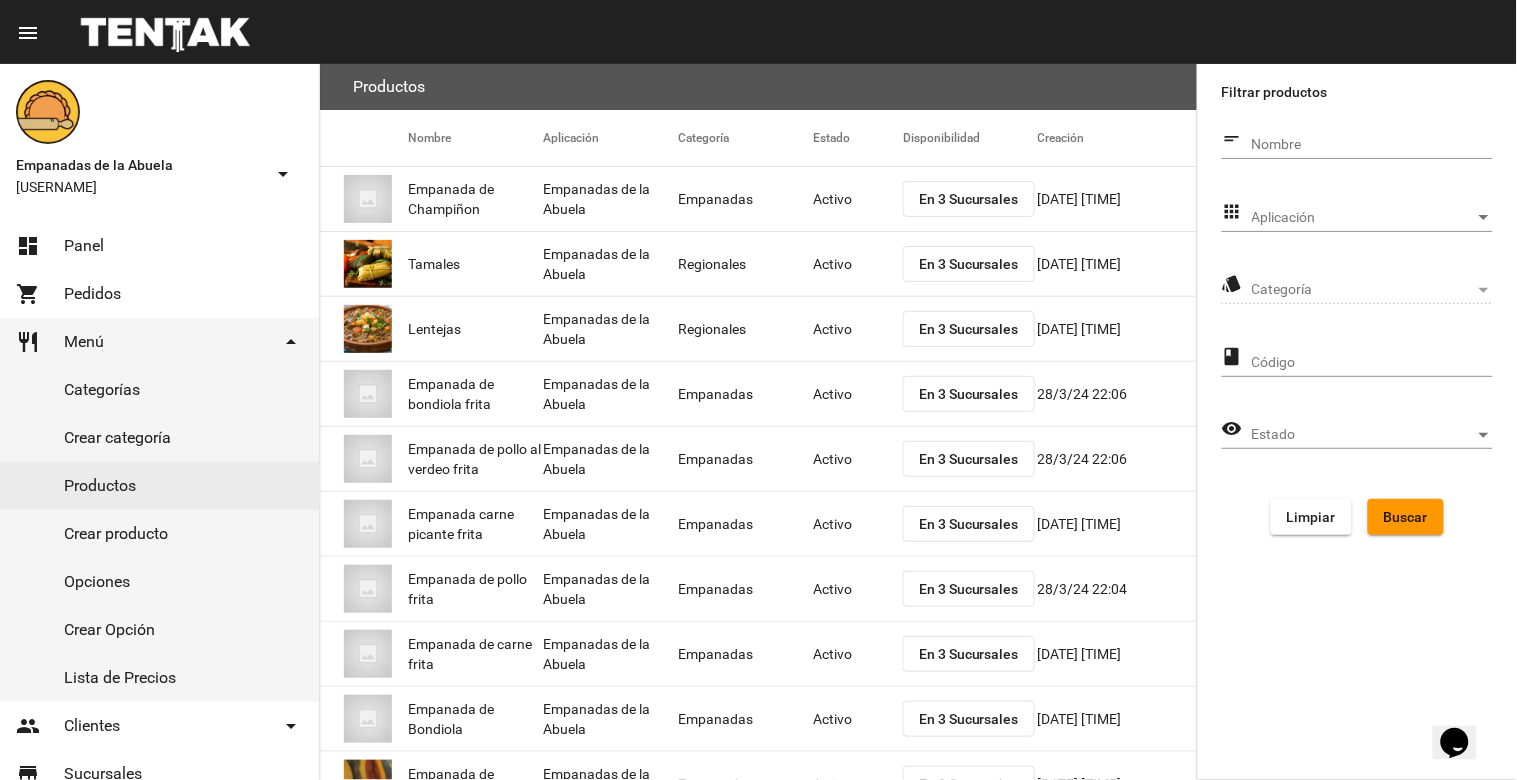 click on "Aplicación" at bounding box center [1363, 218] 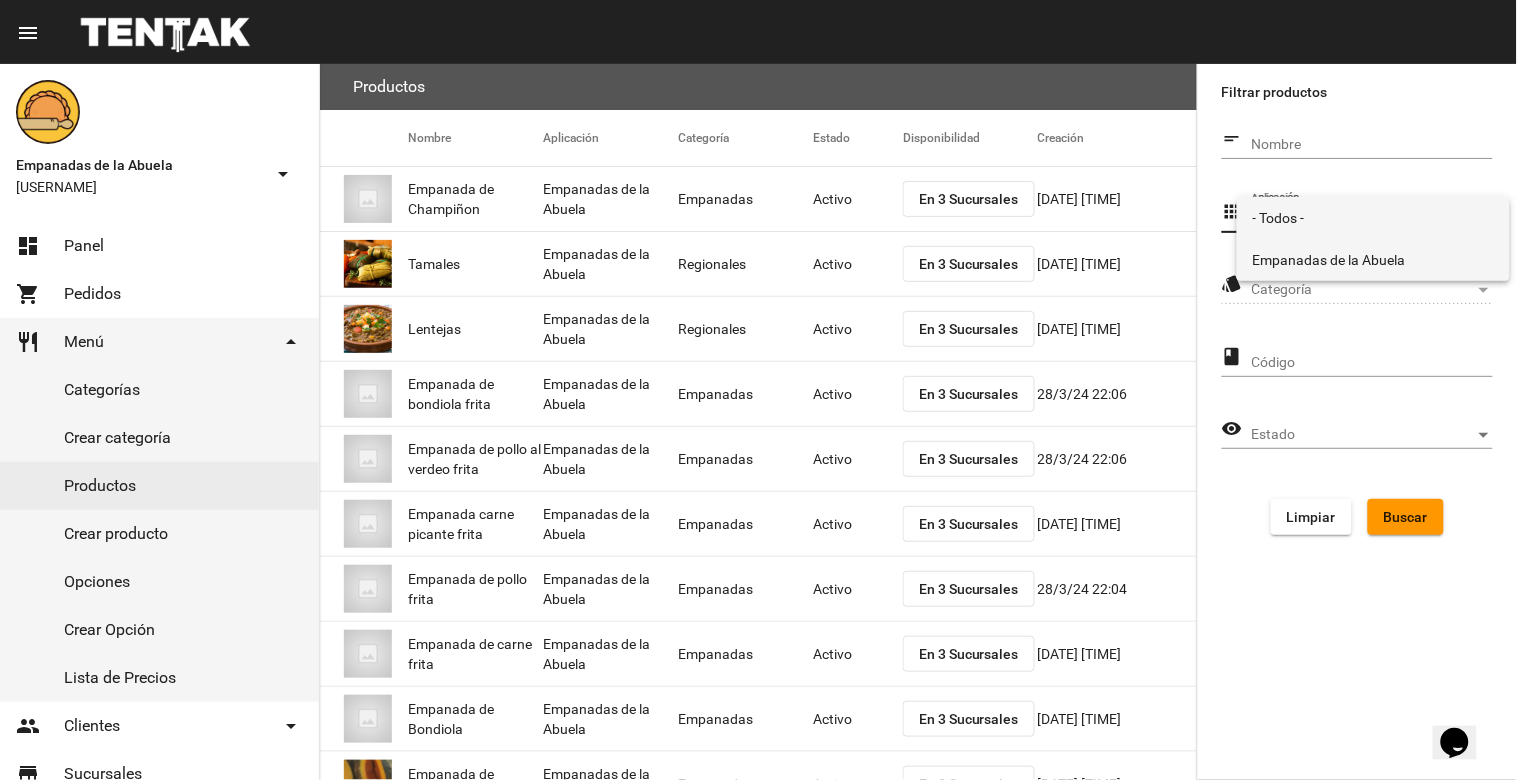 click on "Empanadas de la Abuela" at bounding box center (1373, 260) 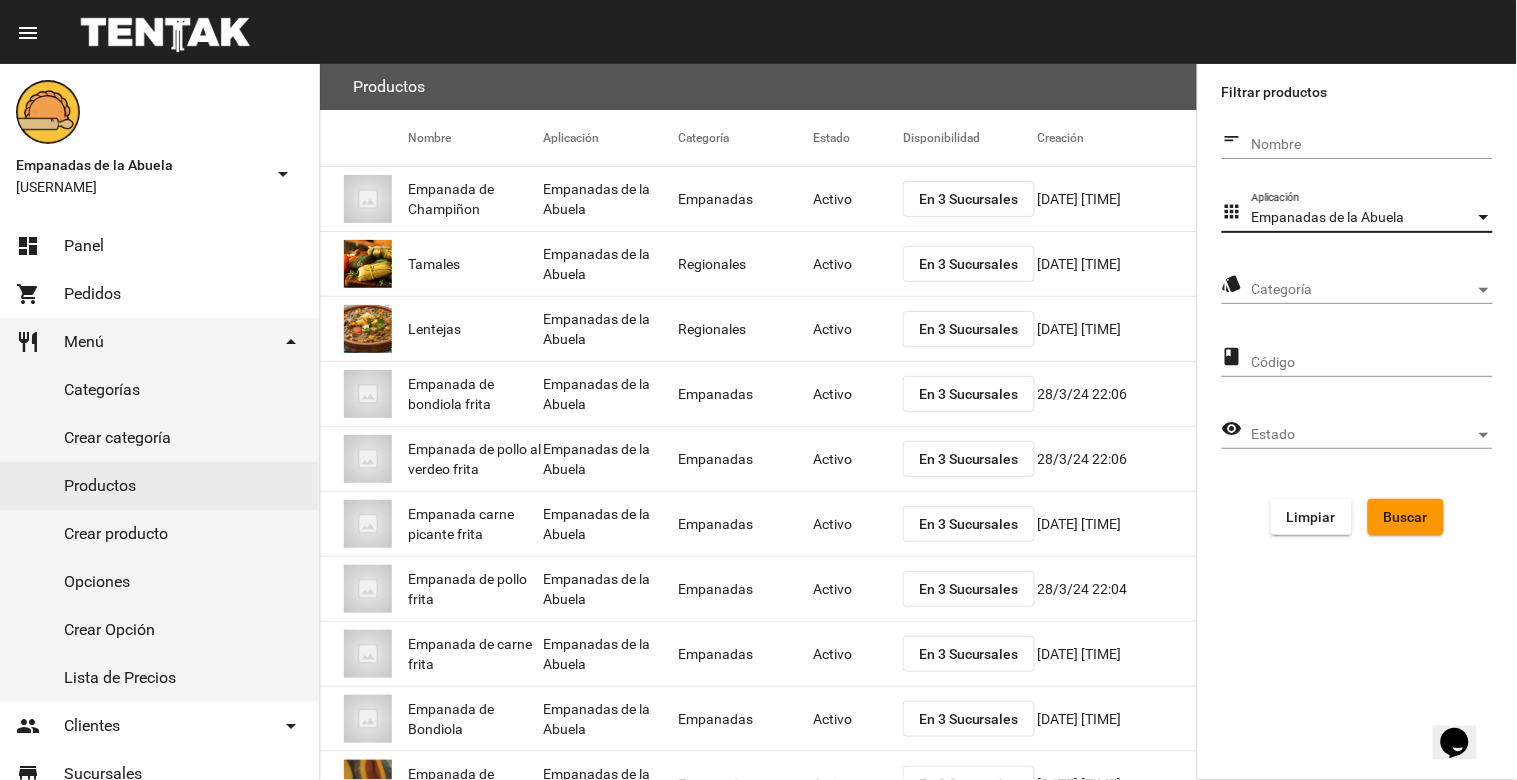 click on "Categoría Categoría" 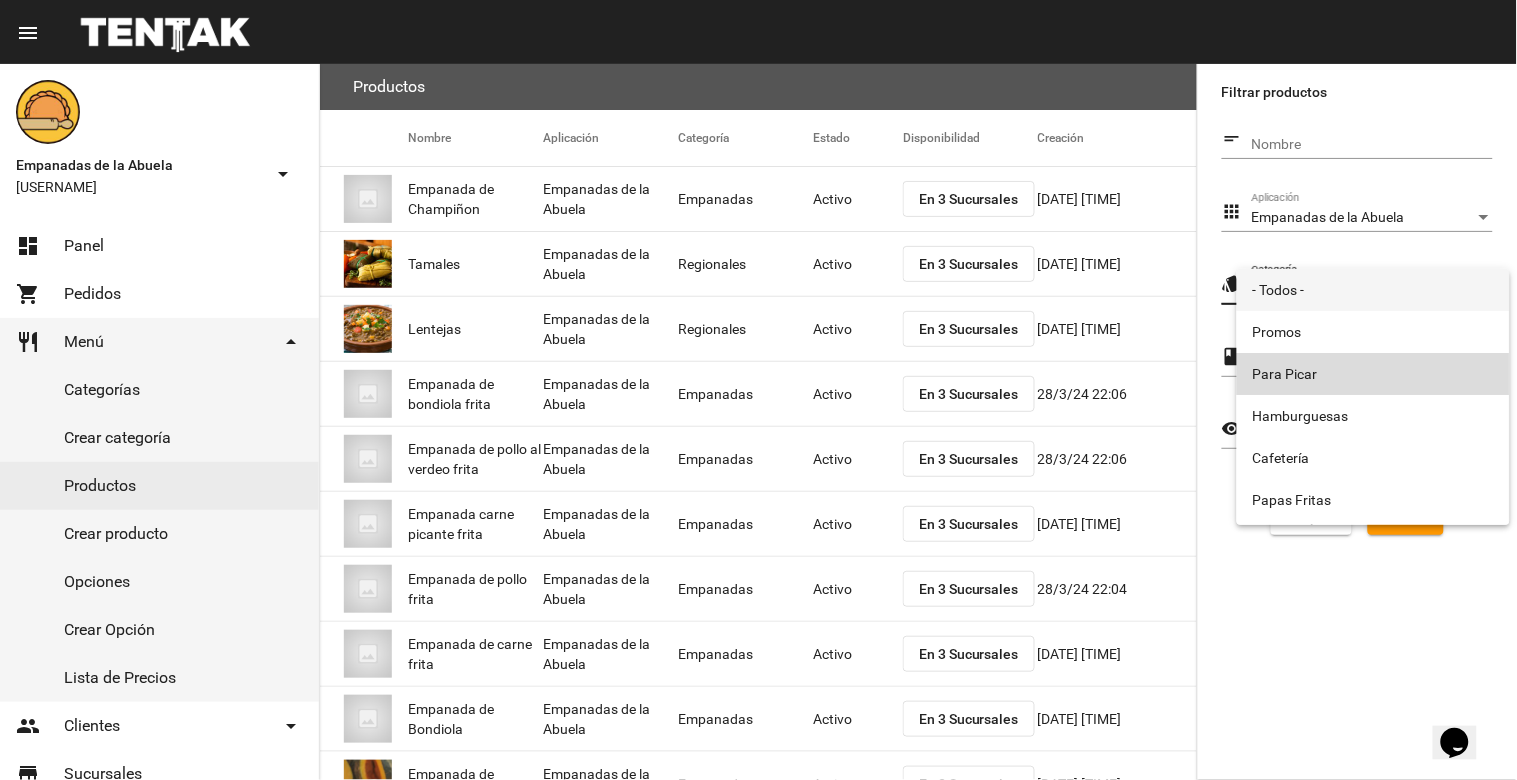click on "Para Picar" at bounding box center [1373, 374] 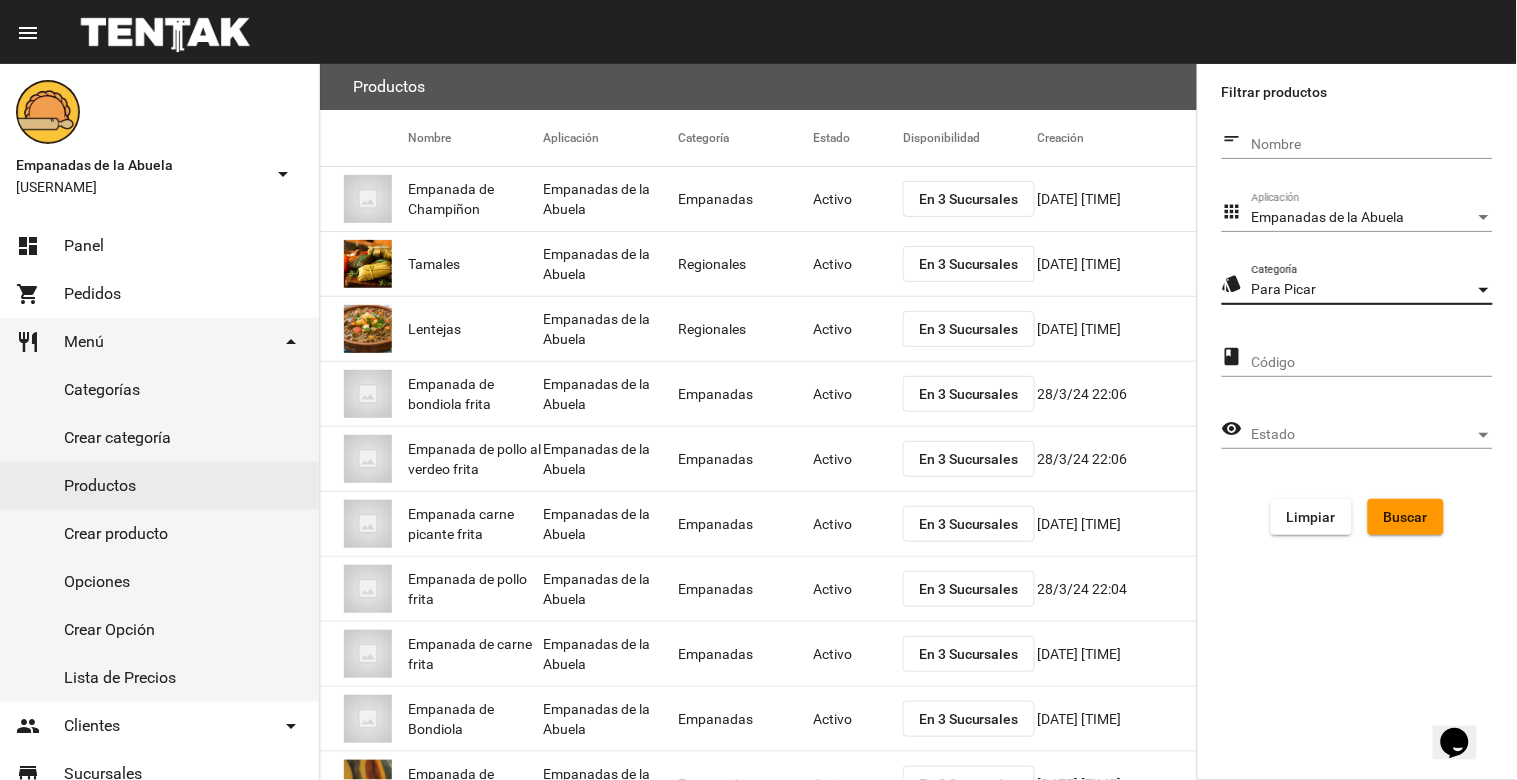 click on "Buscar" 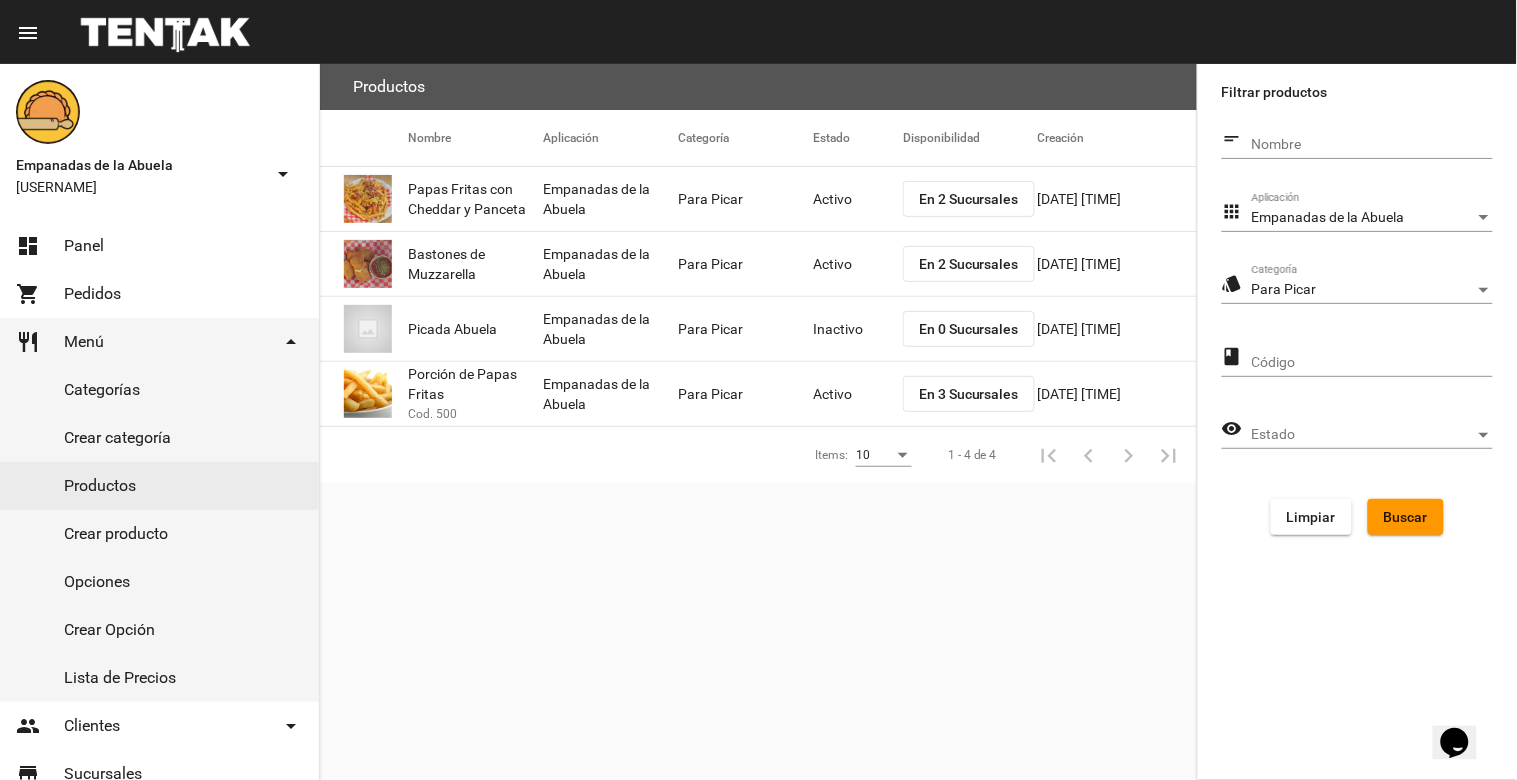 click on "En 2 Sucursales" 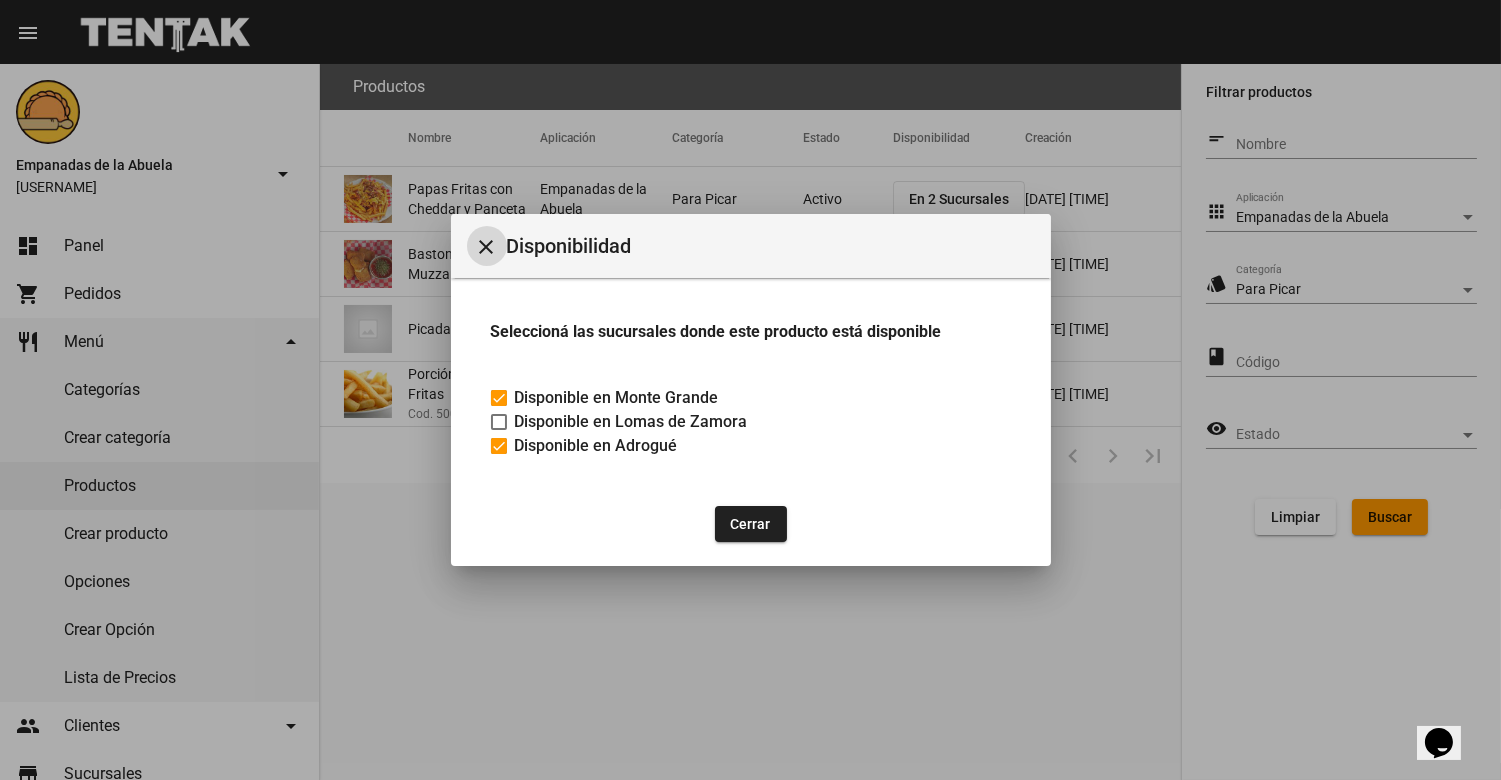 click on "close" at bounding box center [487, 247] 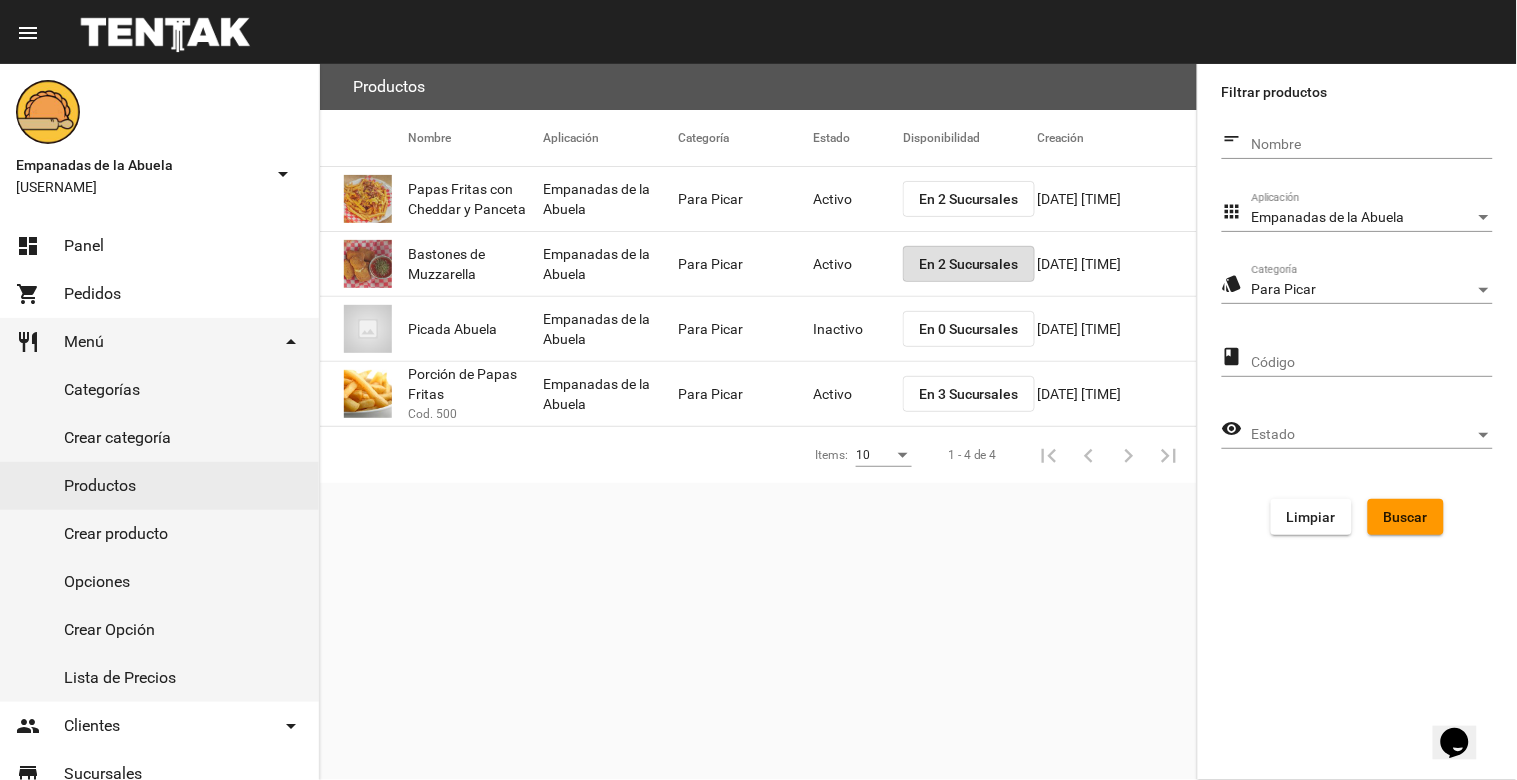 click on "En 2 Sucursales" 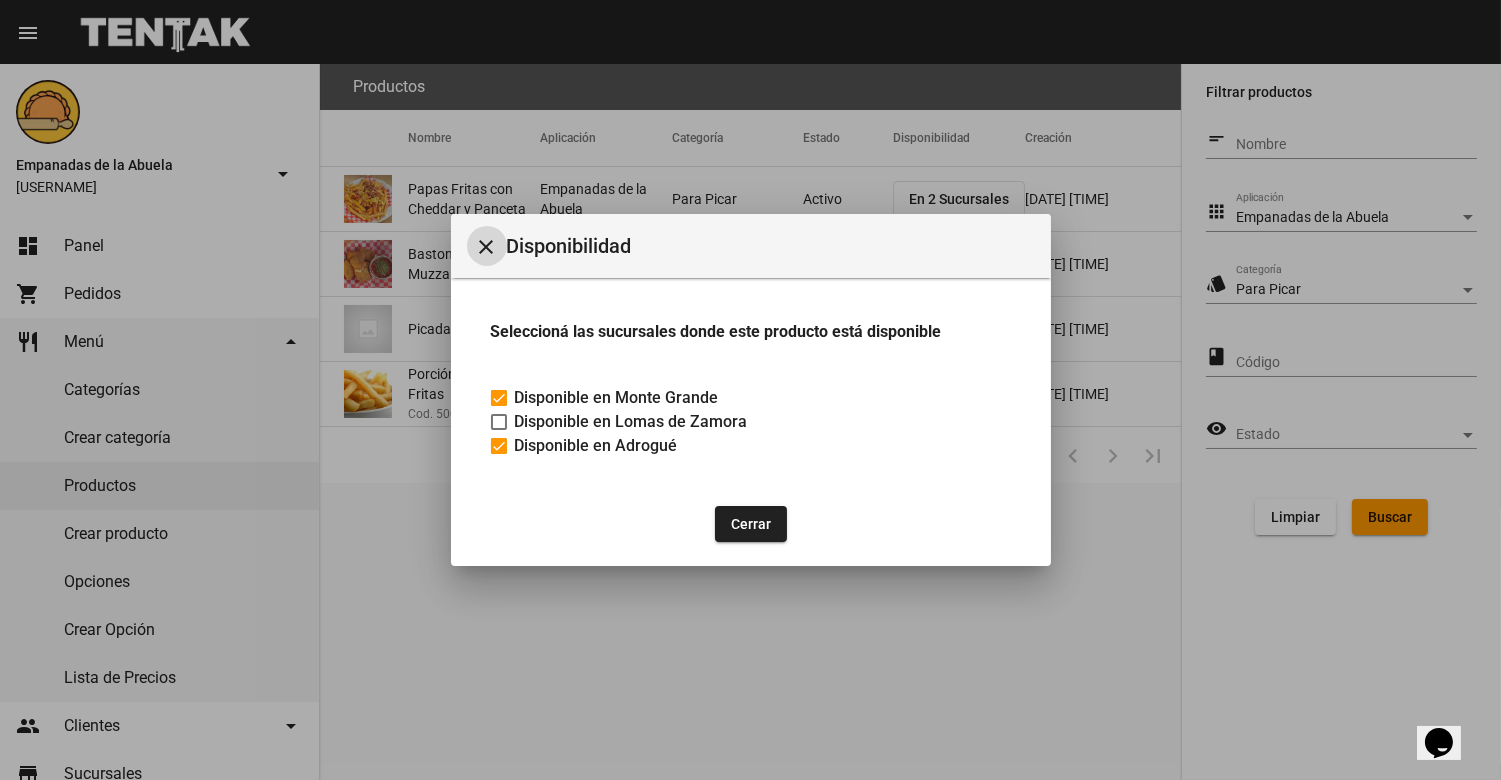click on "close" at bounding box center [487, 247] 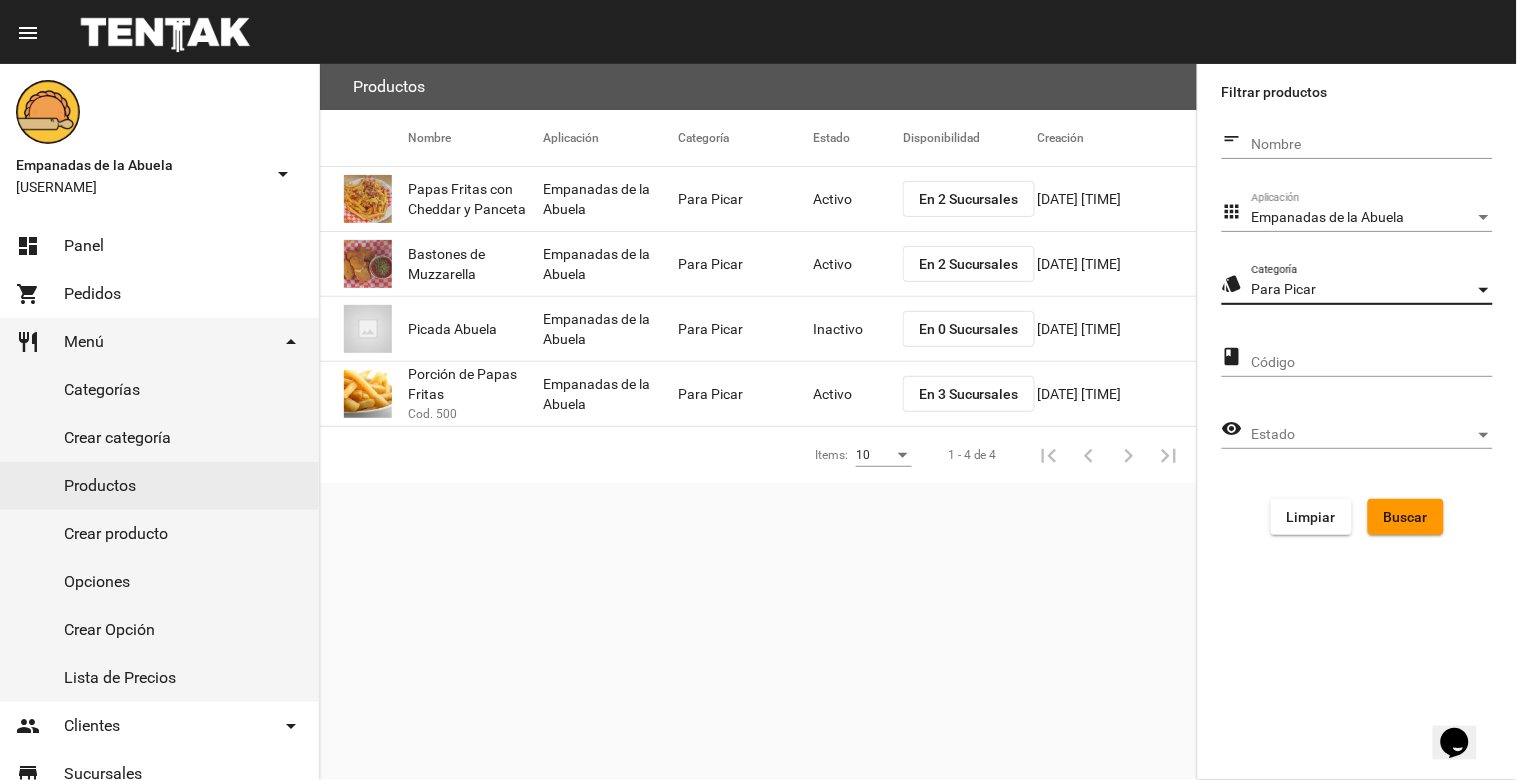 click on "Para Picar" at bounding box center [1363, 290] 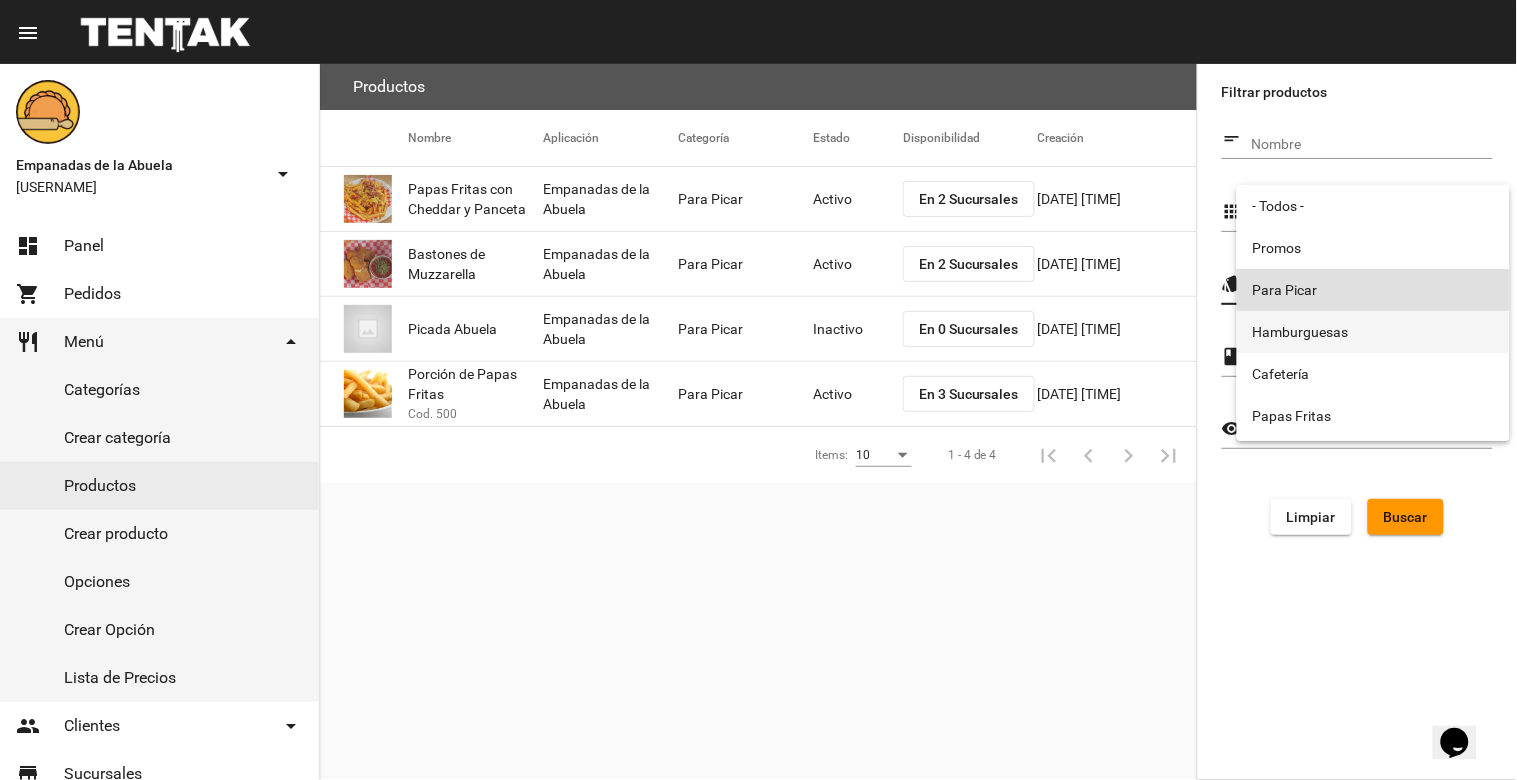 scroll, scrollTop: 222, scrollLeft: 0, axis: vertical 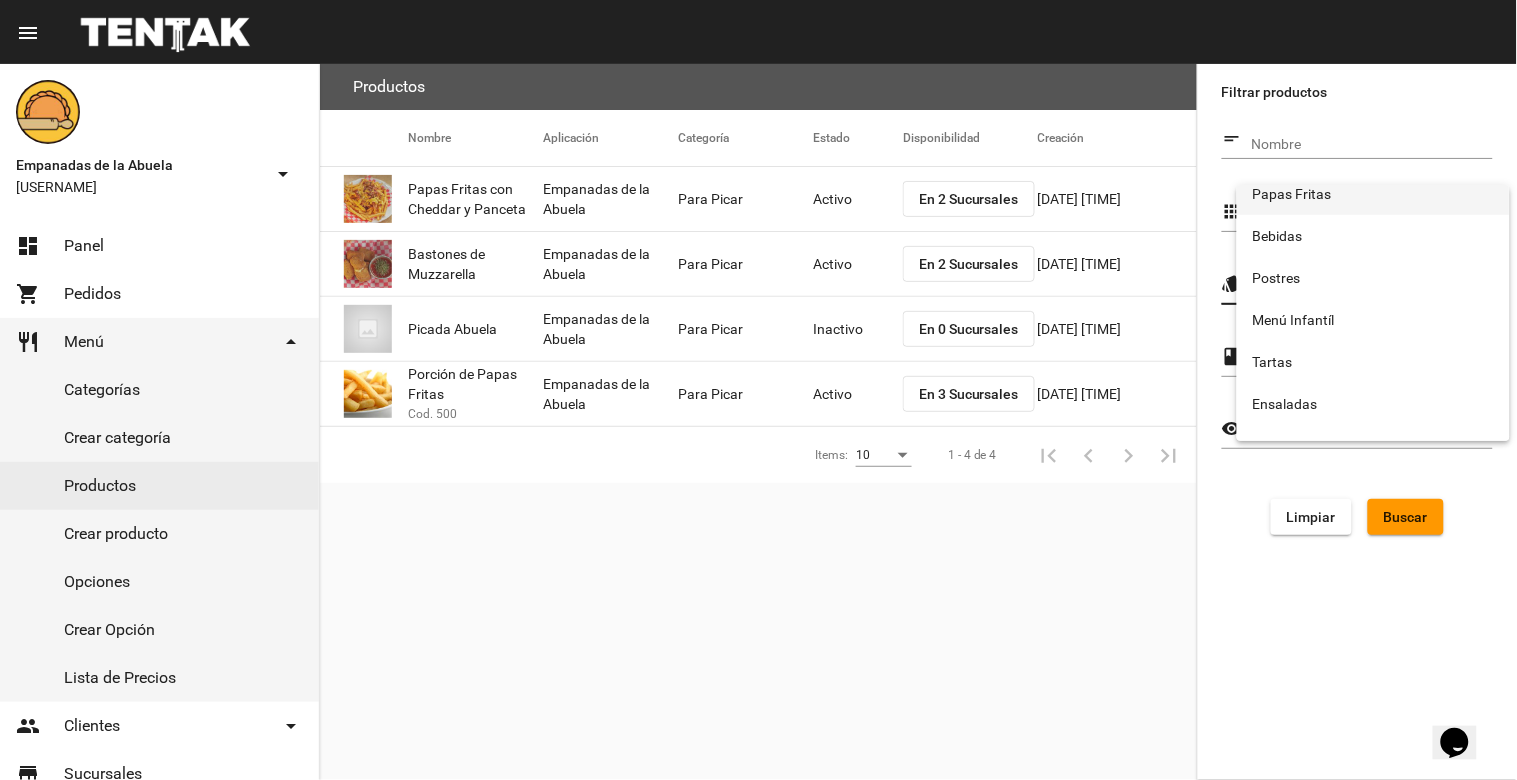 click on "Papas Fritas" at bounding box center [1373, 194] 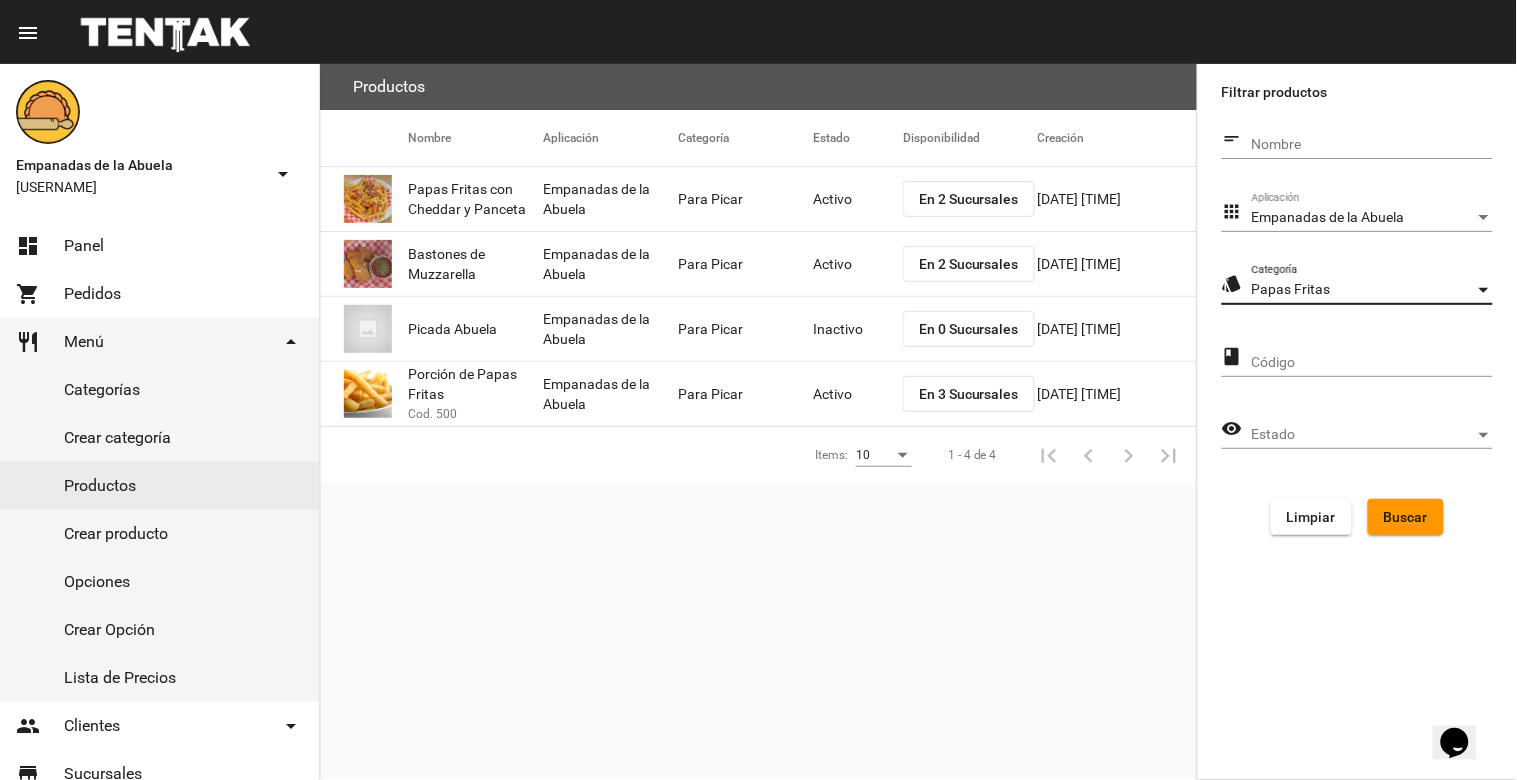 scroll, scrollTop: 210, scrollLeft: 0, axis: vertical 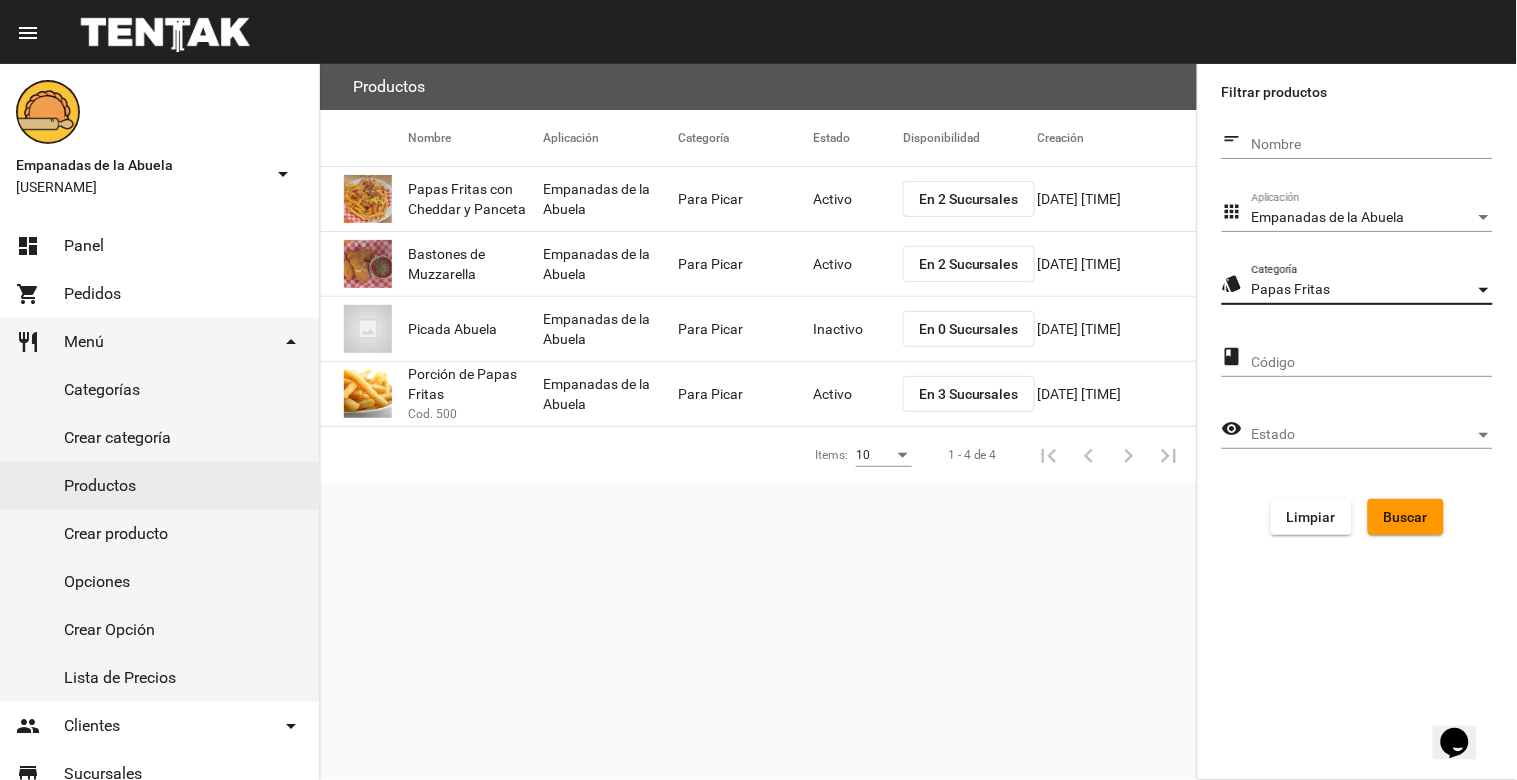 click on "Buscar" 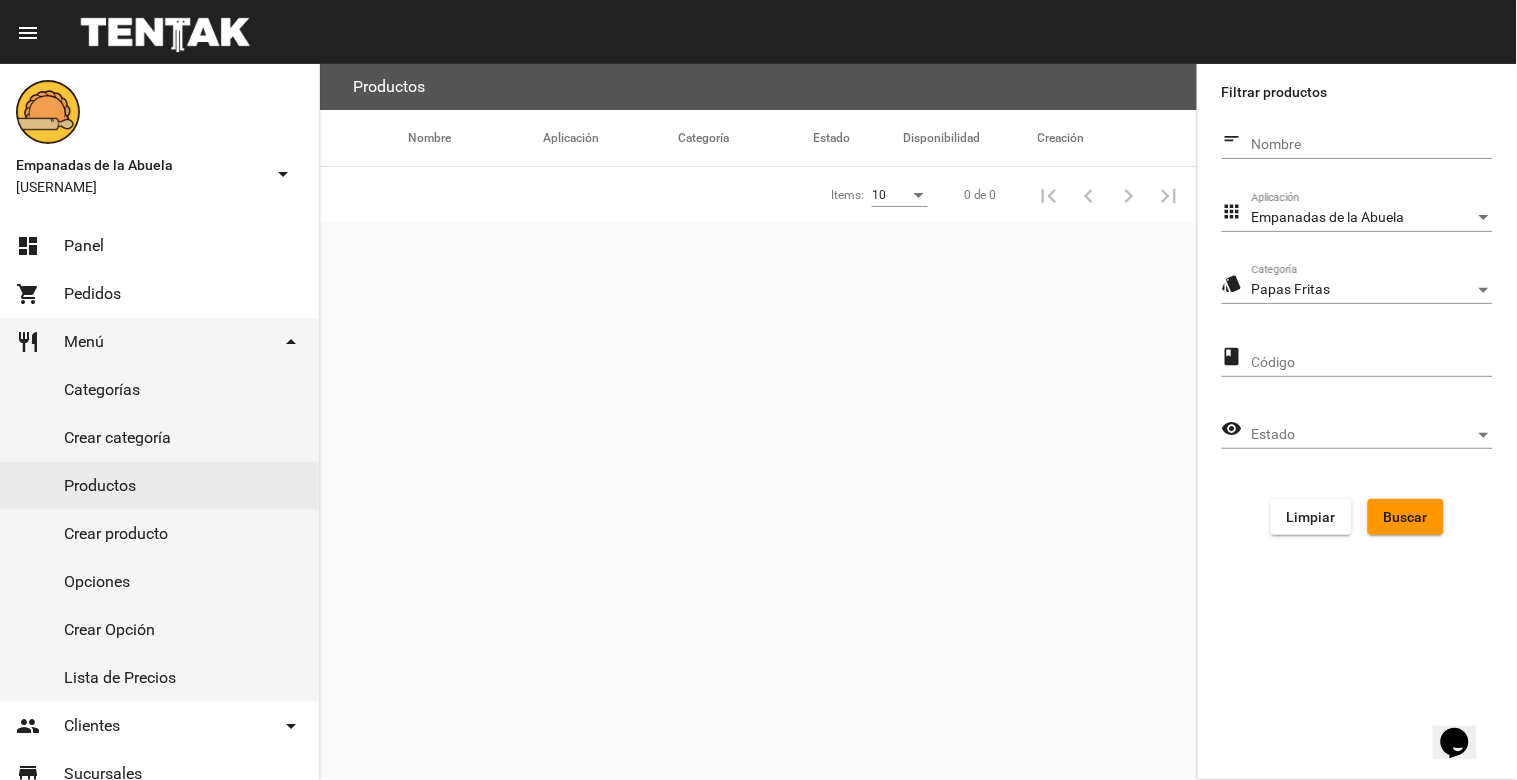 click on "Papas Fritas" at bounding box center (1363, 290) 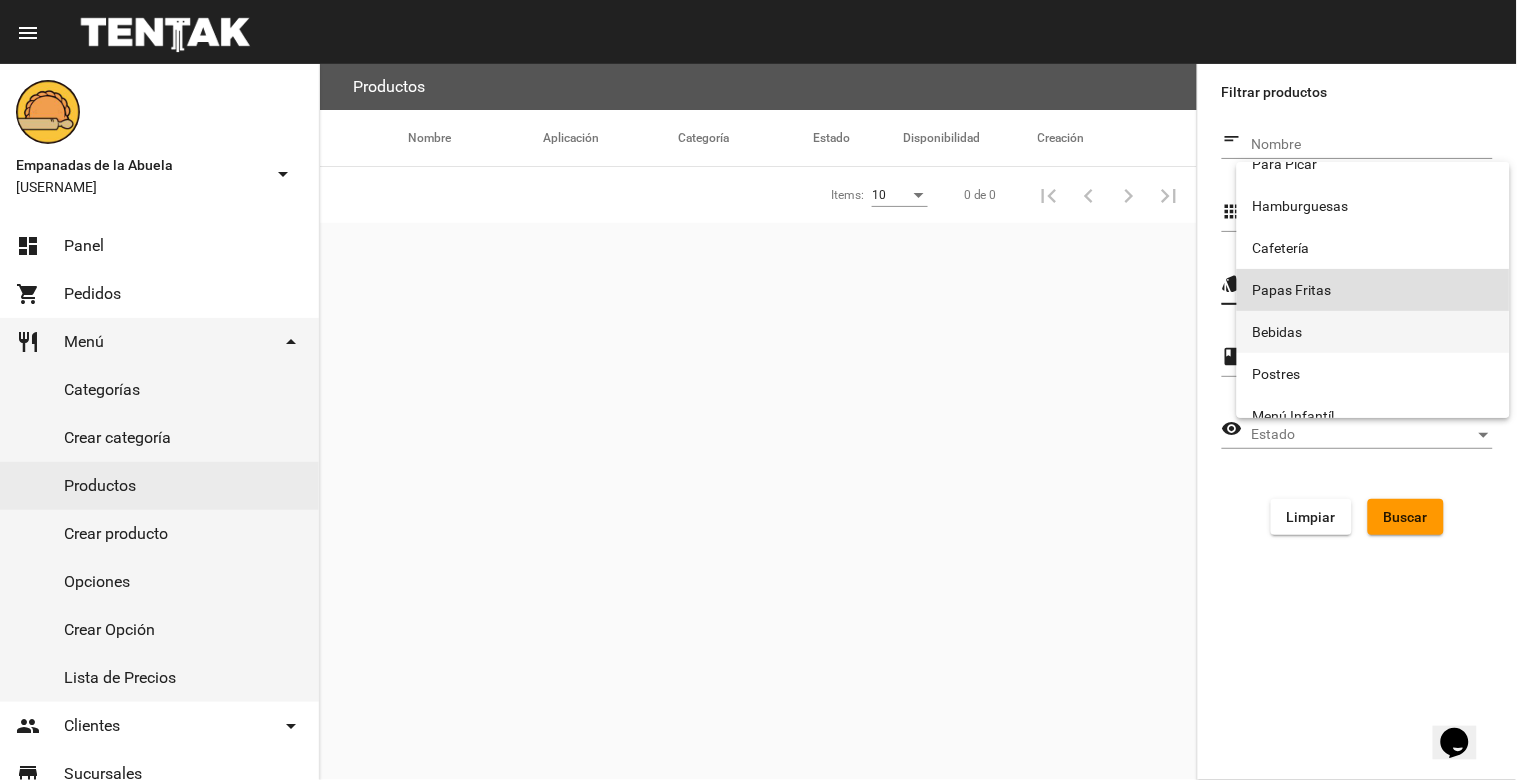 scroll, scrollTop: 214, scrollLeft: 0, axis: vertical 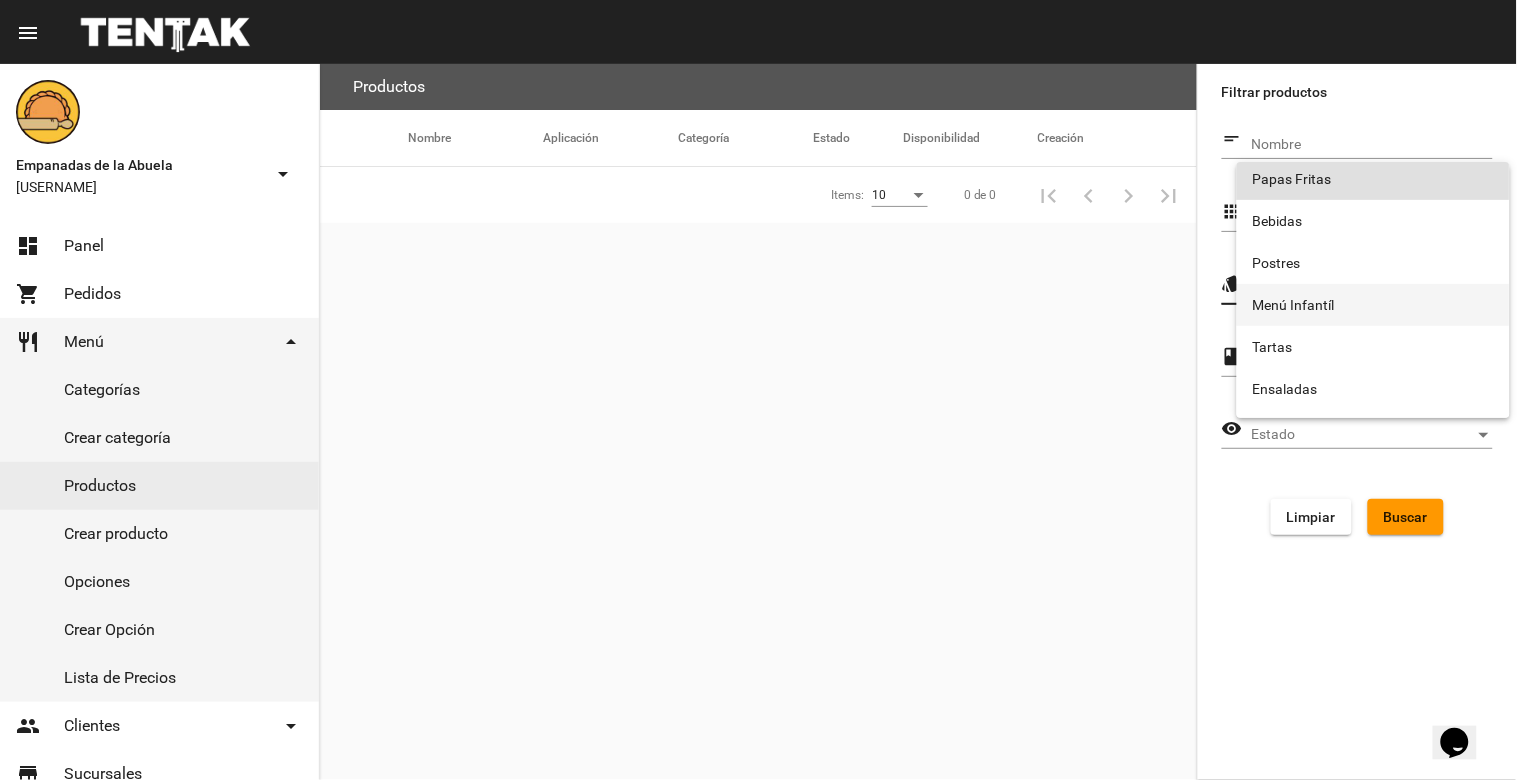 click on "Menú Infantíl" at bounding box center [1373, 305] 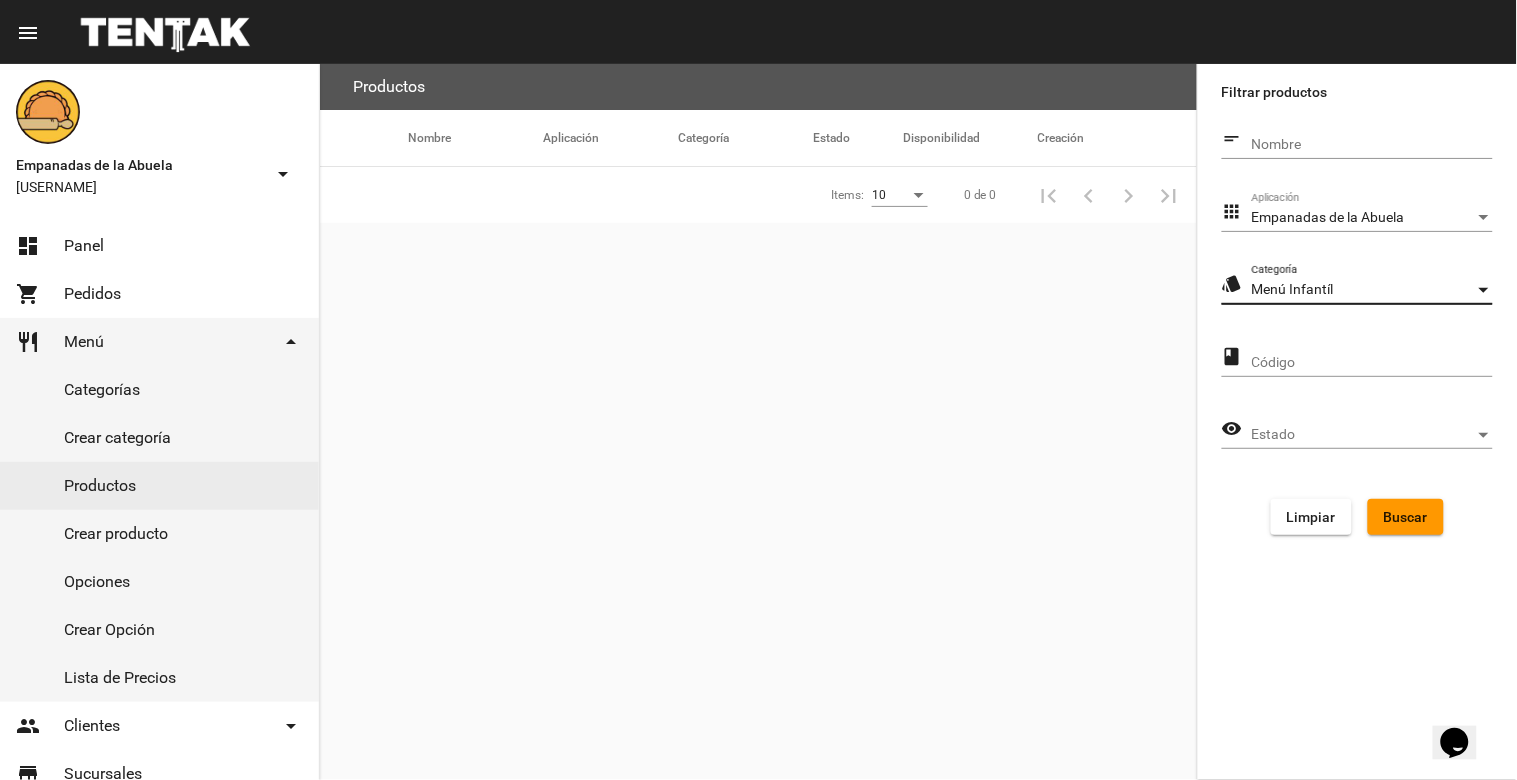 click on "Buscar" 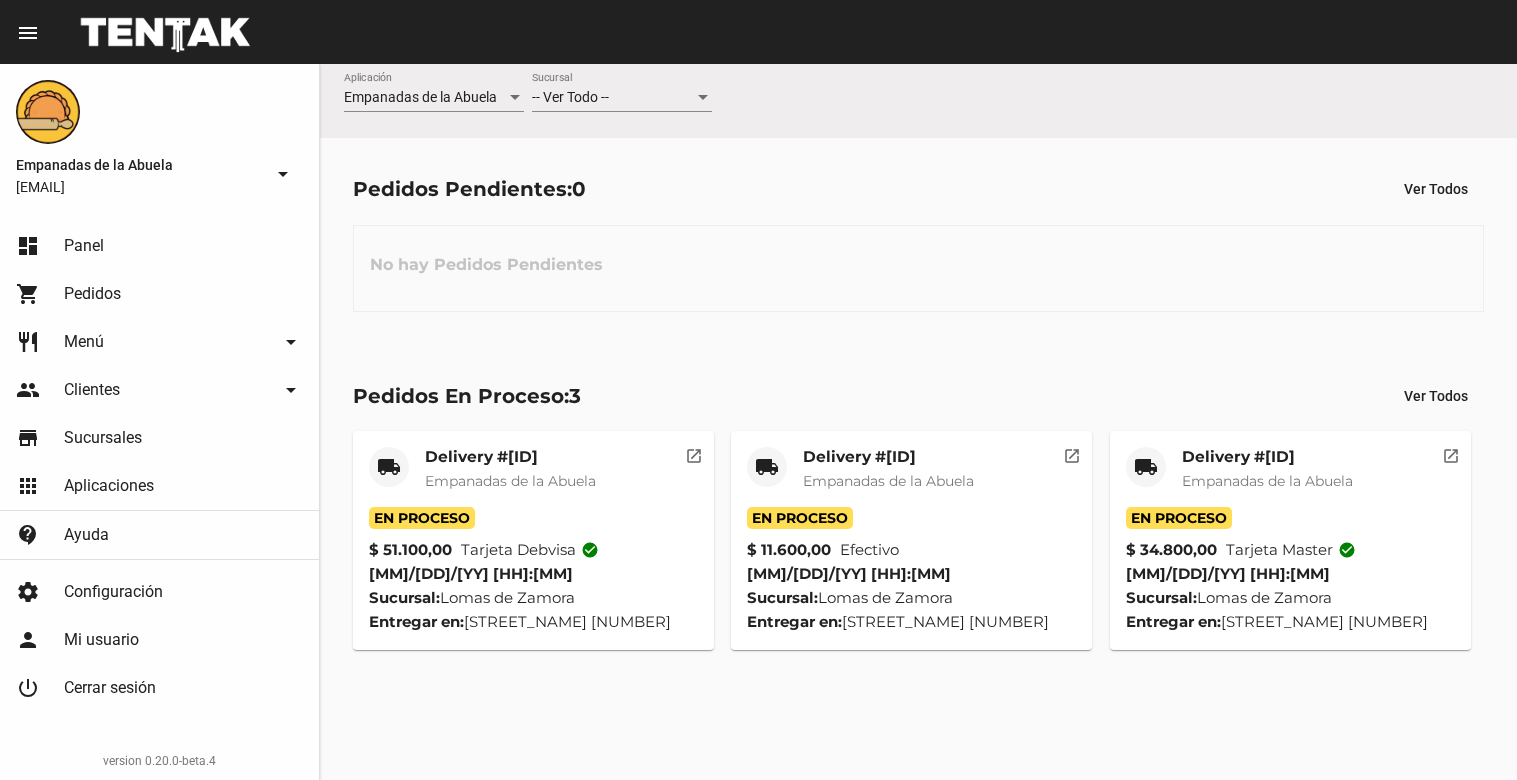 scroll, scrollTop: 0, scrollLeft: 0, axis: both 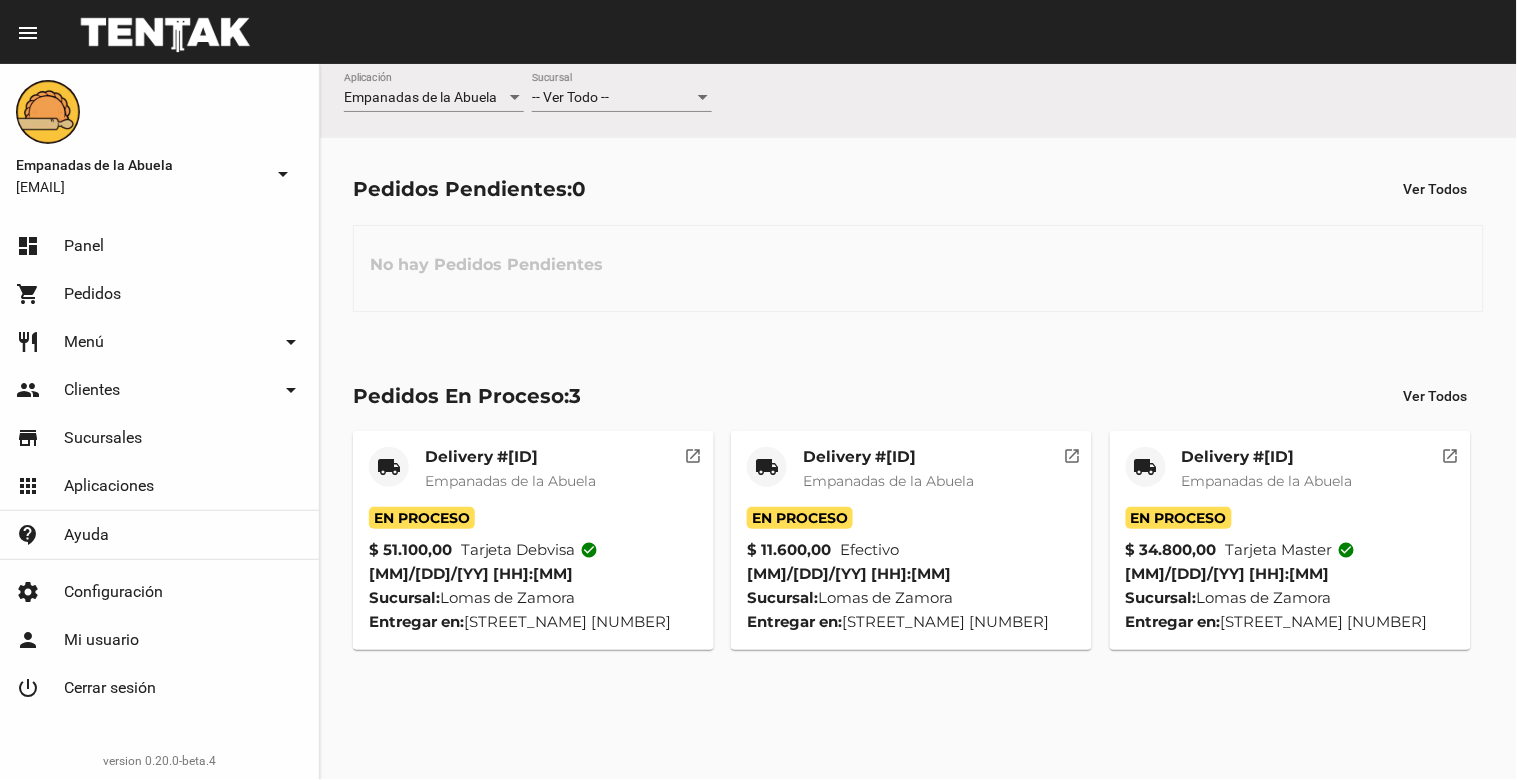 click on "-- Ver Todo -- Sucursal" 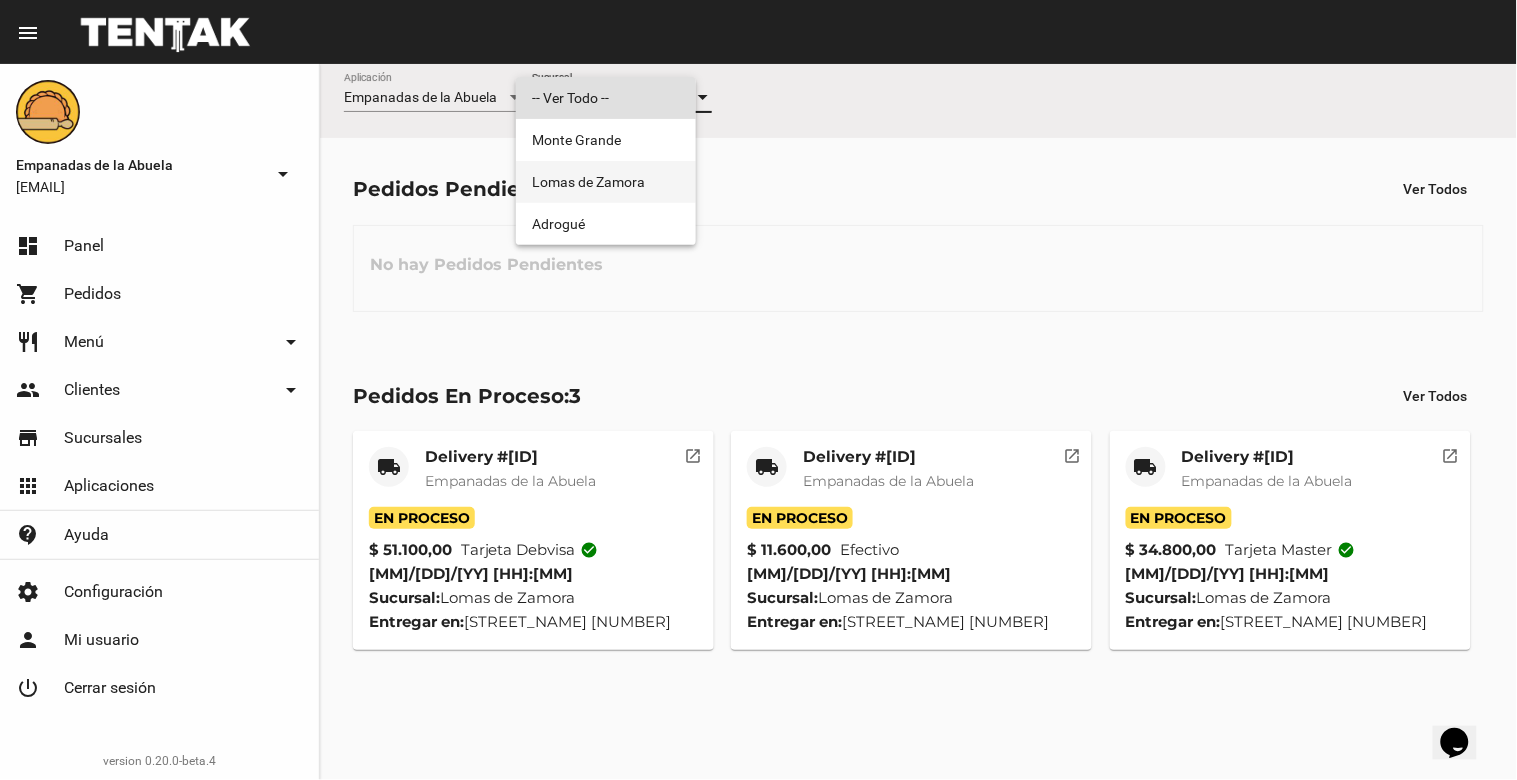 scroll, scrollTop: 0, scrollLeft: 0, axis: both 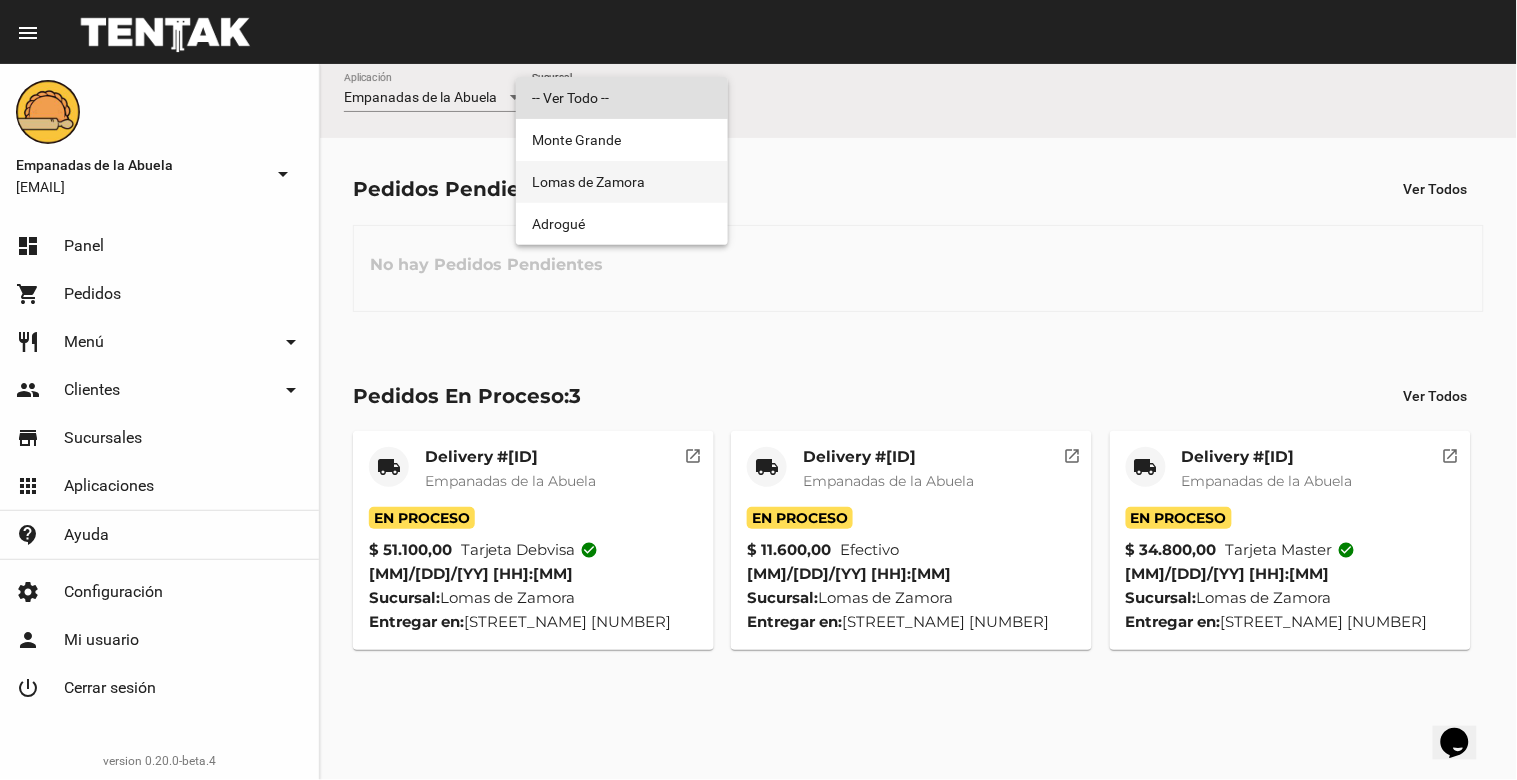 click on "Lomas de Zamora" at bounding box center [622, 182] 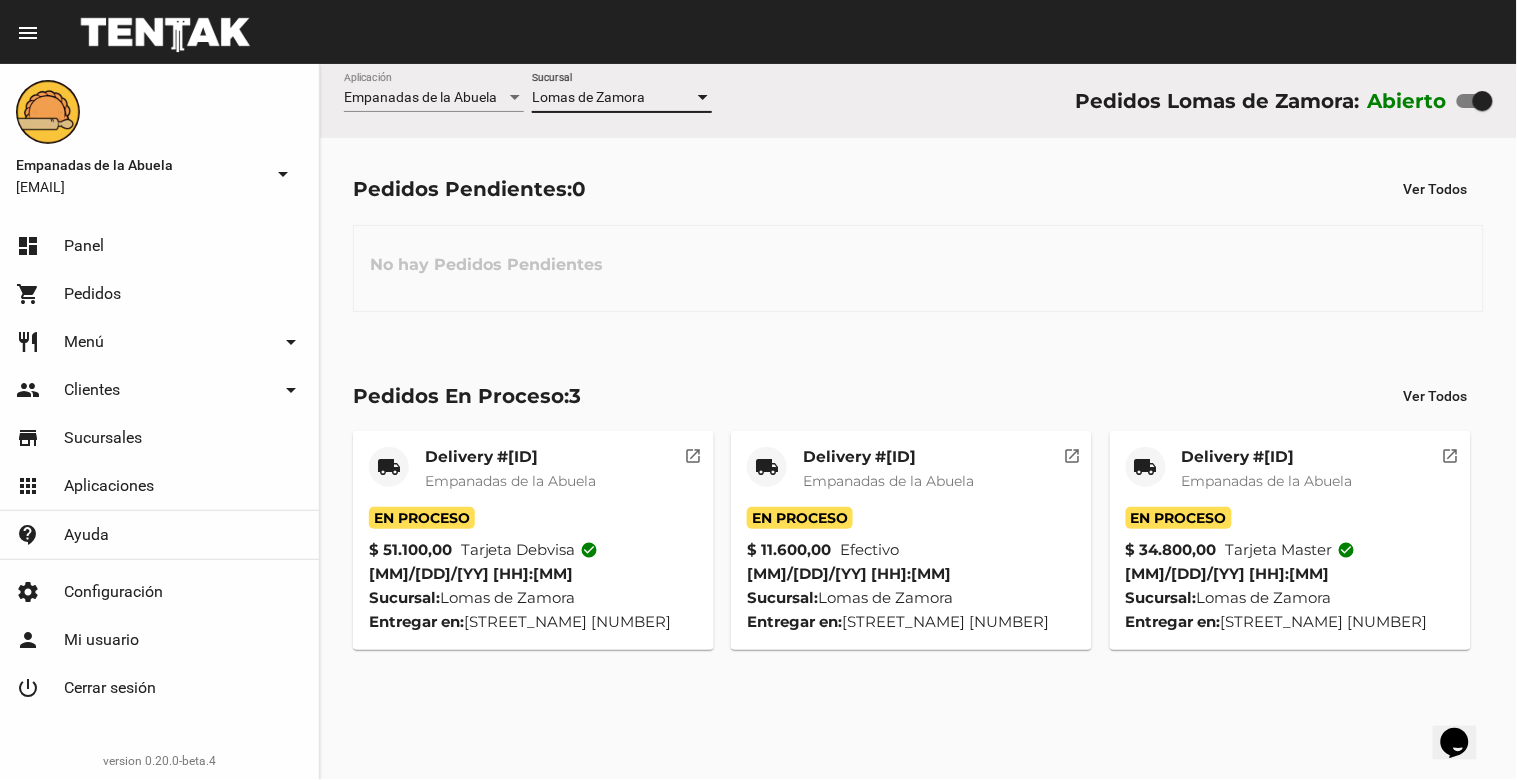 click on "restaurant Menú arrow_drop_down" 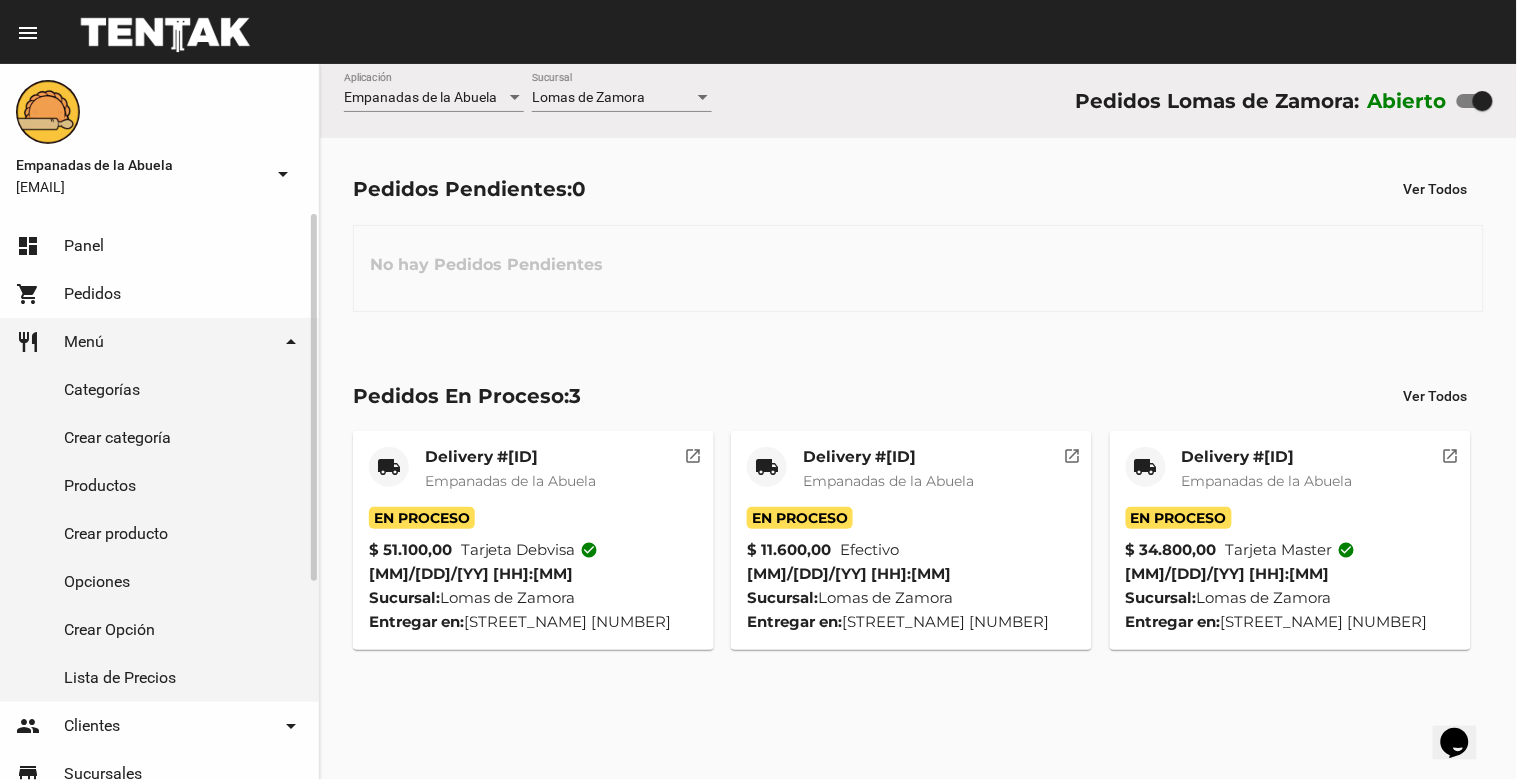 click on "Crear producto" 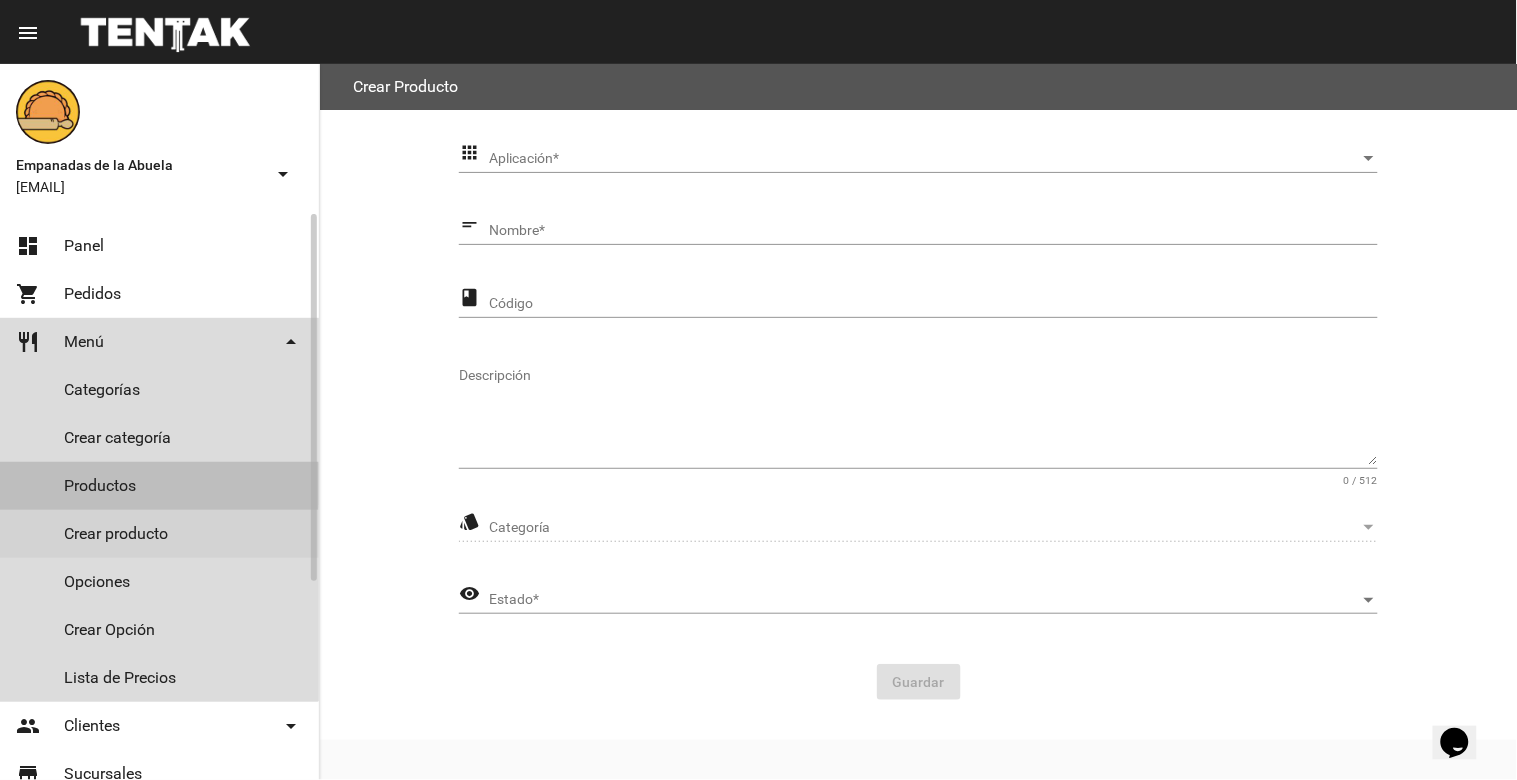 click on "Productos" 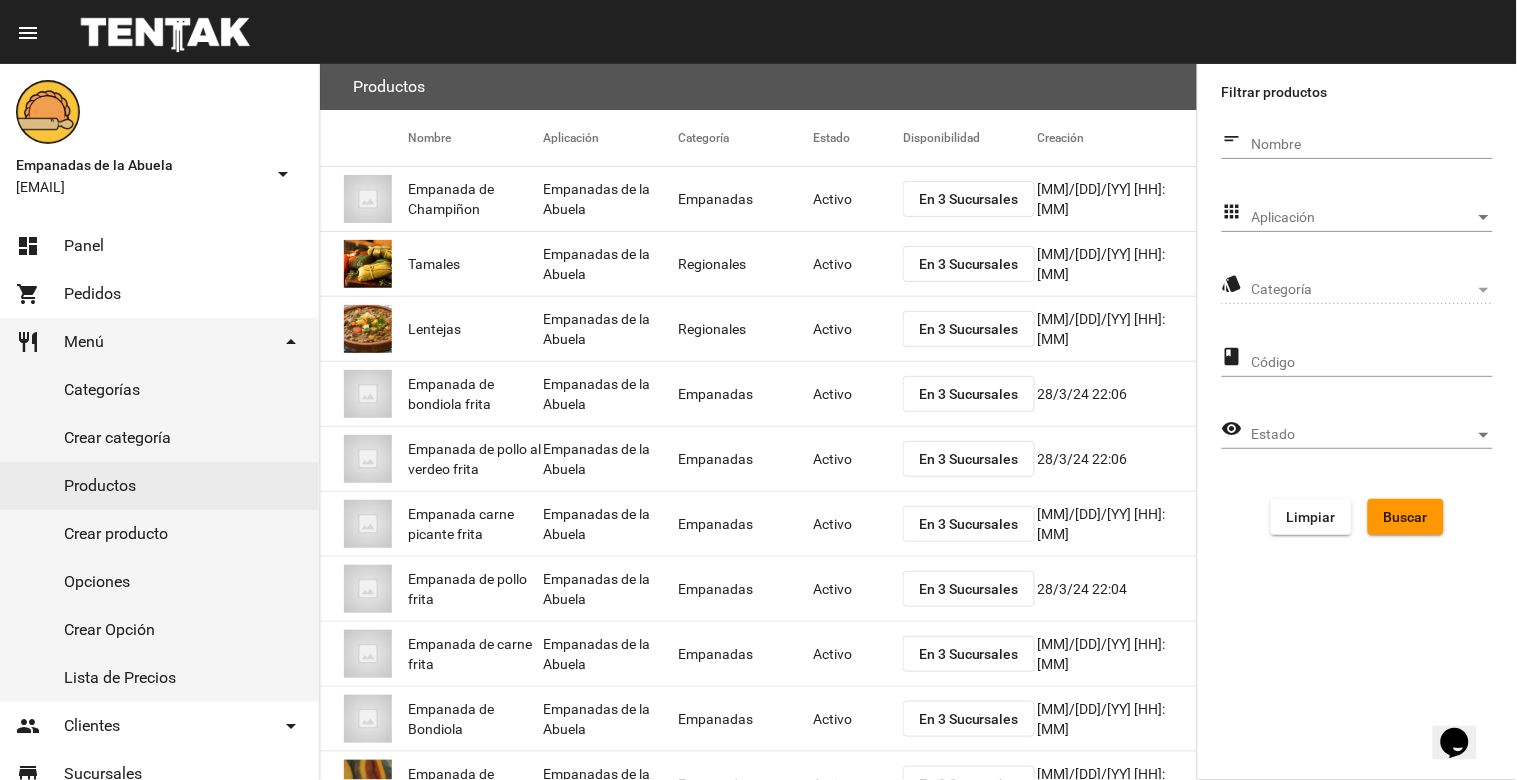 click on "Aplicación" at bounding box center [1363, 218] 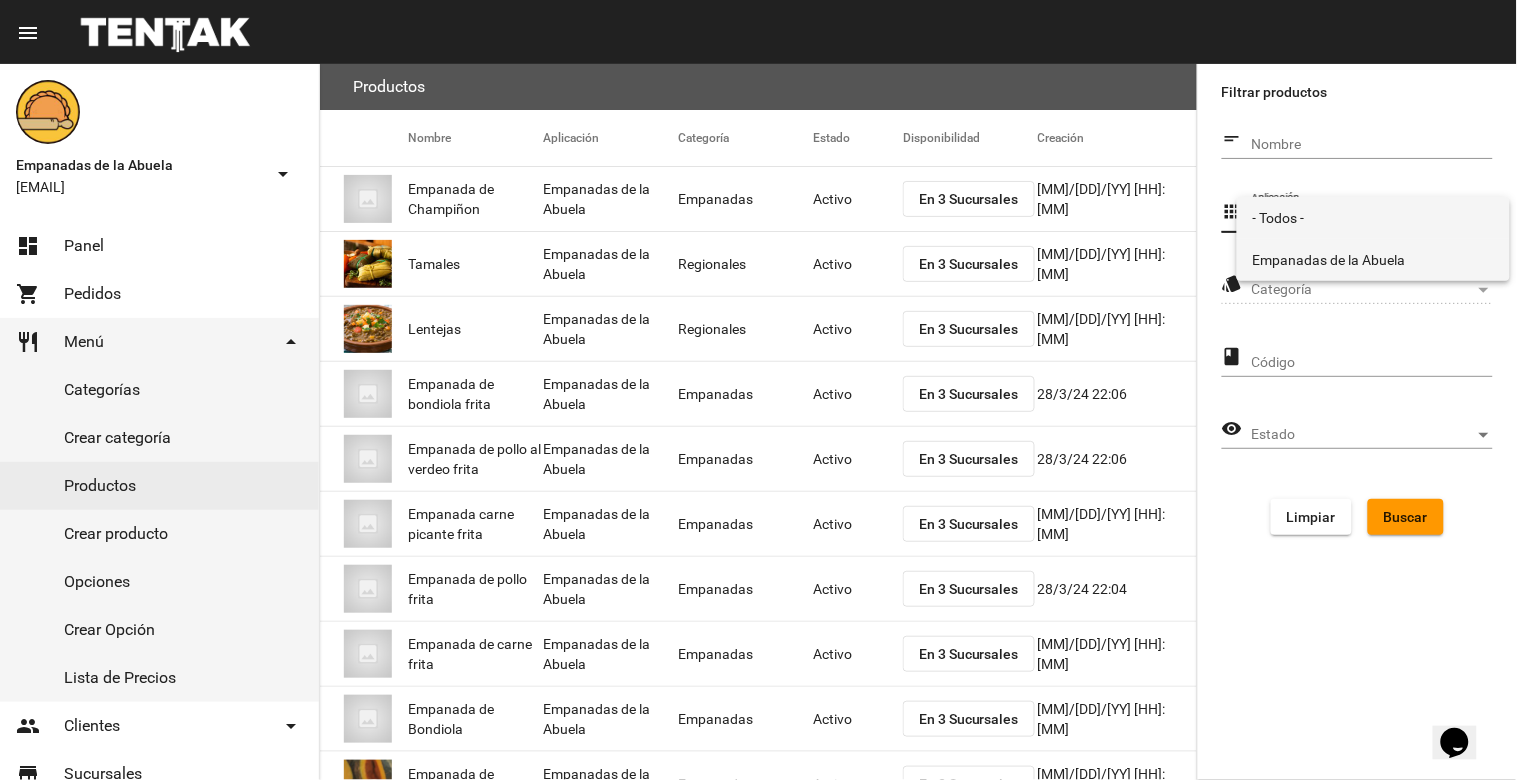 click on "Empanadas de la Abuela" at bounding box center (1373, 260) 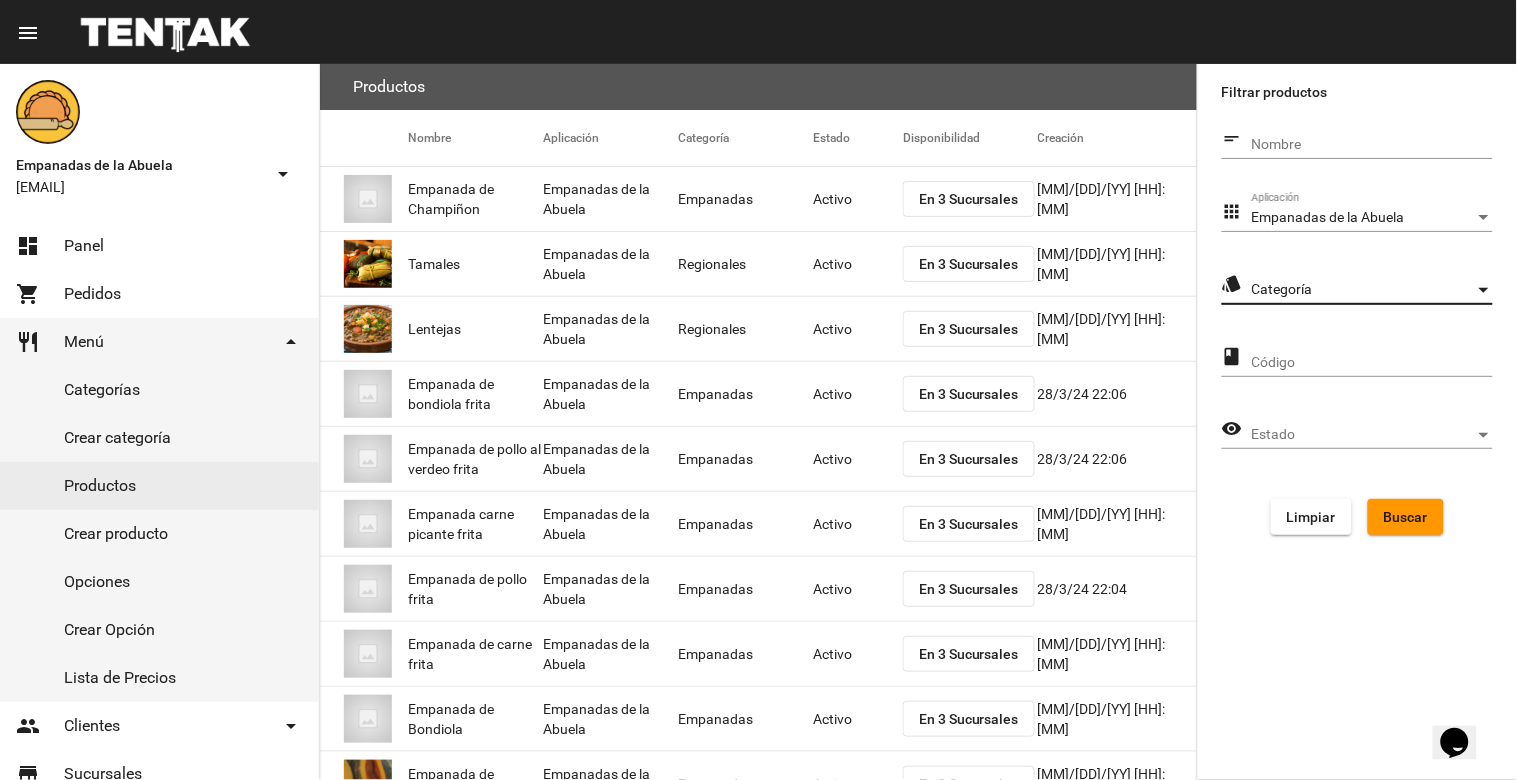 click on "Categoría" at bounding box center [1363, 290] 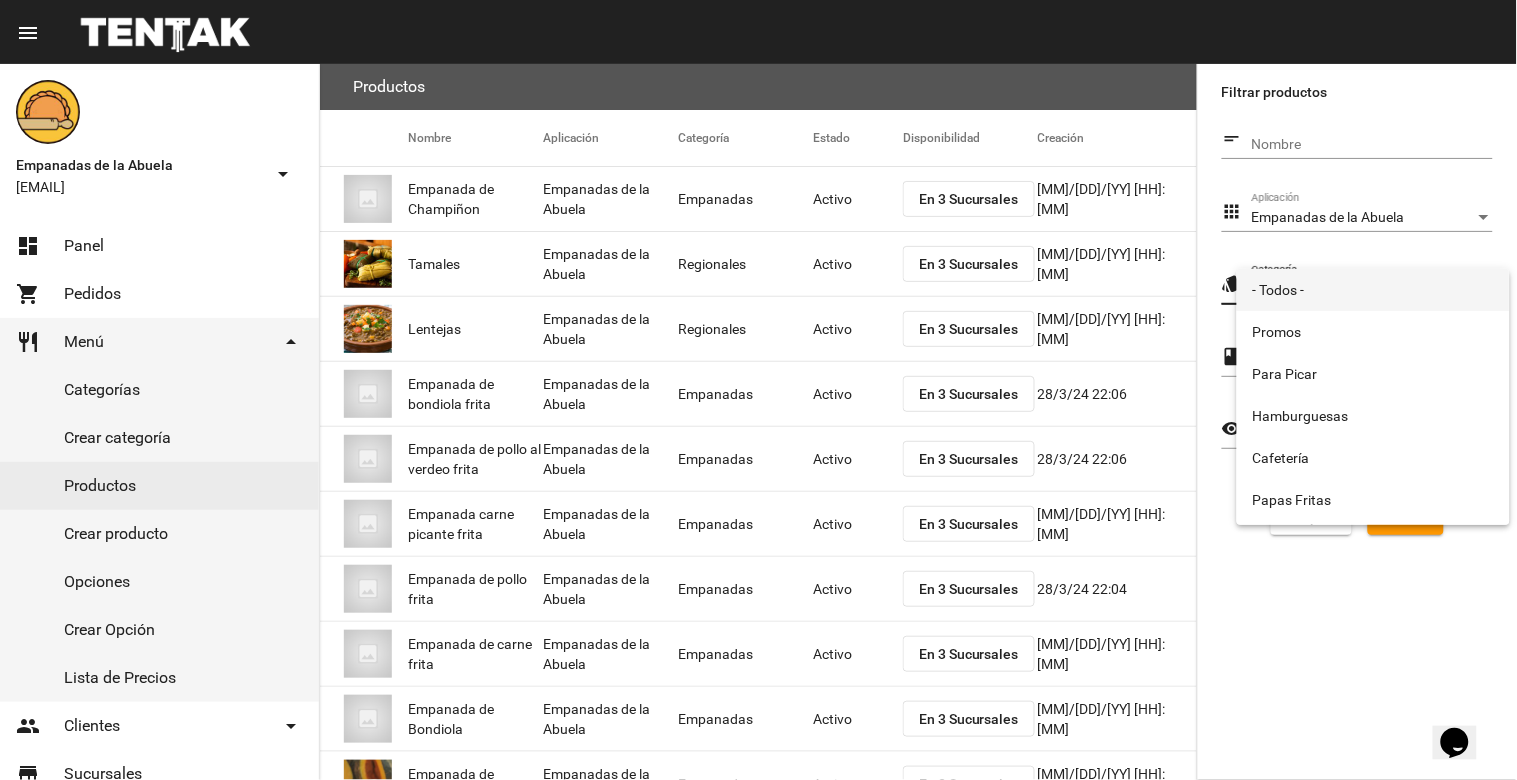 scroll, scrollTop: 332, scrollLeft: 0, axis: vertical 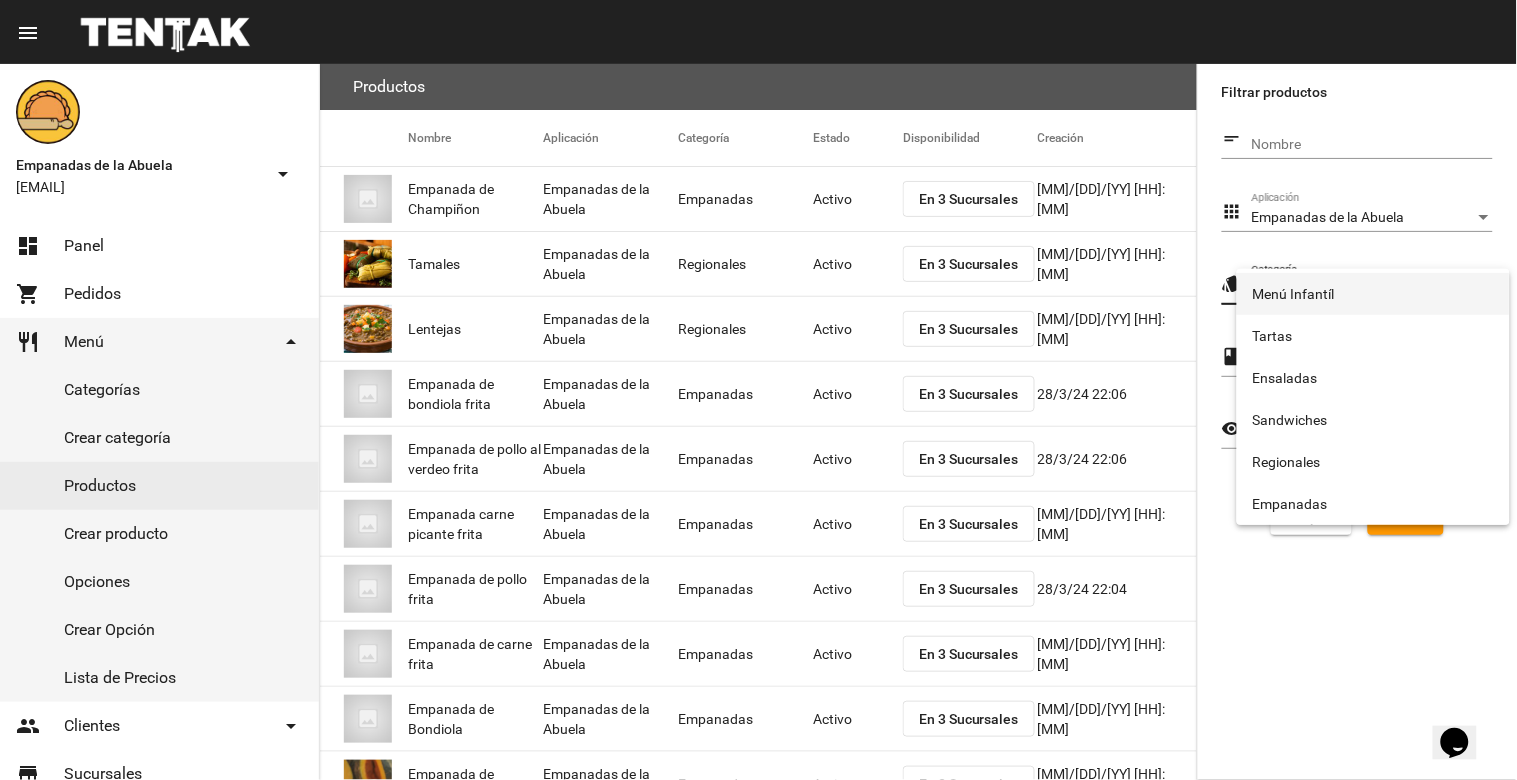 click on "Menú Infantíl" at bounding box center [1373, 294] 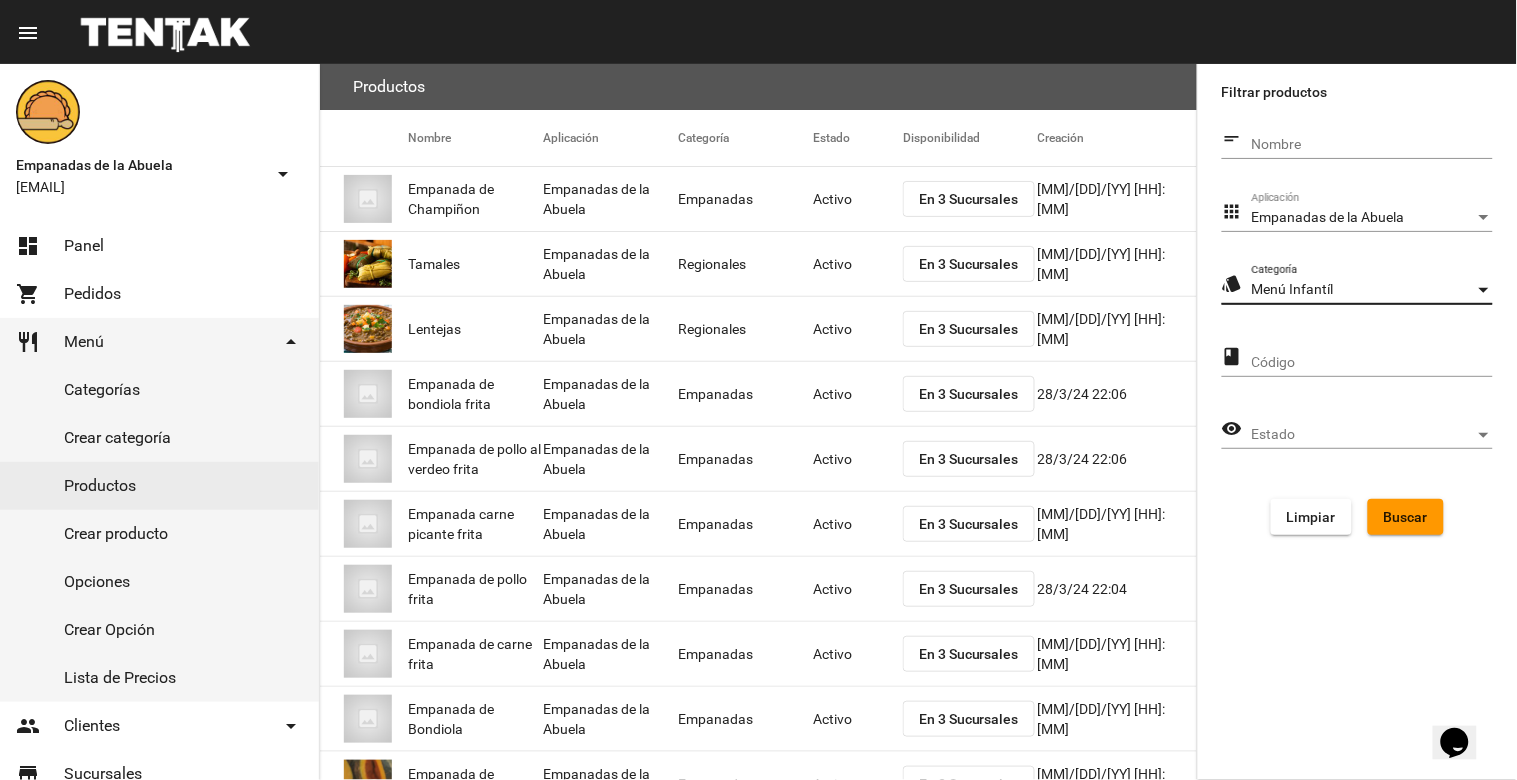 click on "Buscar" 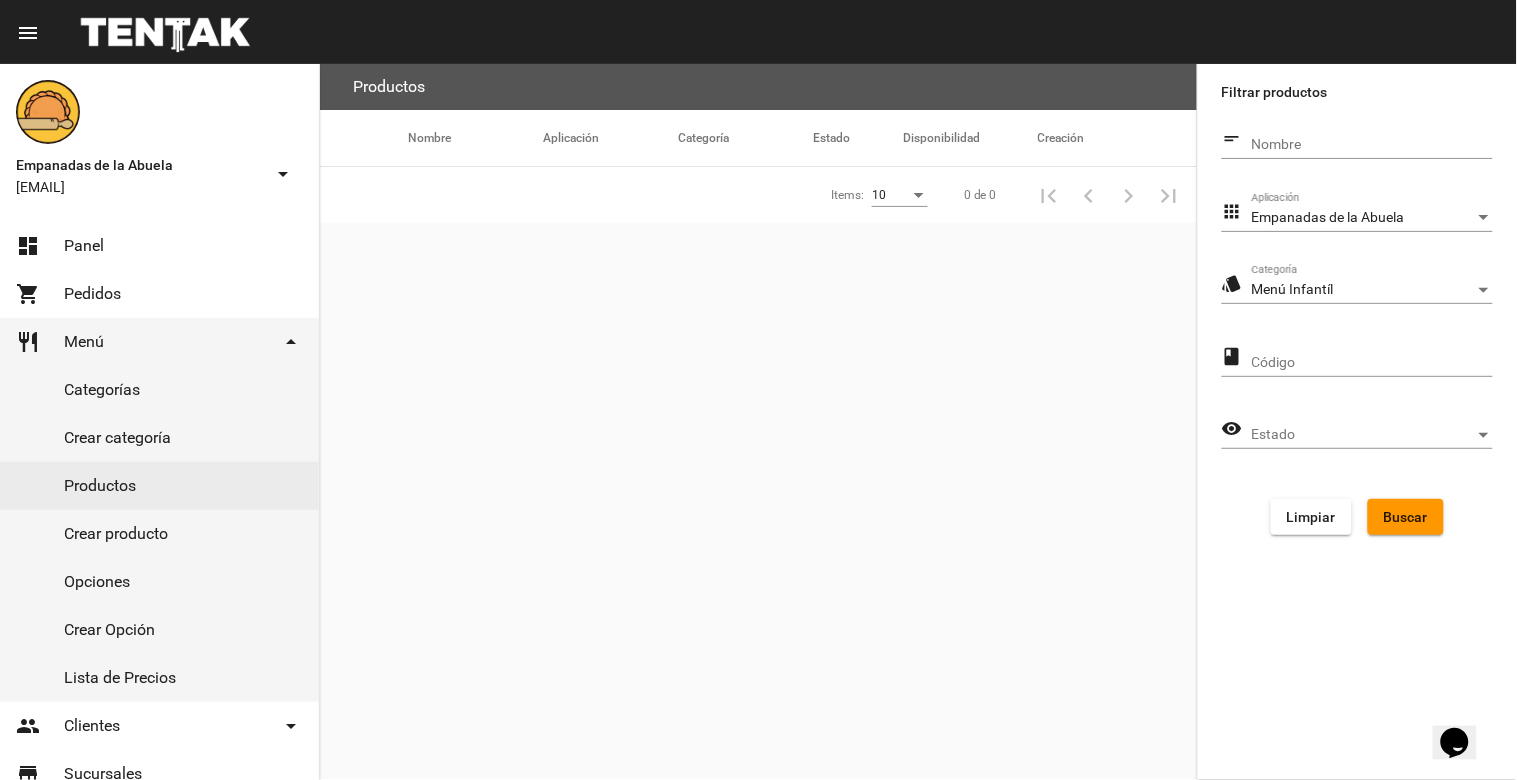 click on "Menú Infantíl" at bounding box center (1363, 290) 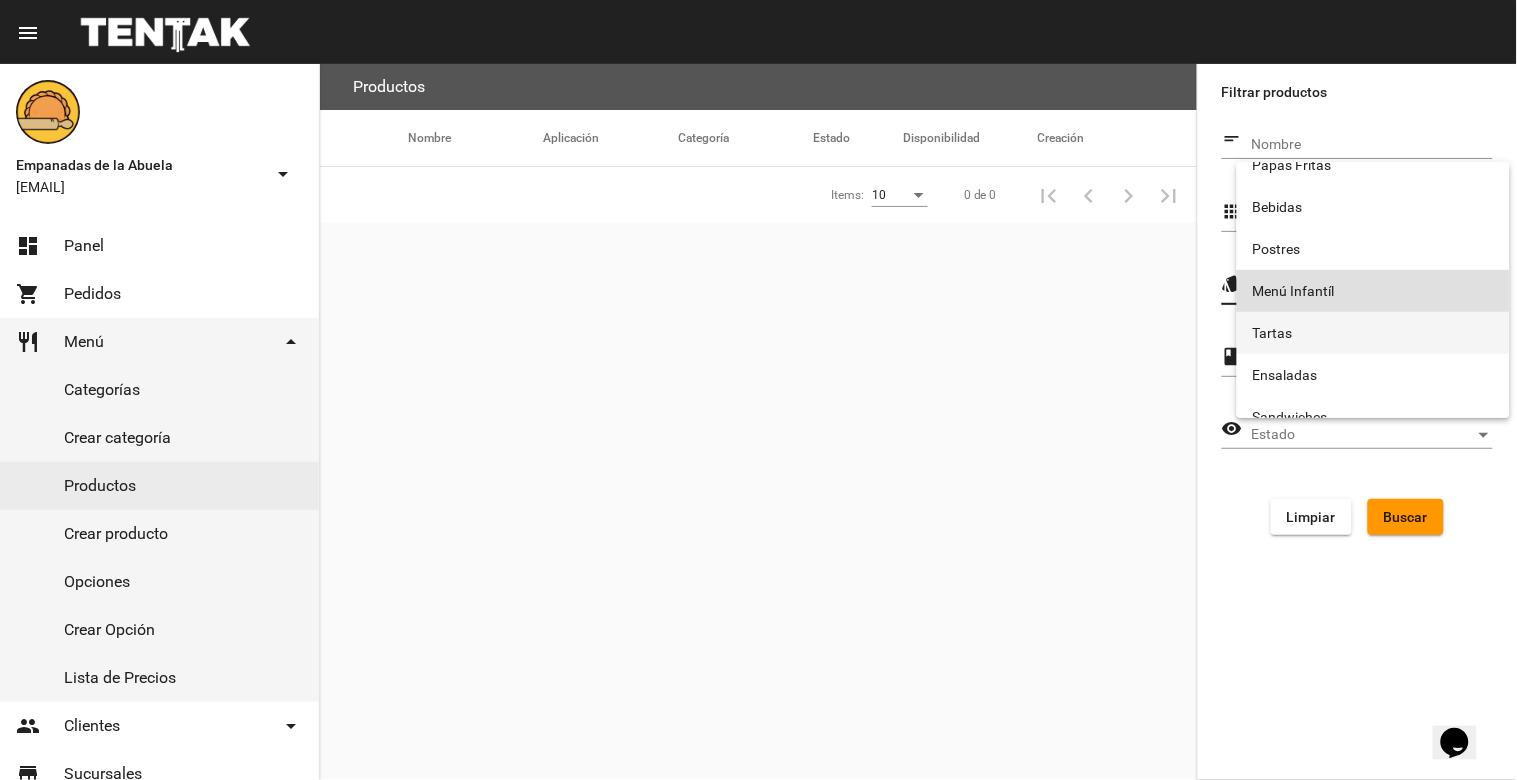 scroll, scrollTop: 332, scrollLeft: 0, axis: vertical 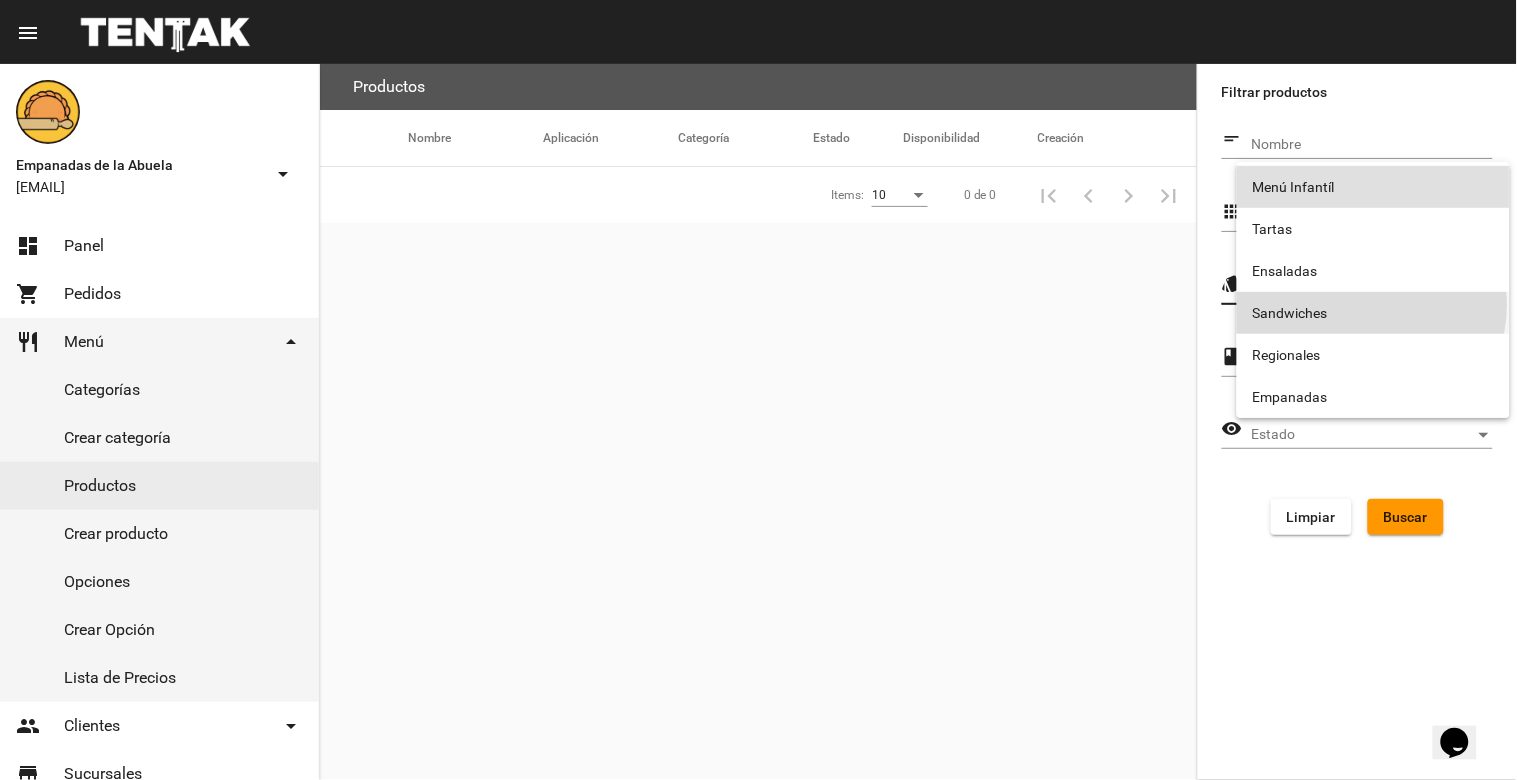 click on "Sandwiches" at bounding box center [1373, 313] 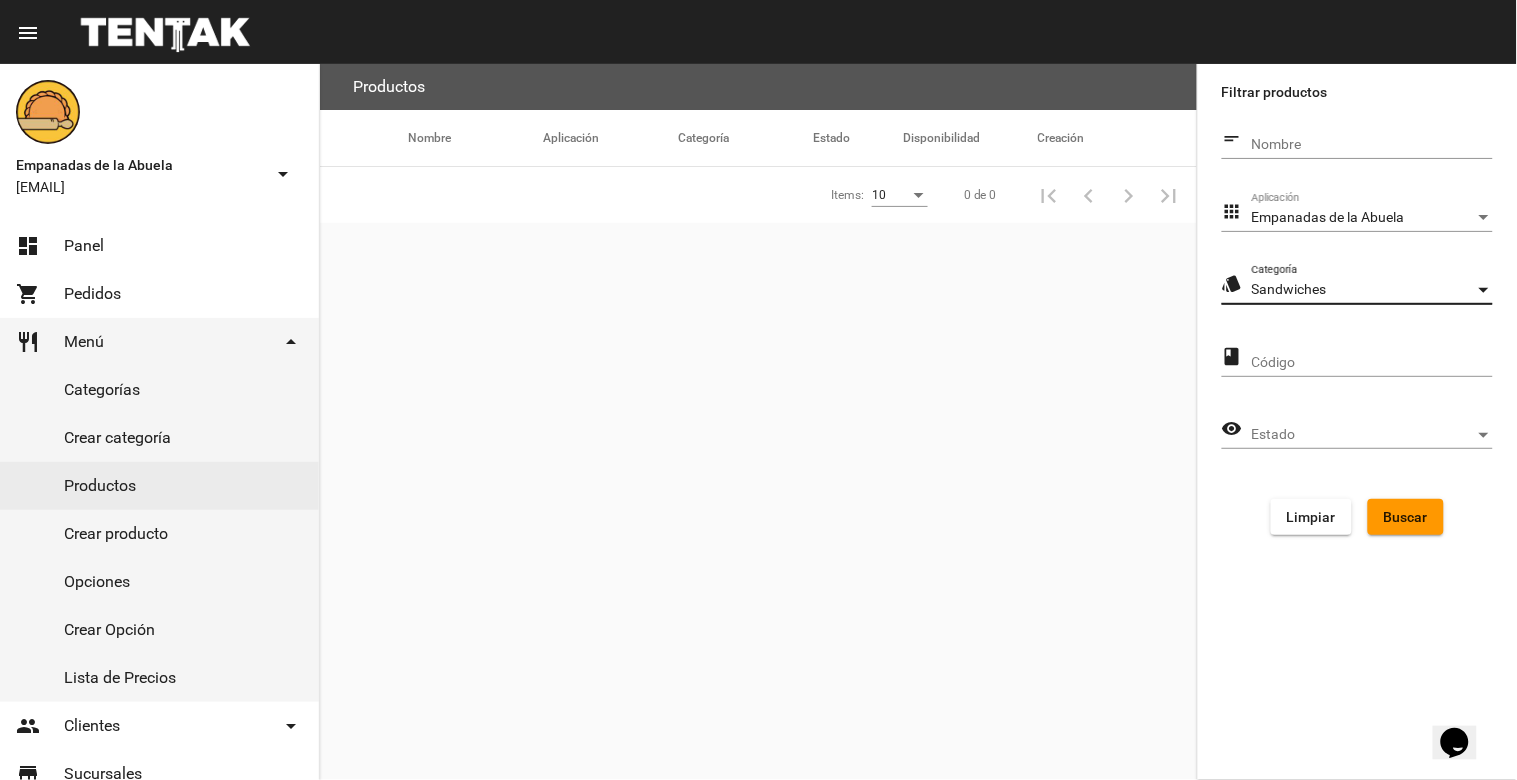 click on "Buscar" 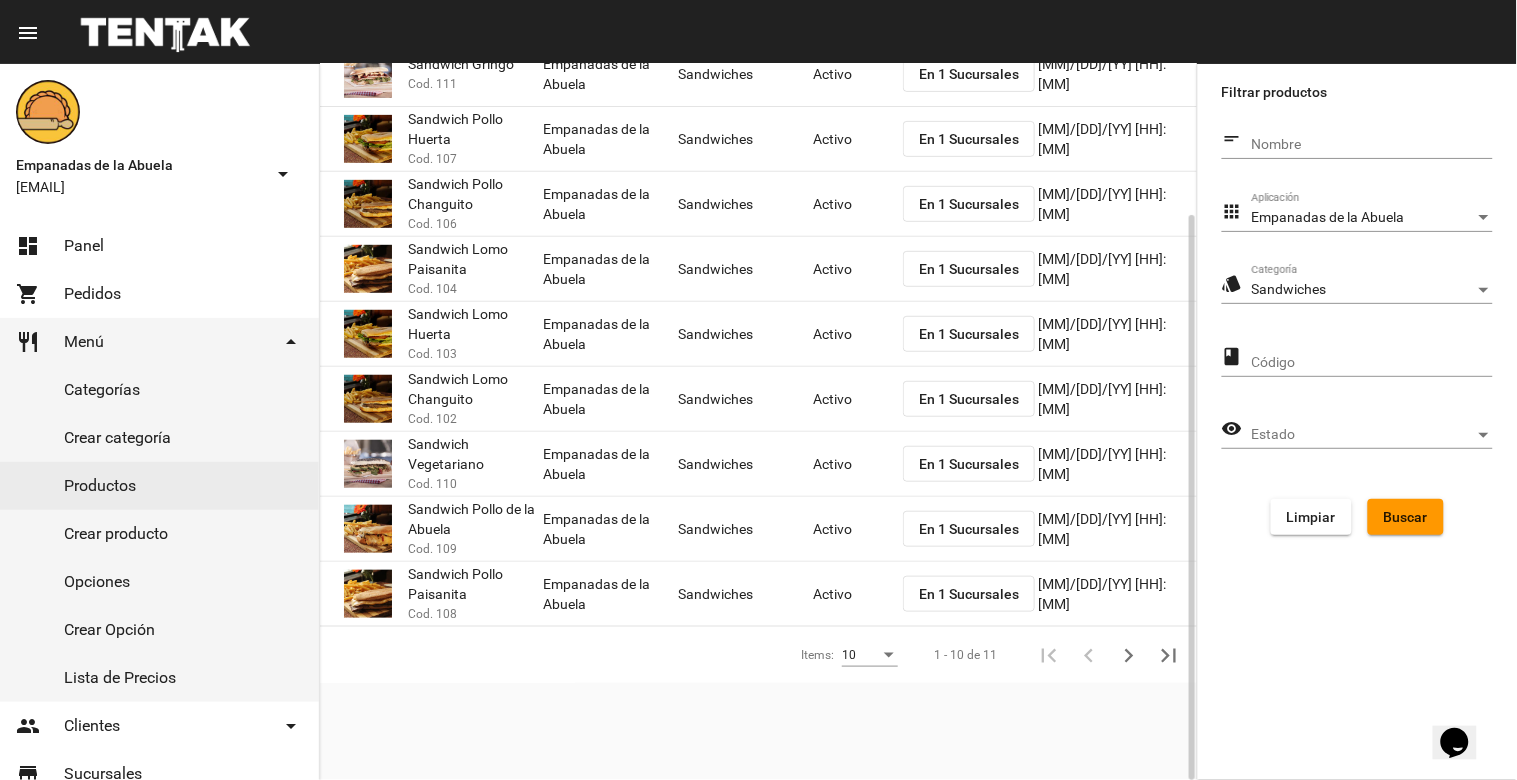 scroll, scrollTop: 0, scrollLeft: 0, axis: both 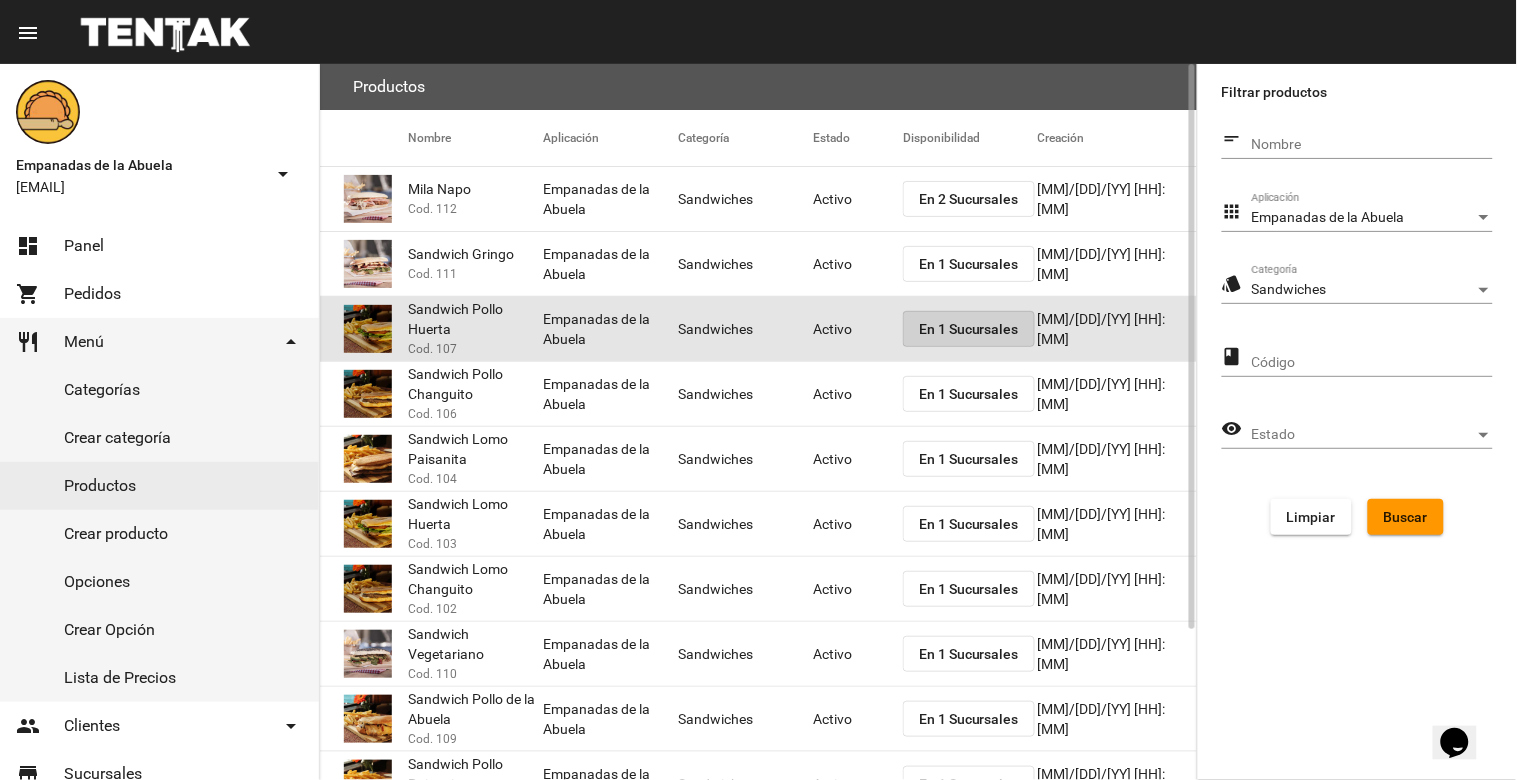 click on "En 1 Sucursales" 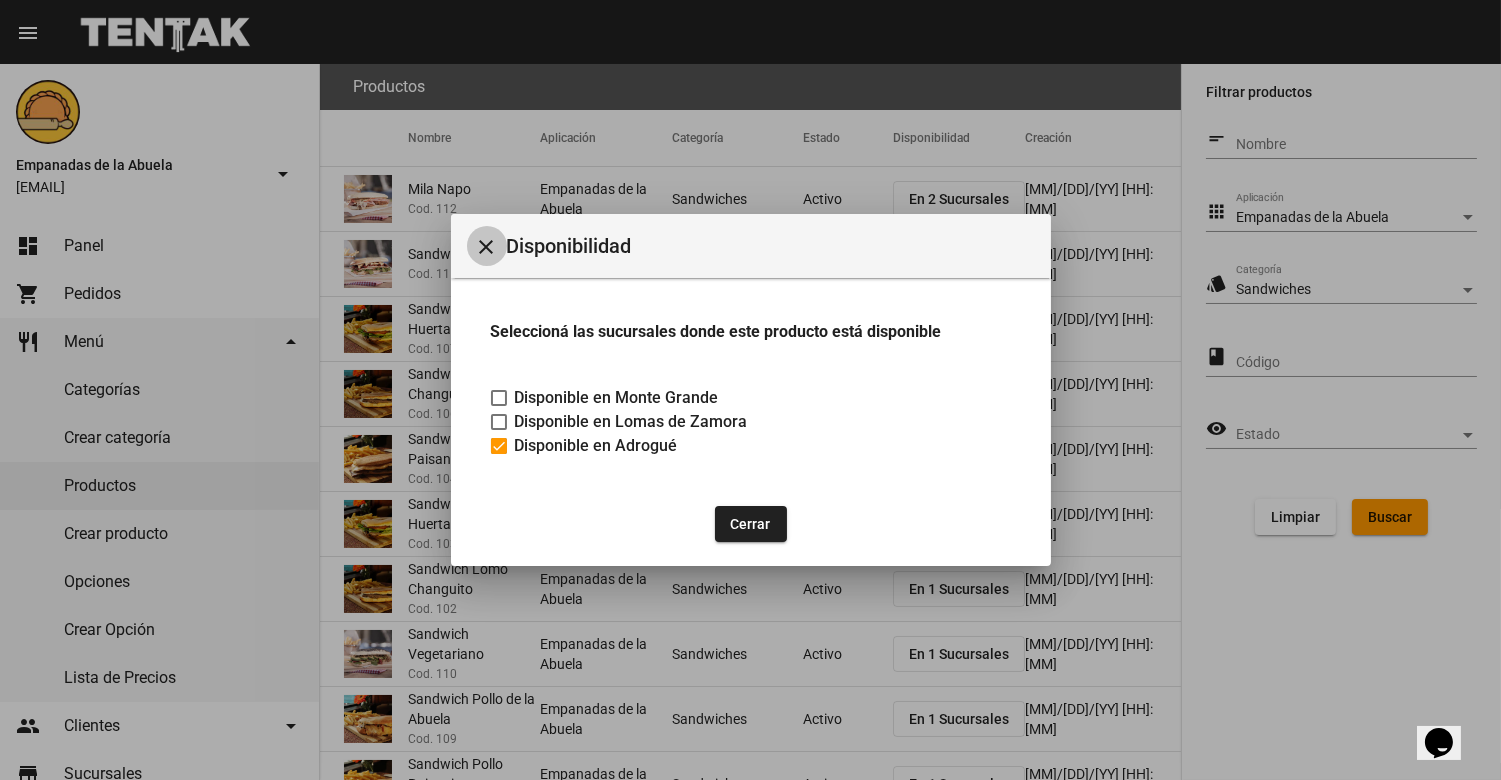 click on "close" at bounding box center (487, 247) 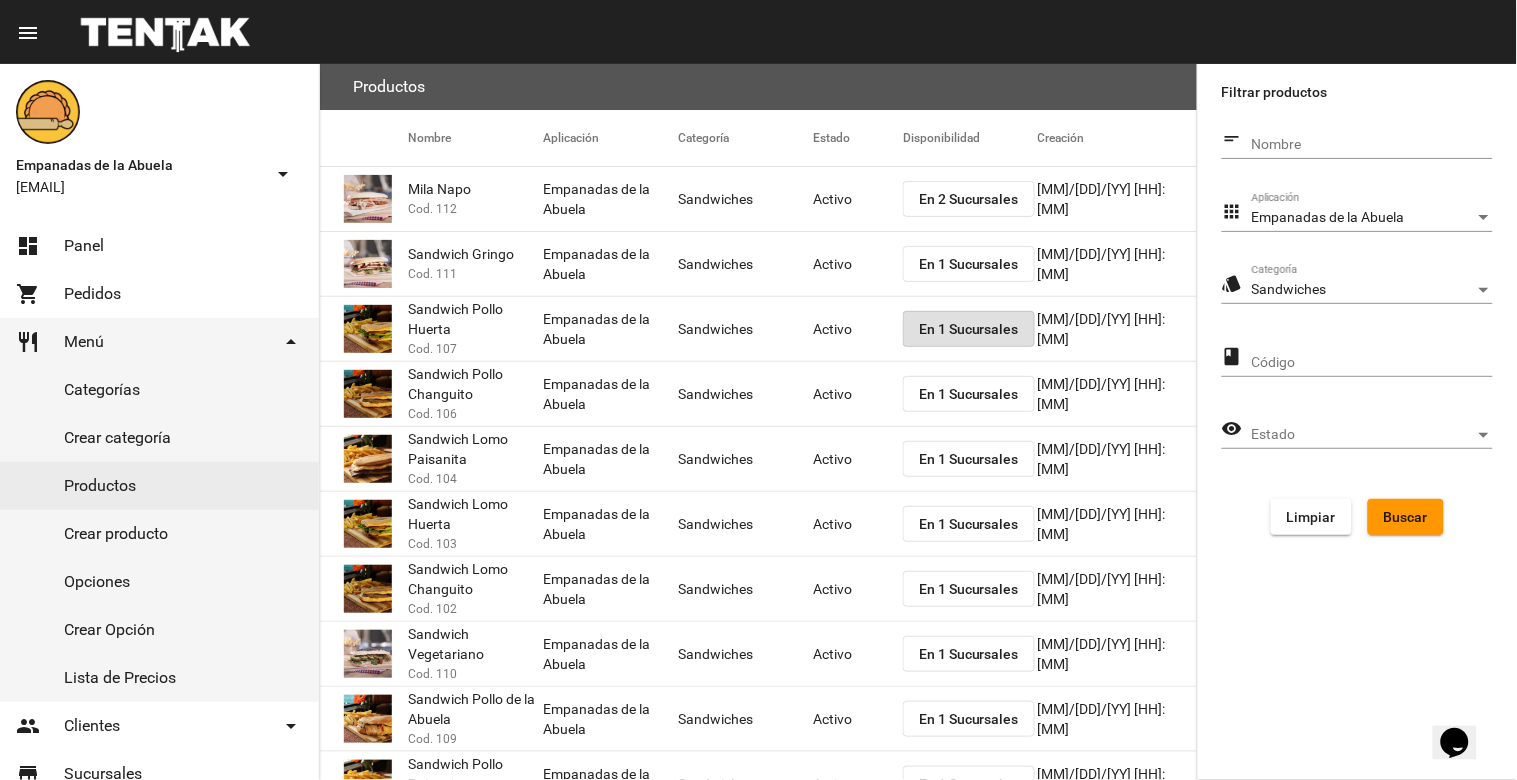 click on "Sandwiches" at bounding box center (1363, 290) 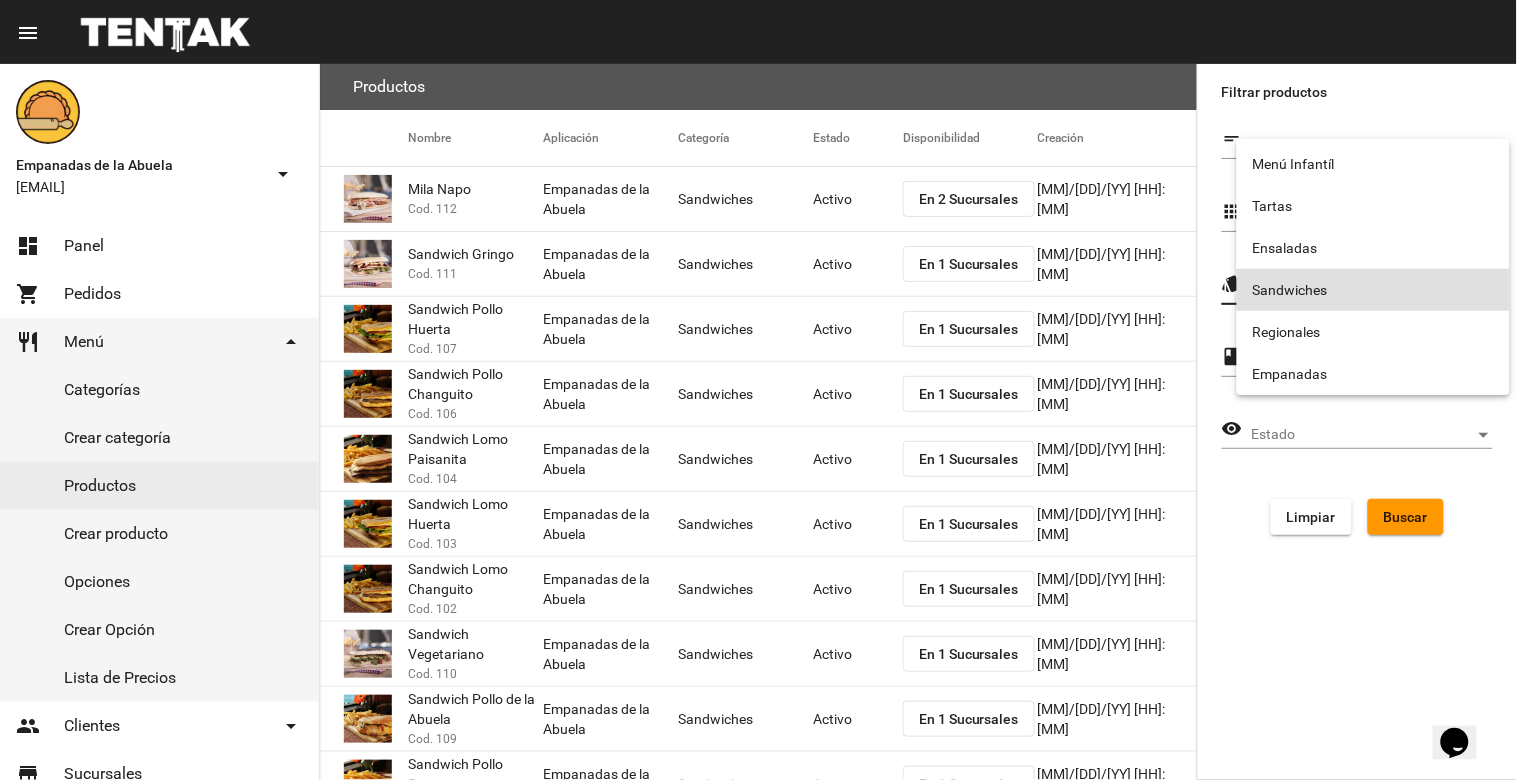 scroll, scrollTop: 110, scrollLeft: 0, axis: vertical 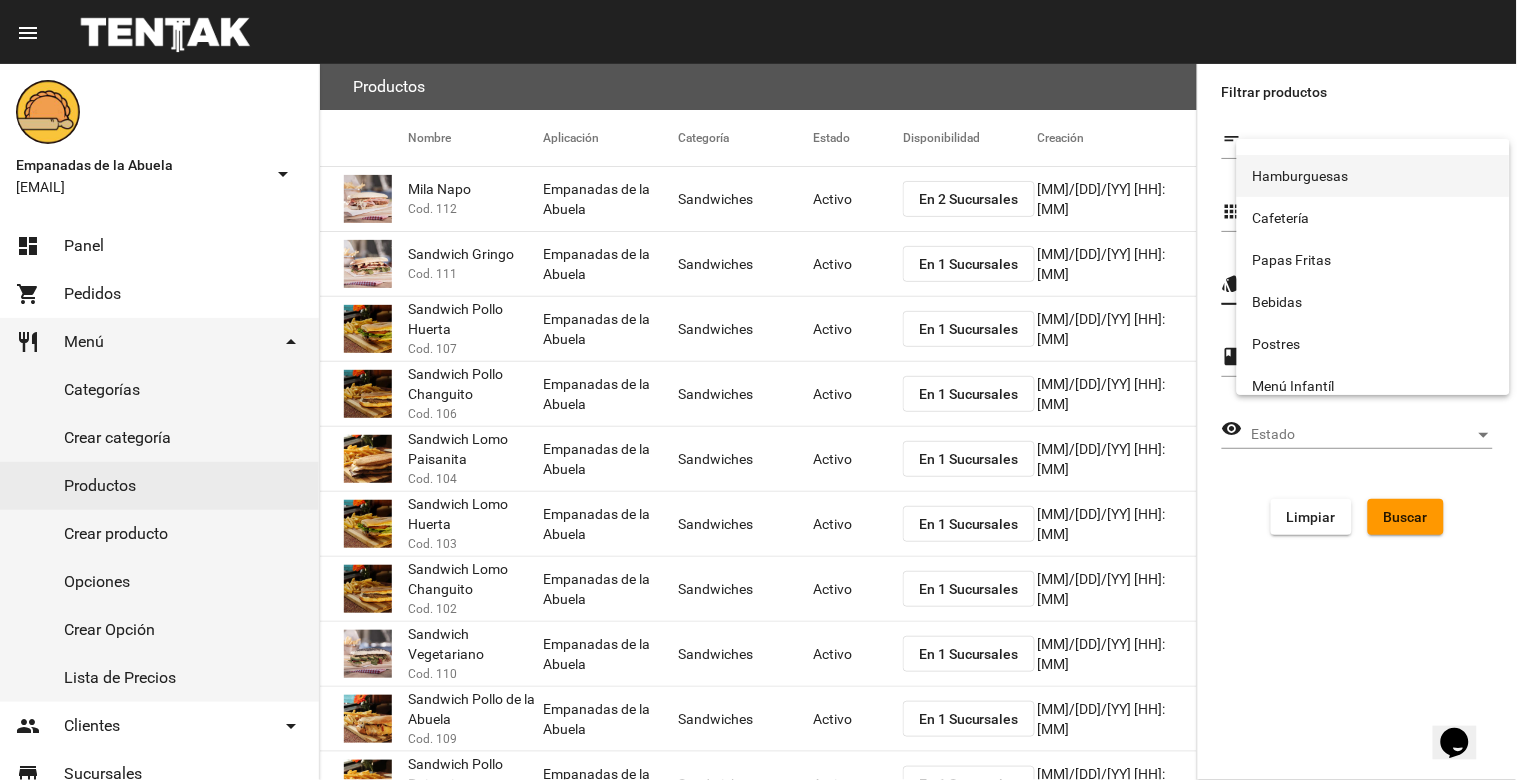 click on "Hamburguesas" at bounding box center (1373, 176) 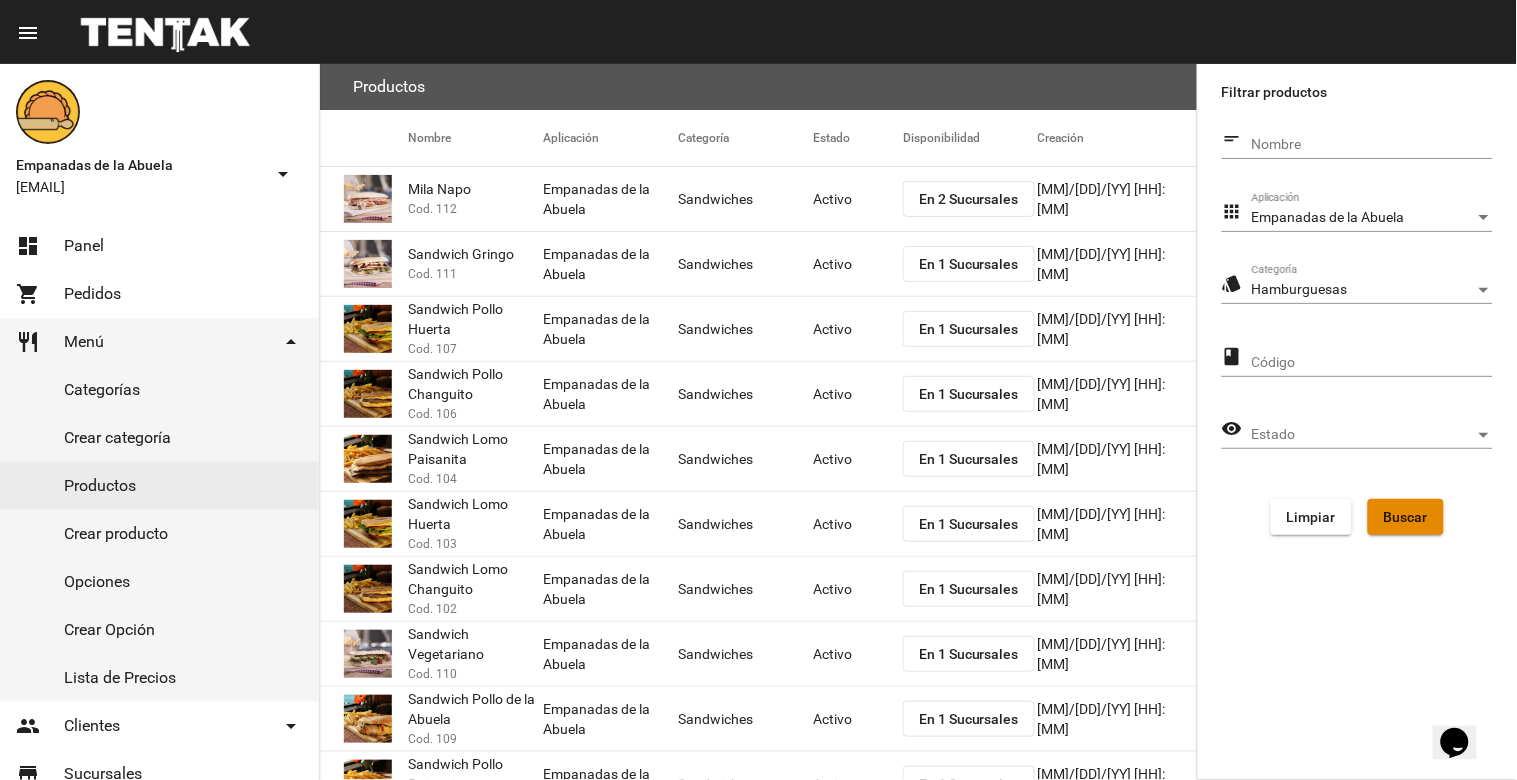 click on "Buscar" 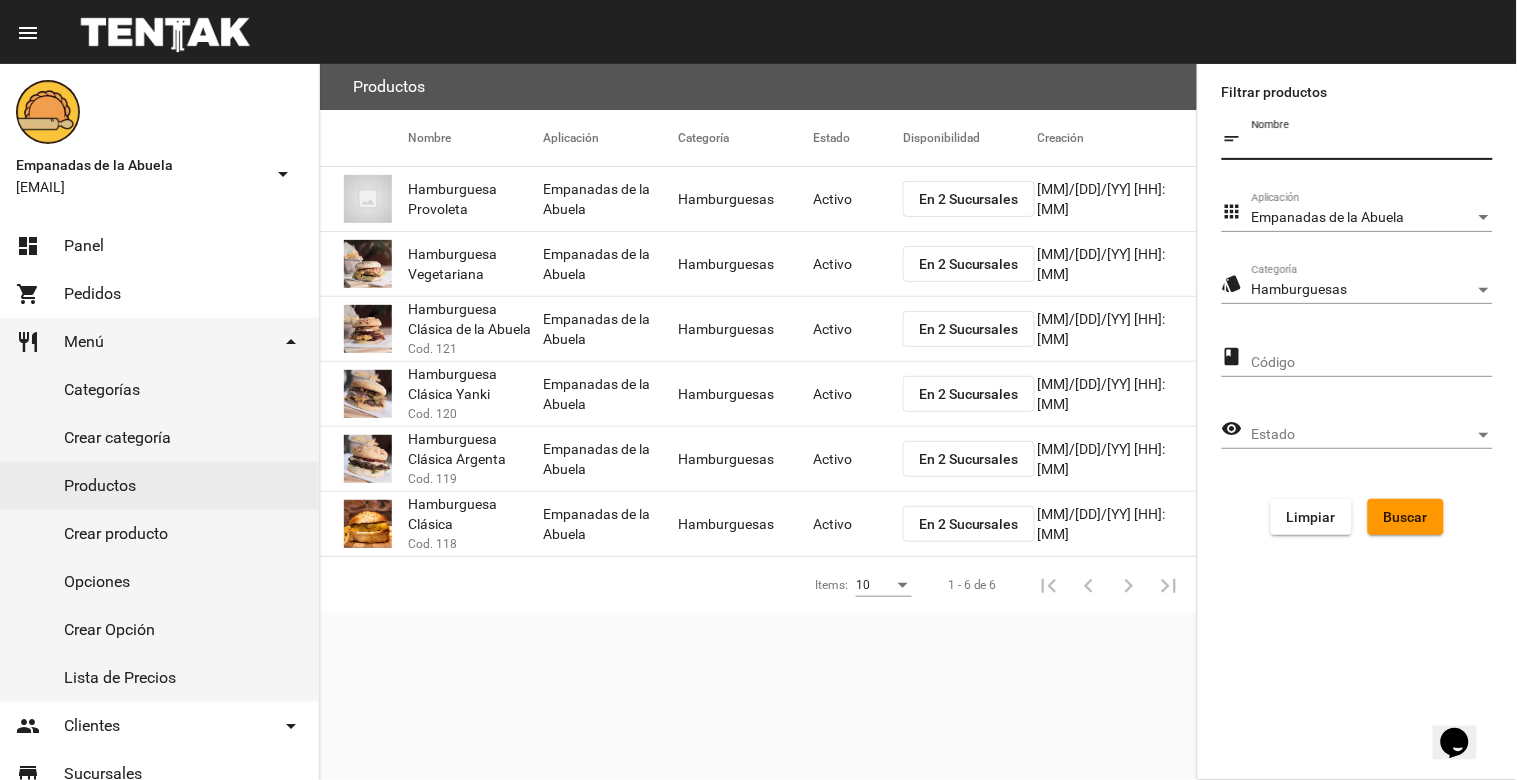 click on "Nombre" at bounding box center (1372, 145) 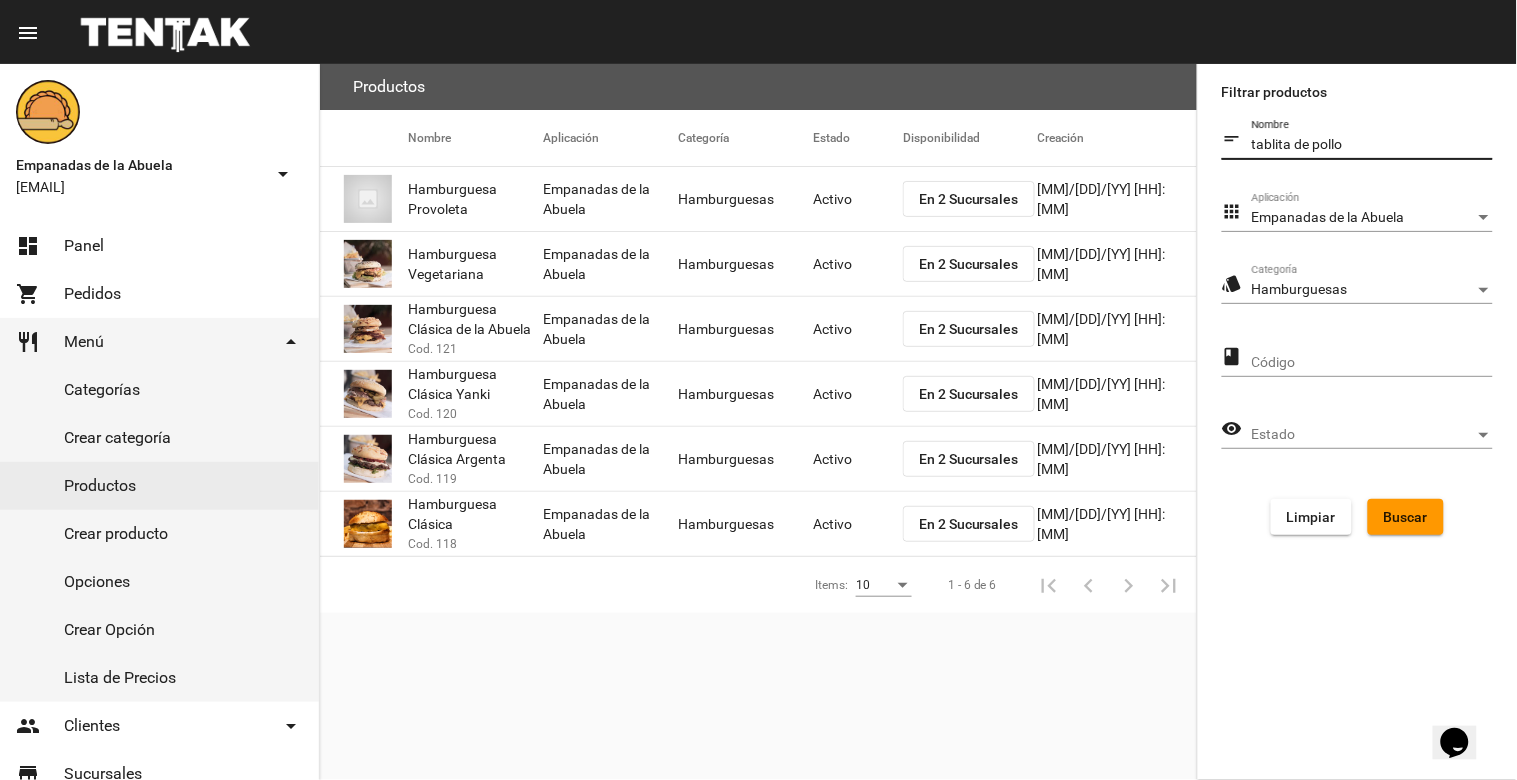 type on "tablita de pollo" 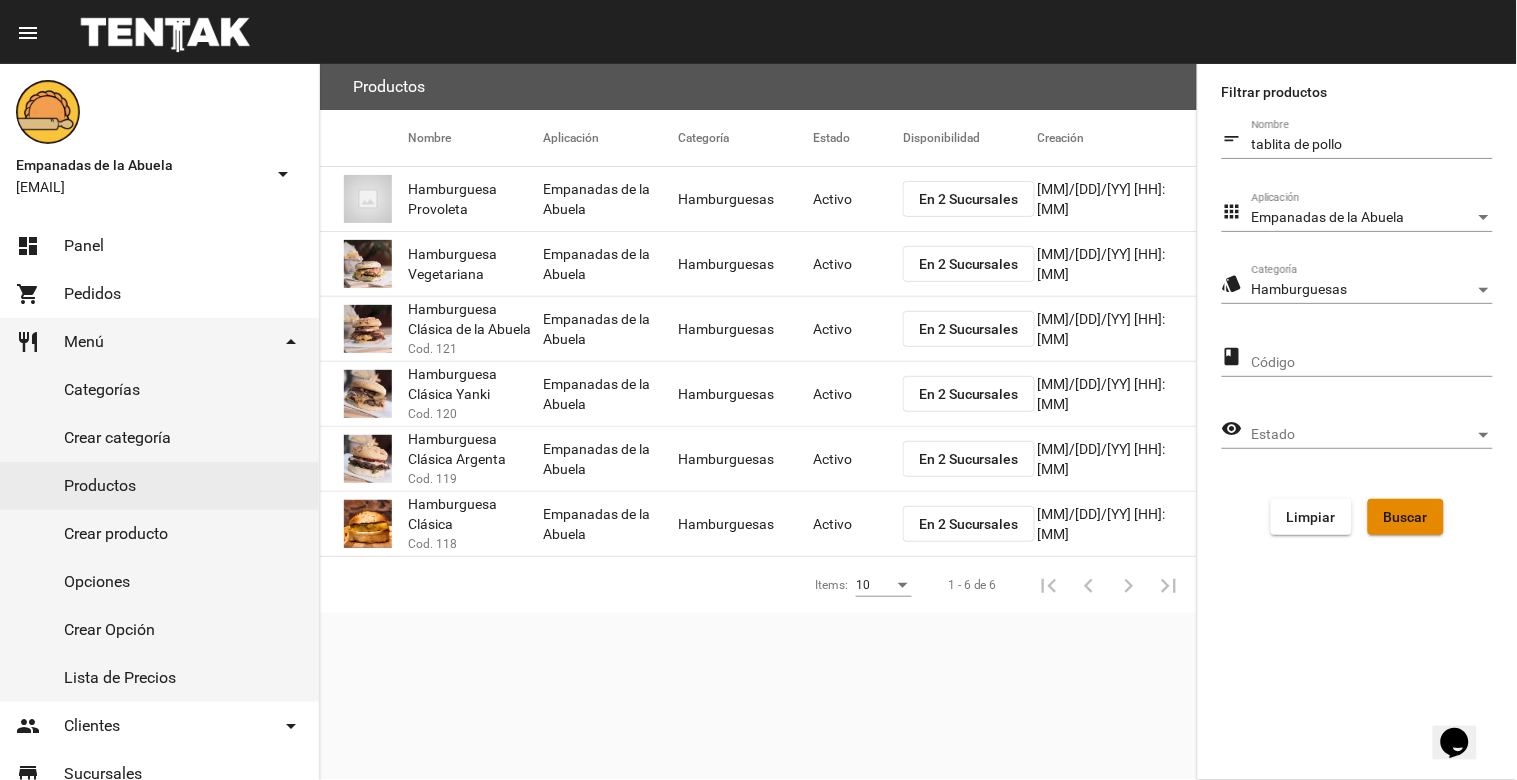 click on "Buscar" 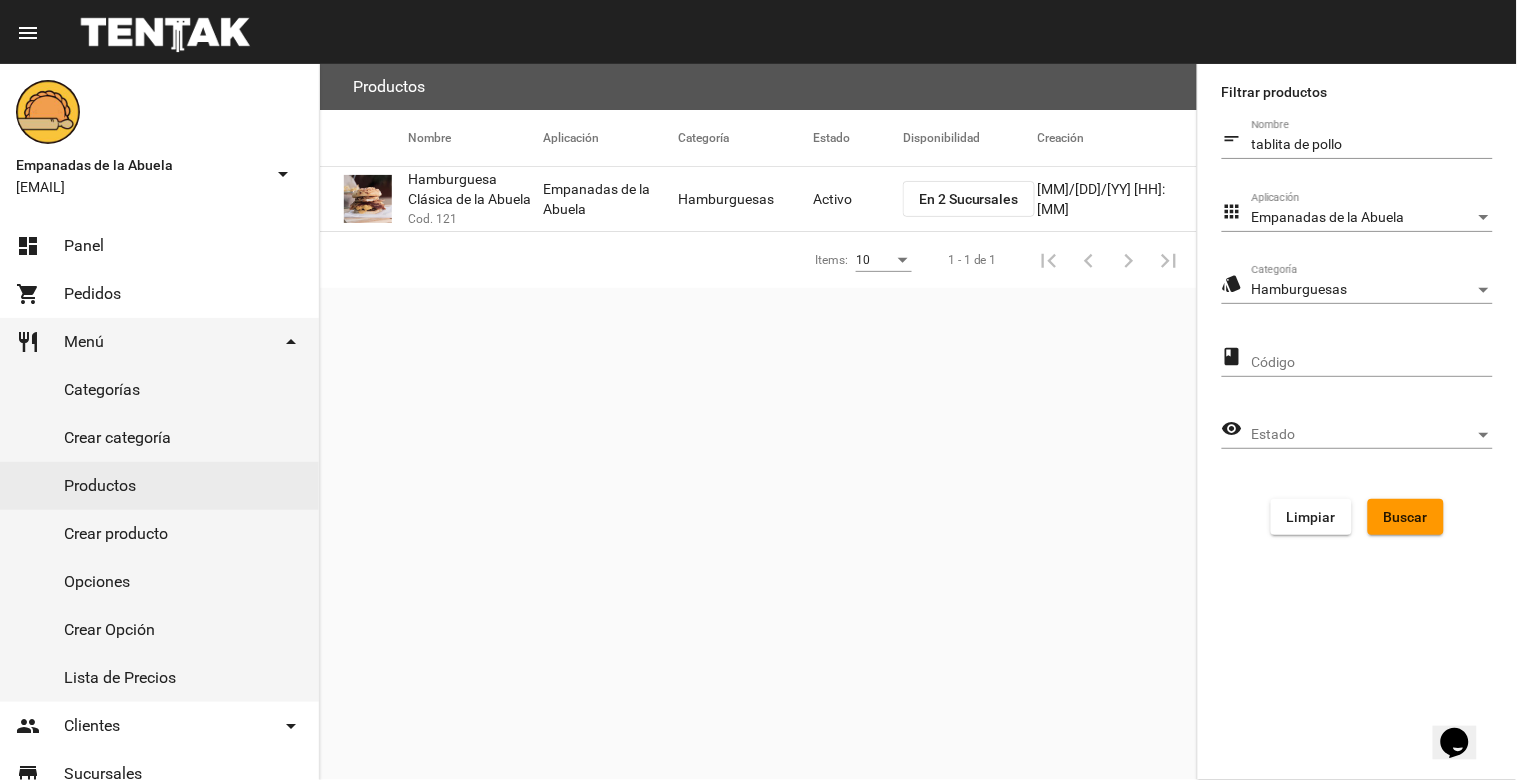 click on "Empanadas de la Abuela" at bounding box center [1363, 218] 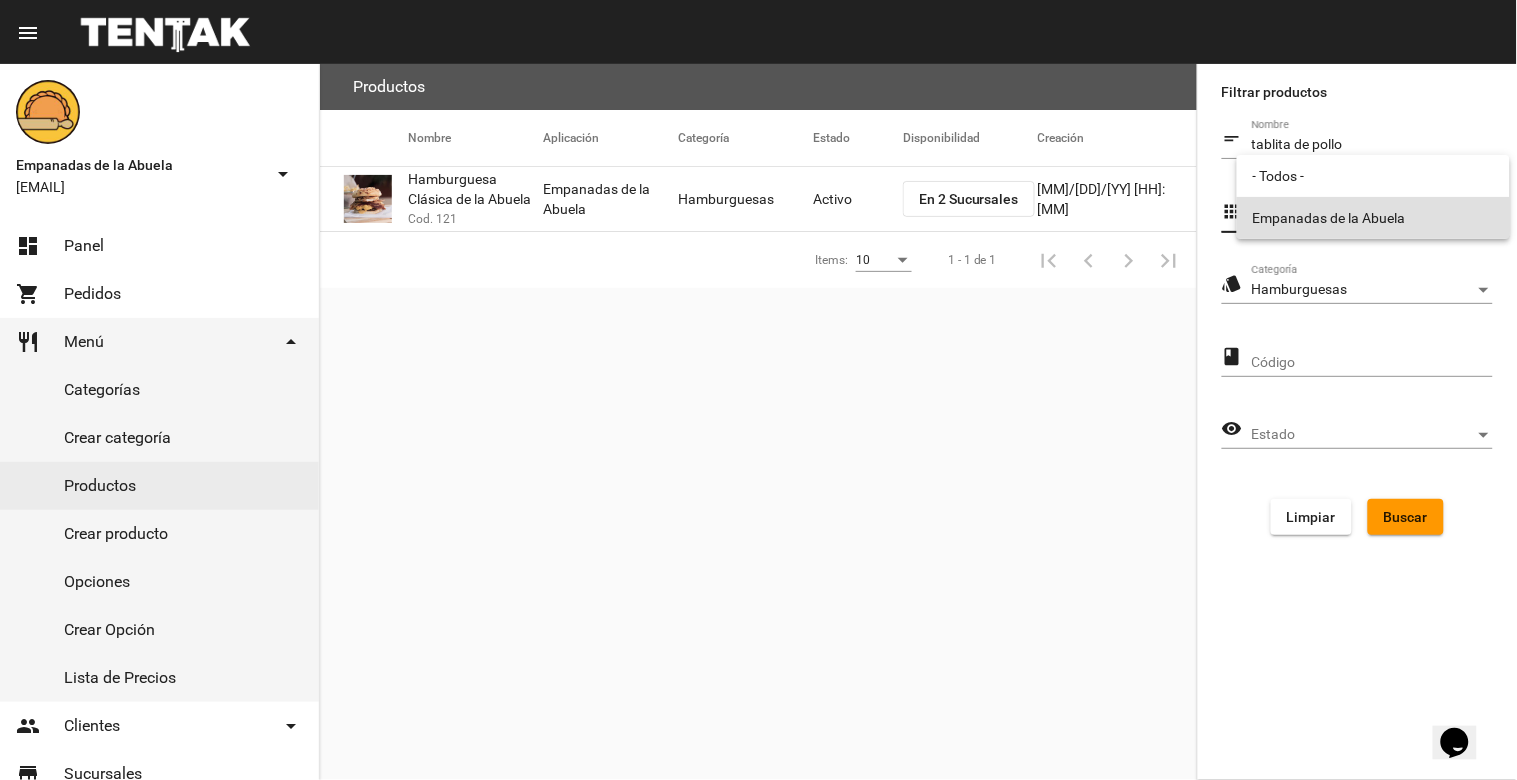 click on "Empanadas de la Abuela" at bounding box center (1373, 218) 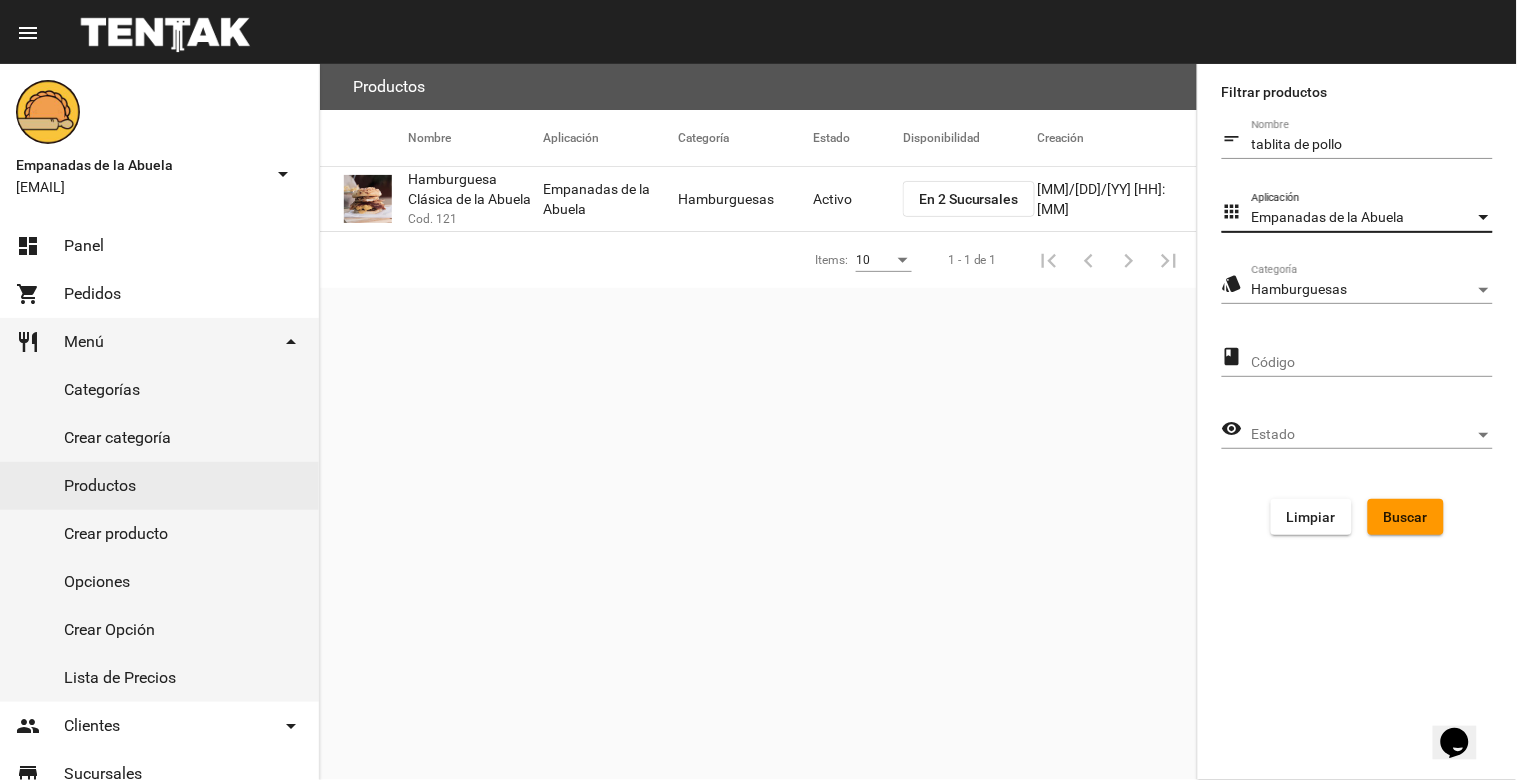 click on "style Hamburguesas Categoría" 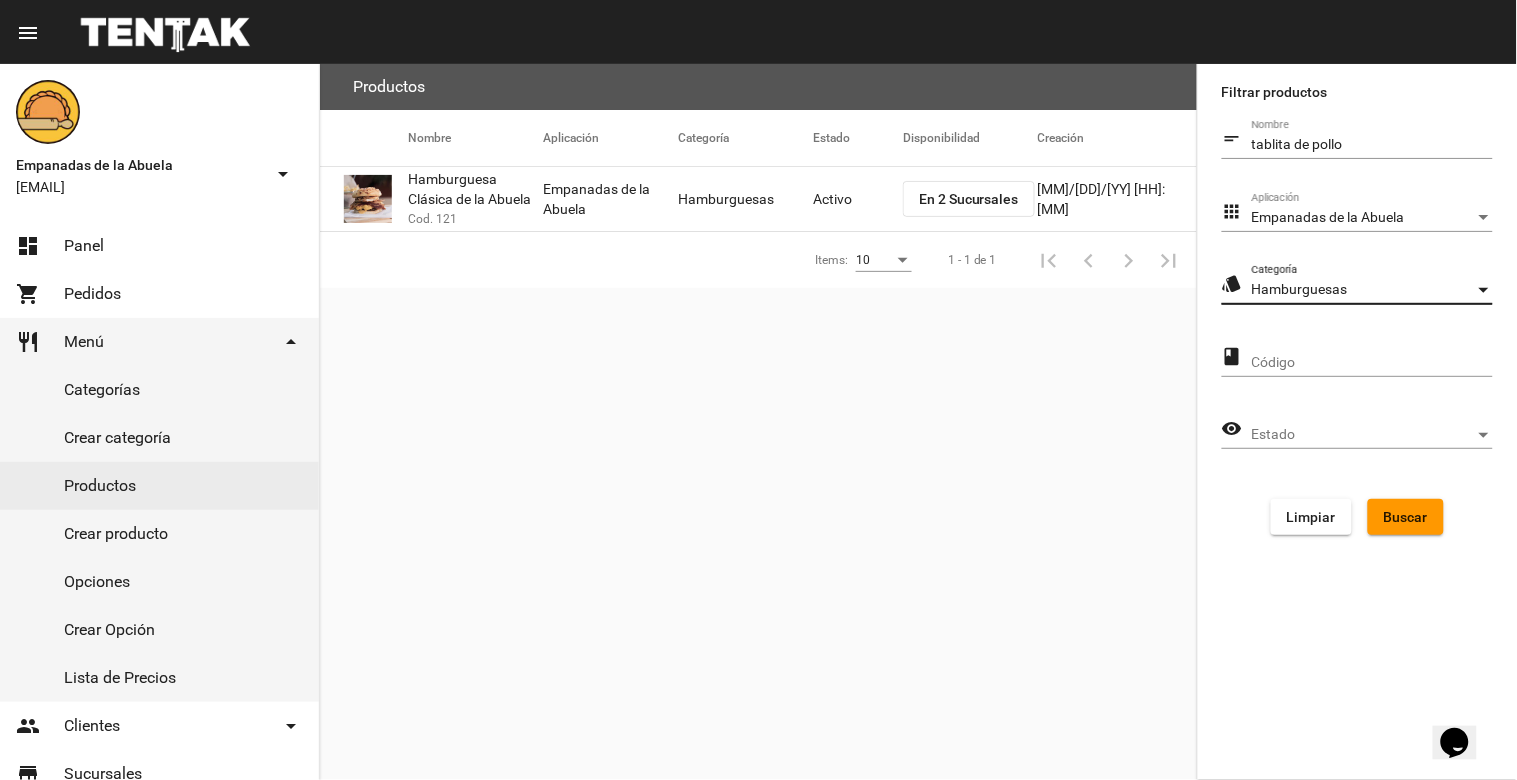 click on "Hamburguesas" at bounding box center [1363, 290] 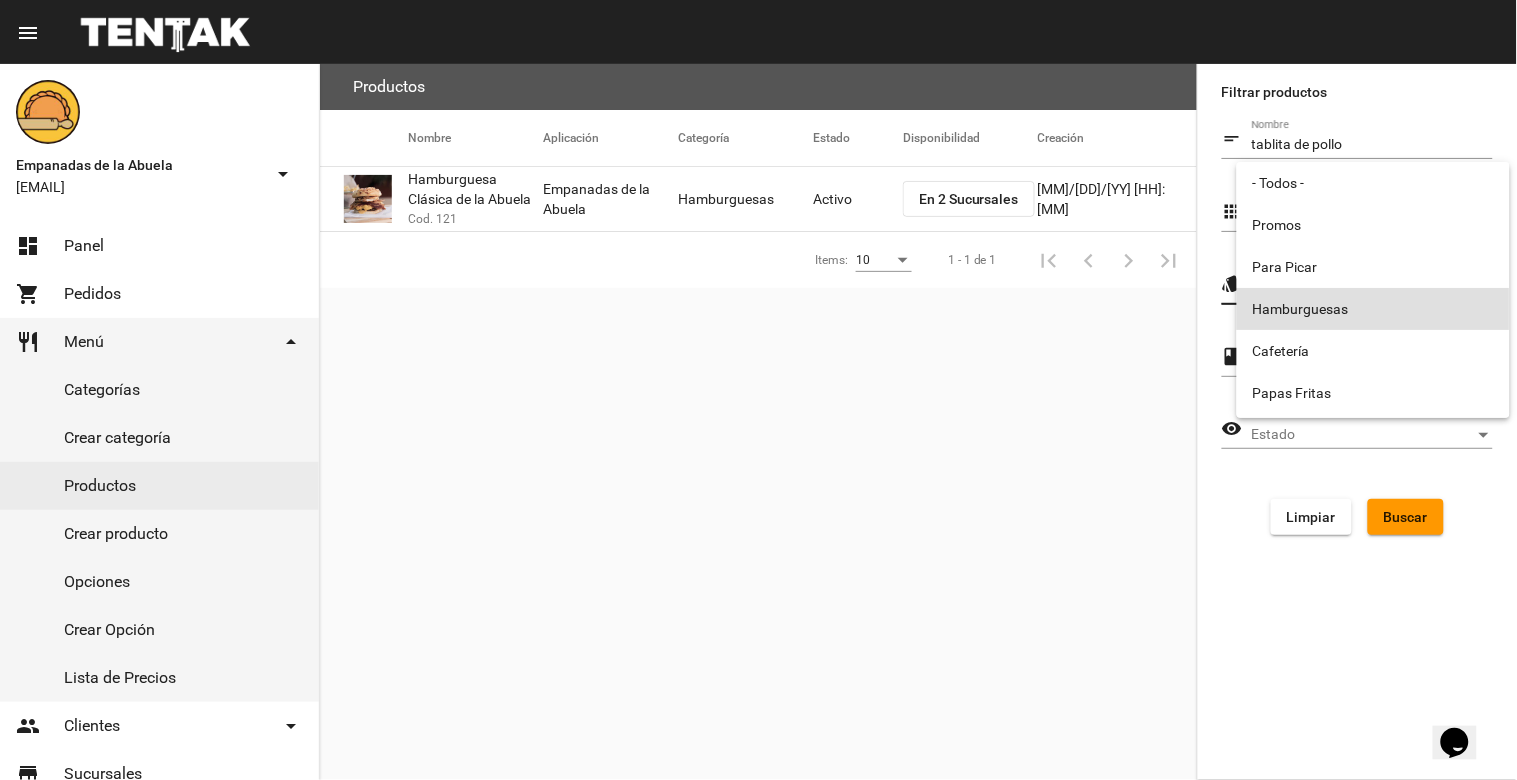 scroll, scrollTop: 18, scrollLeft: 0, axis: vertical 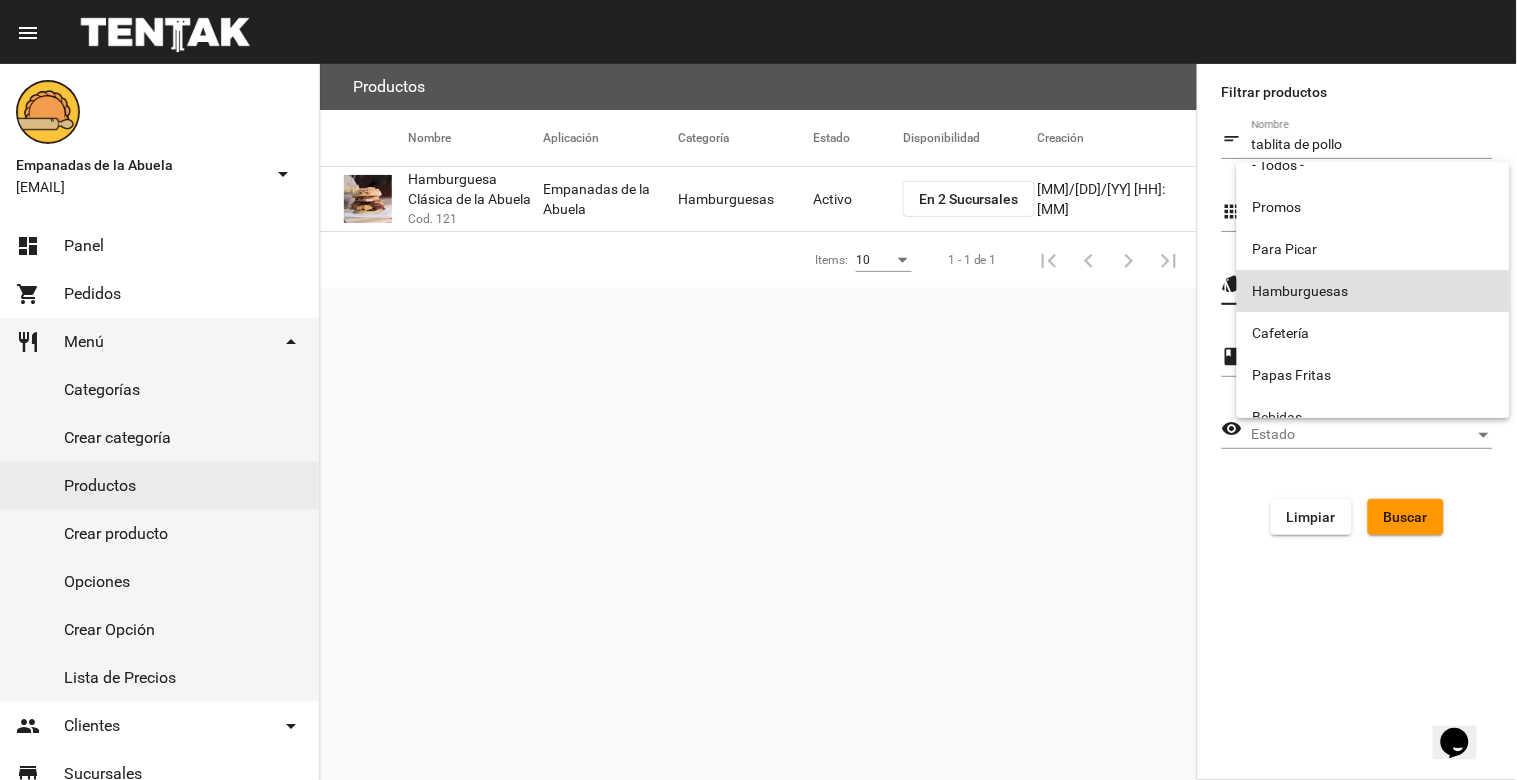 click at bounding box center (758, 390) 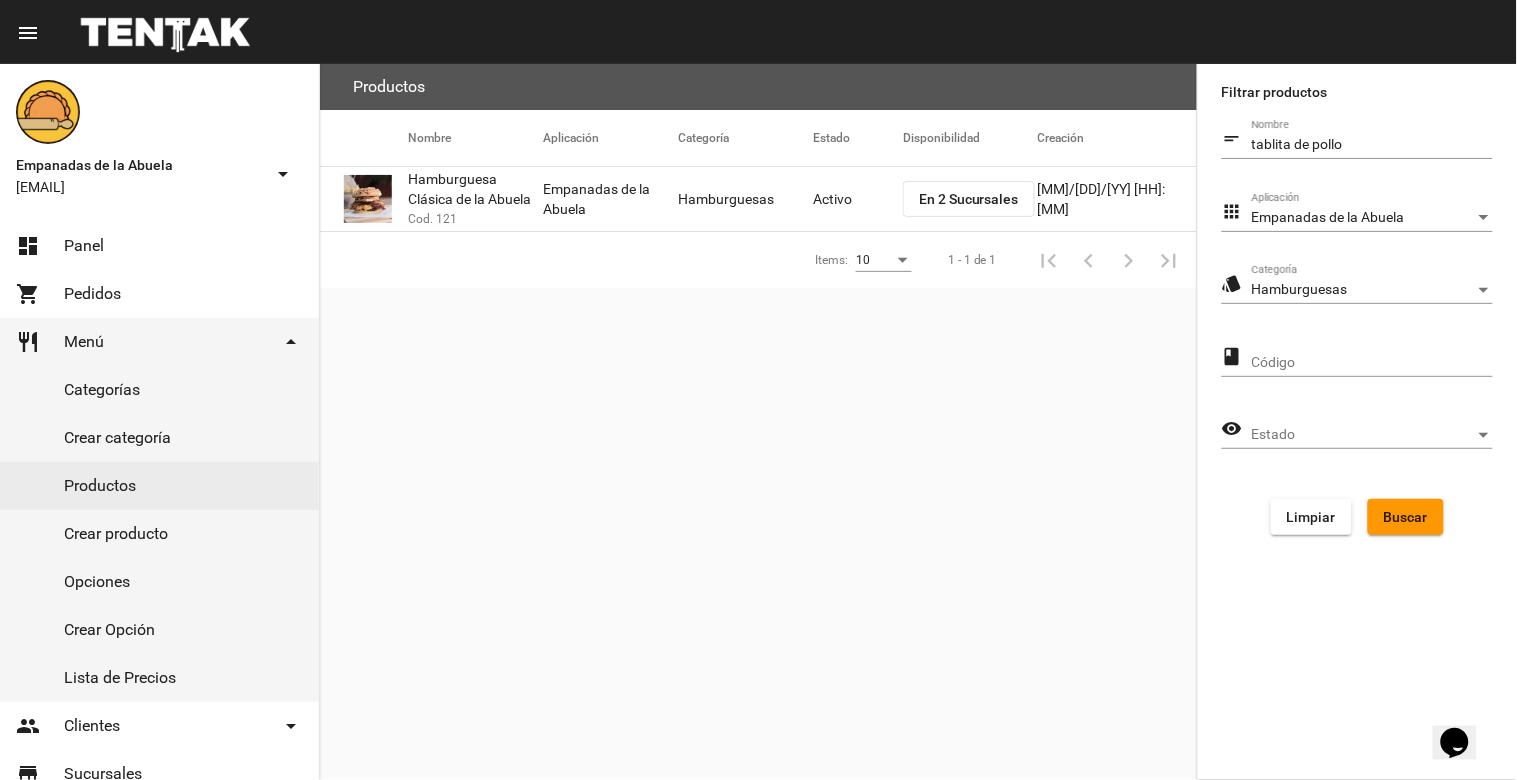 click on "Código" 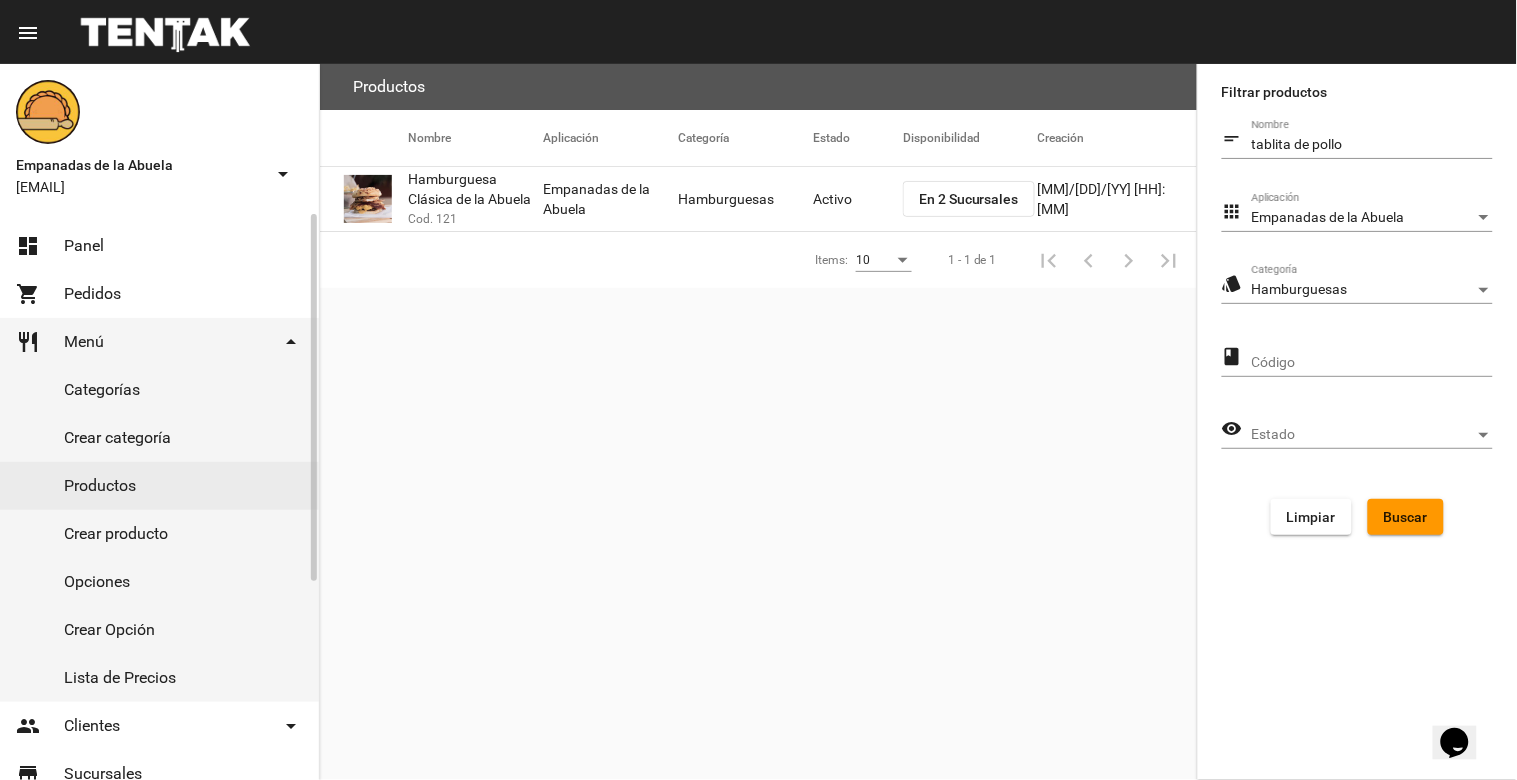 click on "dashboard Panel" 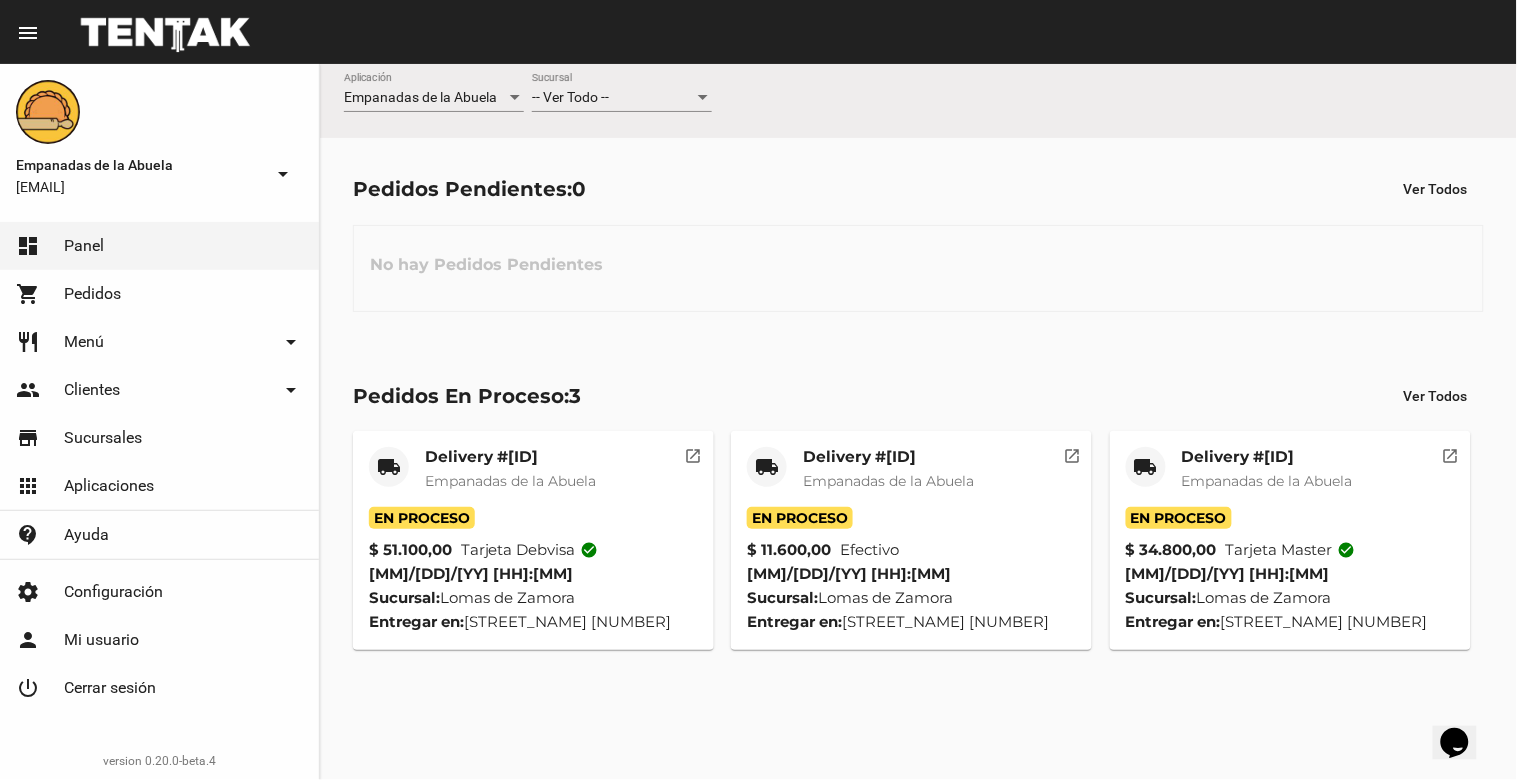 click on "restaurant Menú arrow_drop_down" 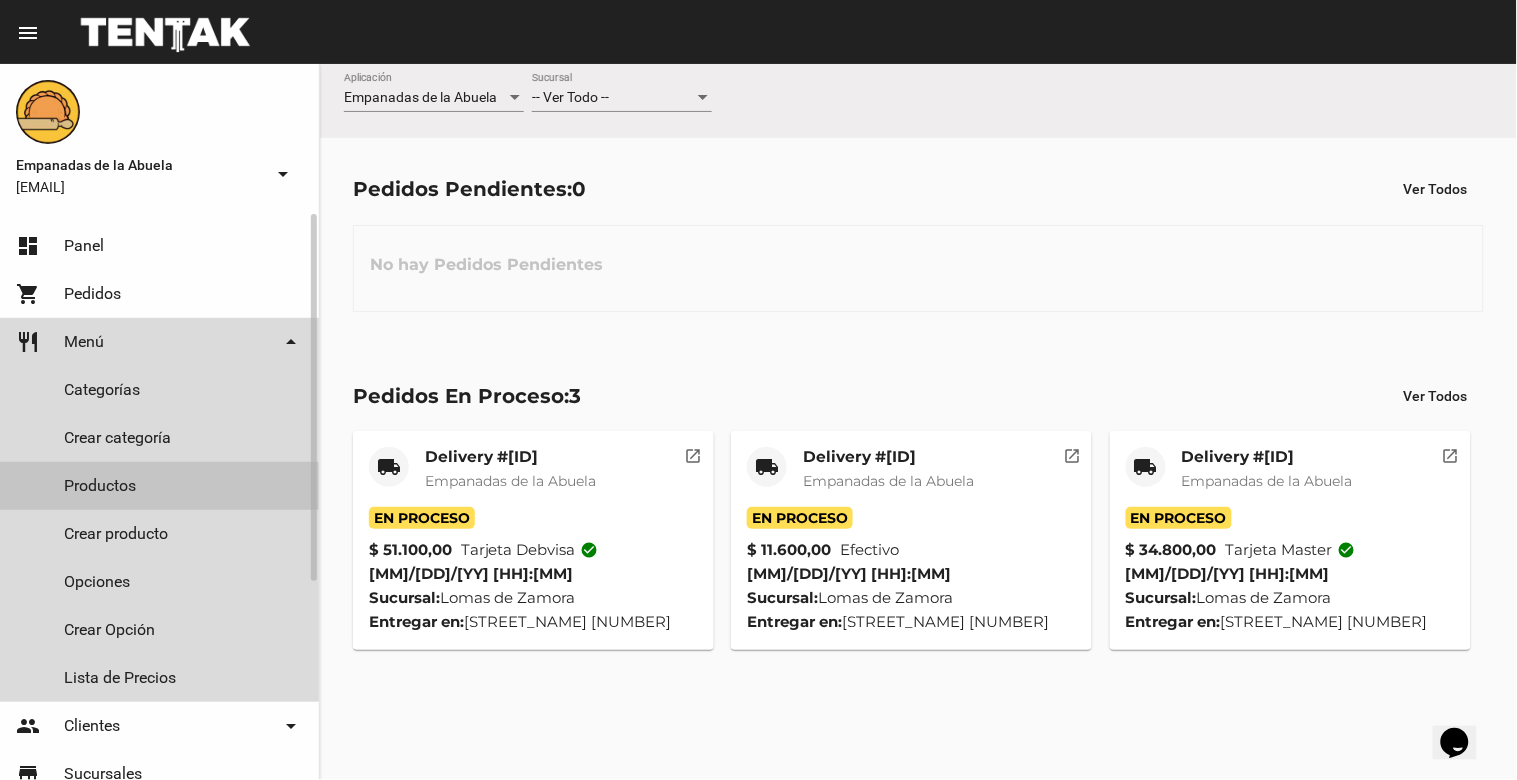 click on "Productos" 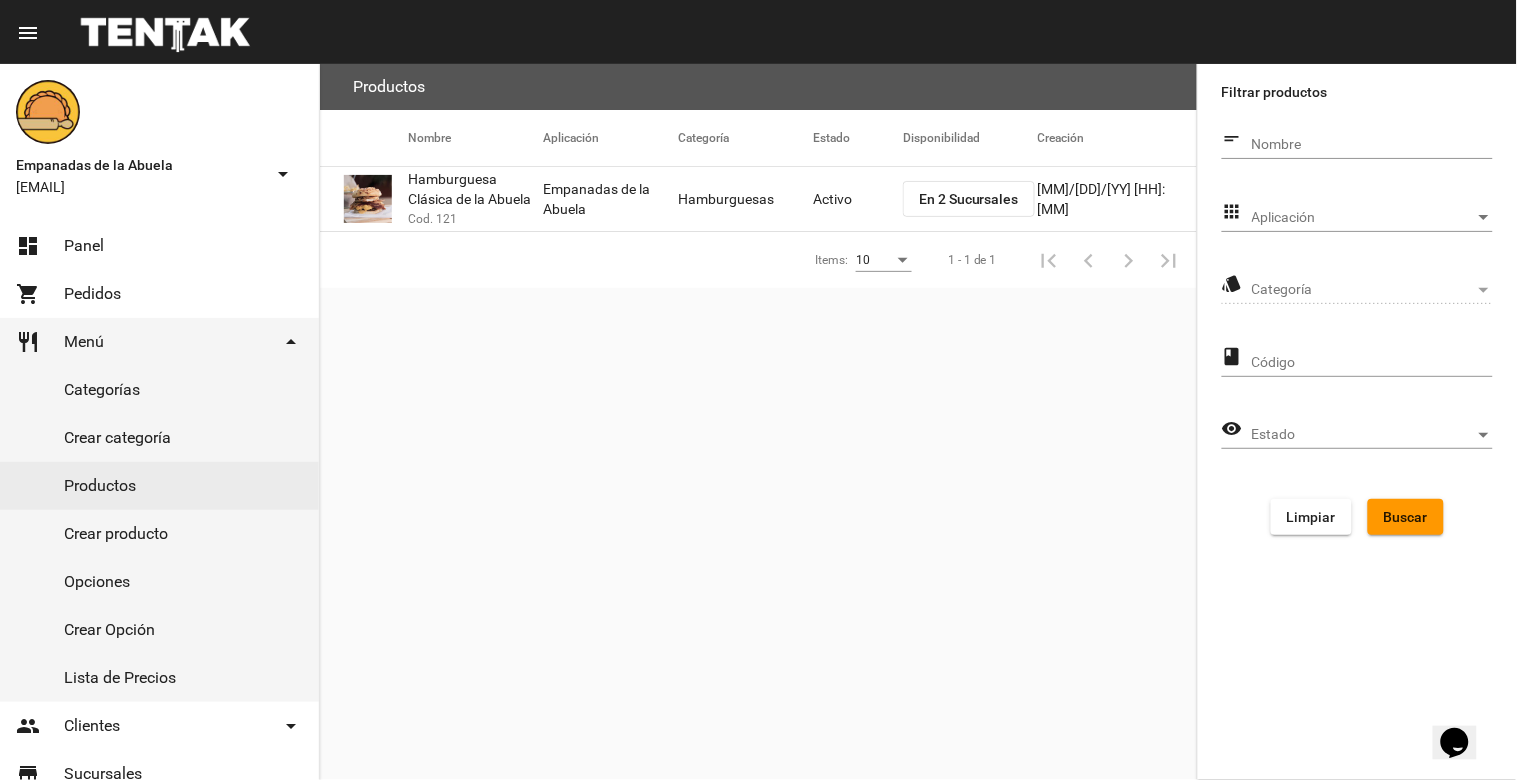click on "Aplicación" at bounding box center [1363, 218] 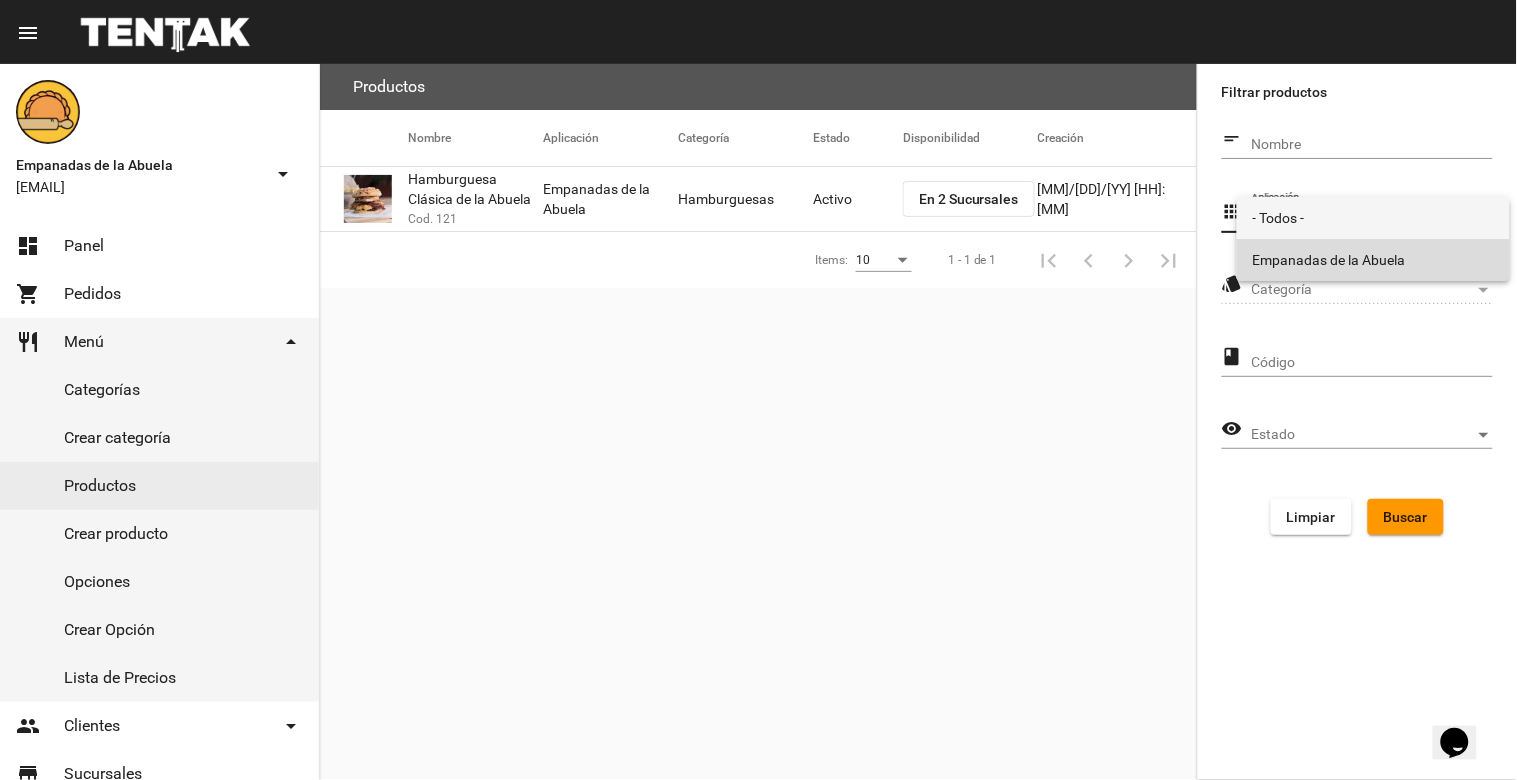 click on "Empanadas de la Abuela" at bounding box center [1373, 260] 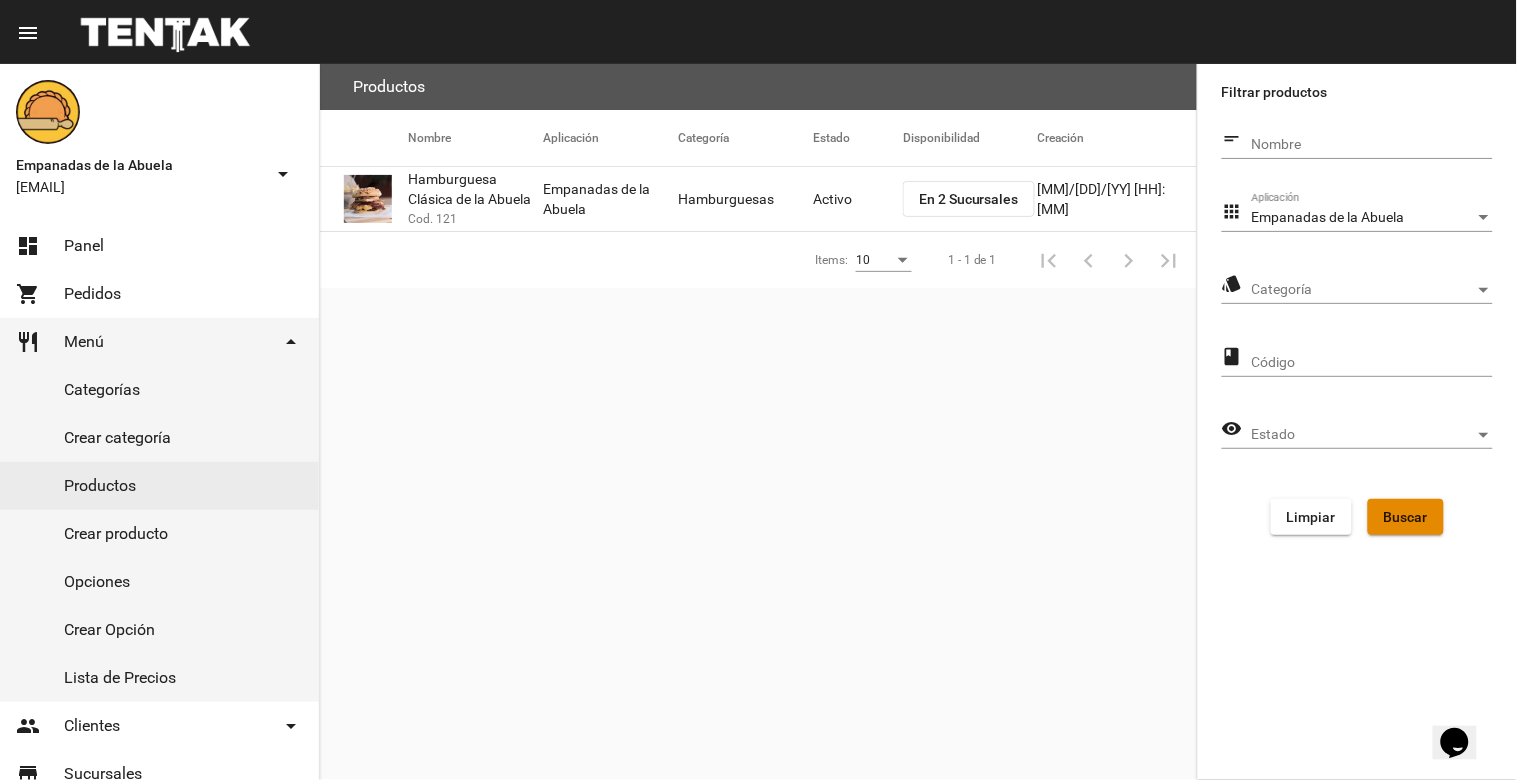 click on "Buscar" 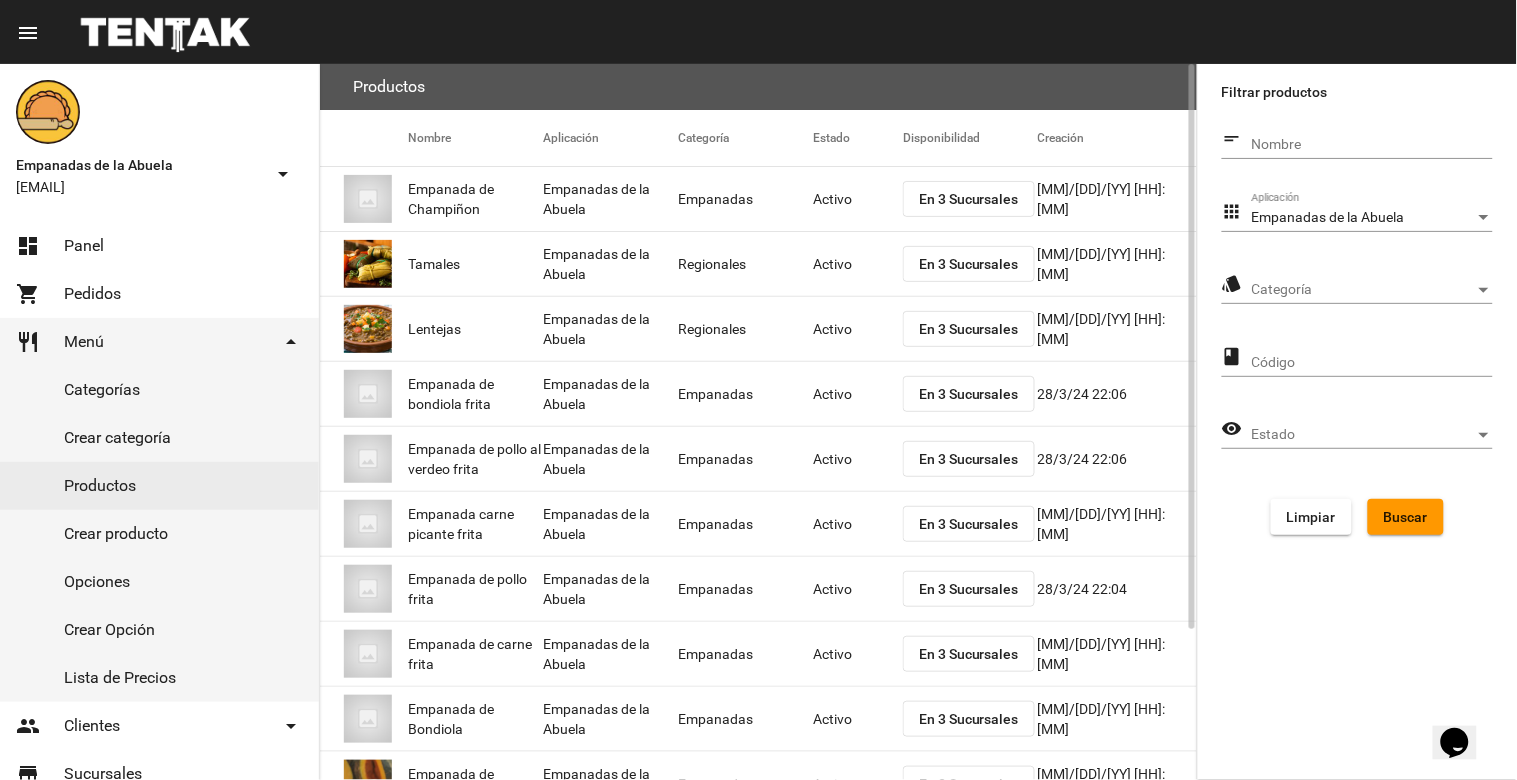 scroll, scrollTop: 190, scrollLeft: 0, axis: vertical 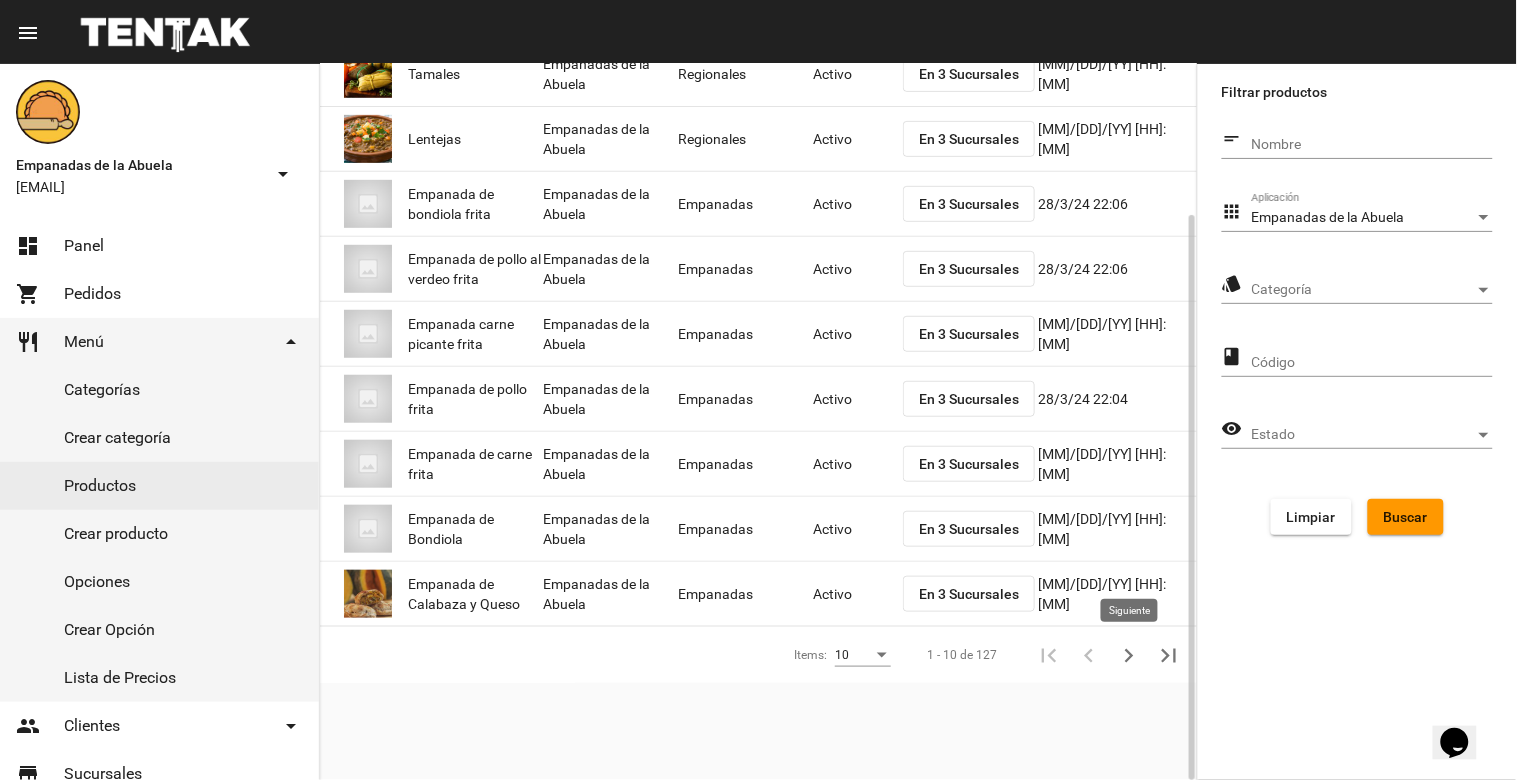 click 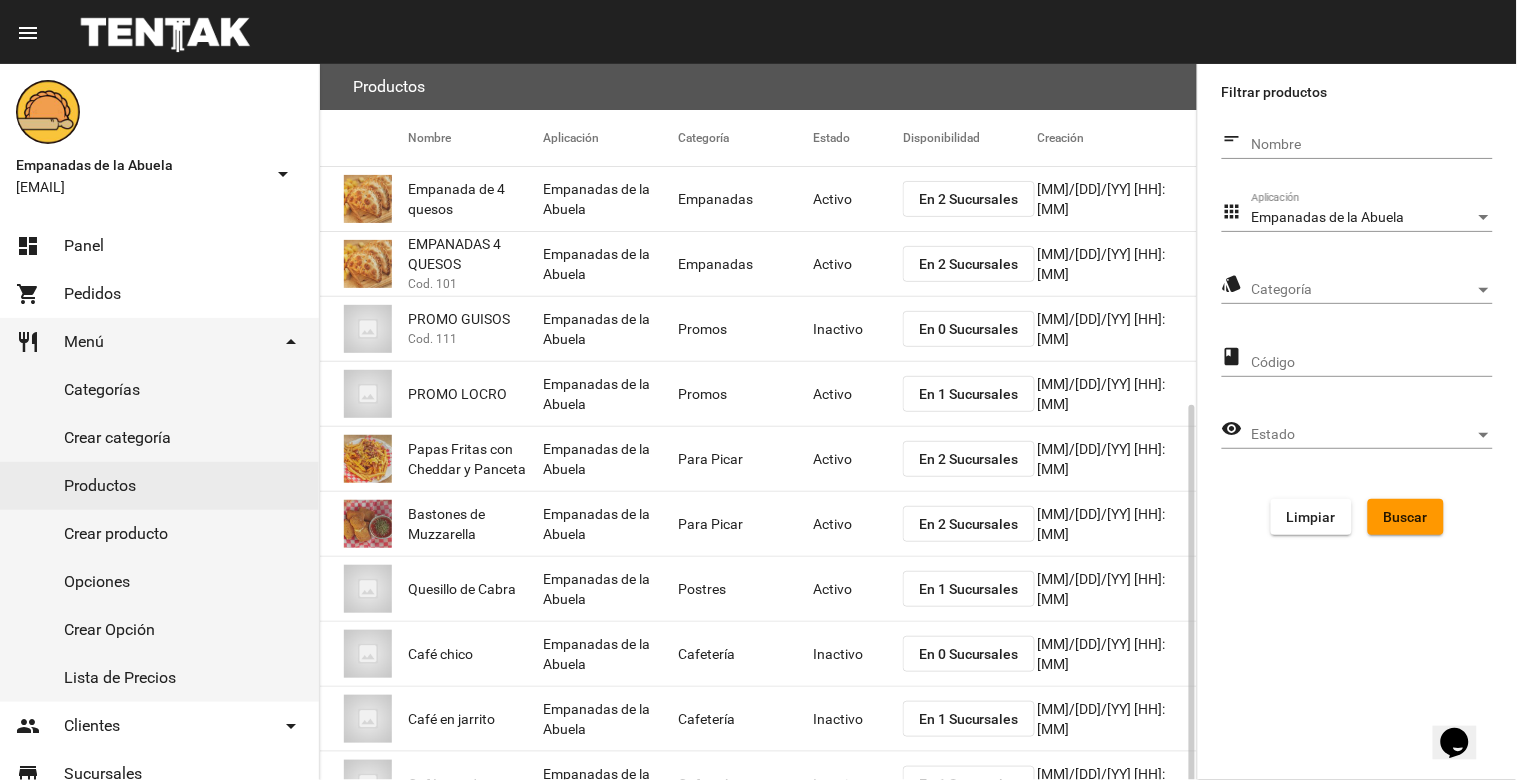 scroll, scrollTop: 190, scrollLeft: 0, axis: vertical 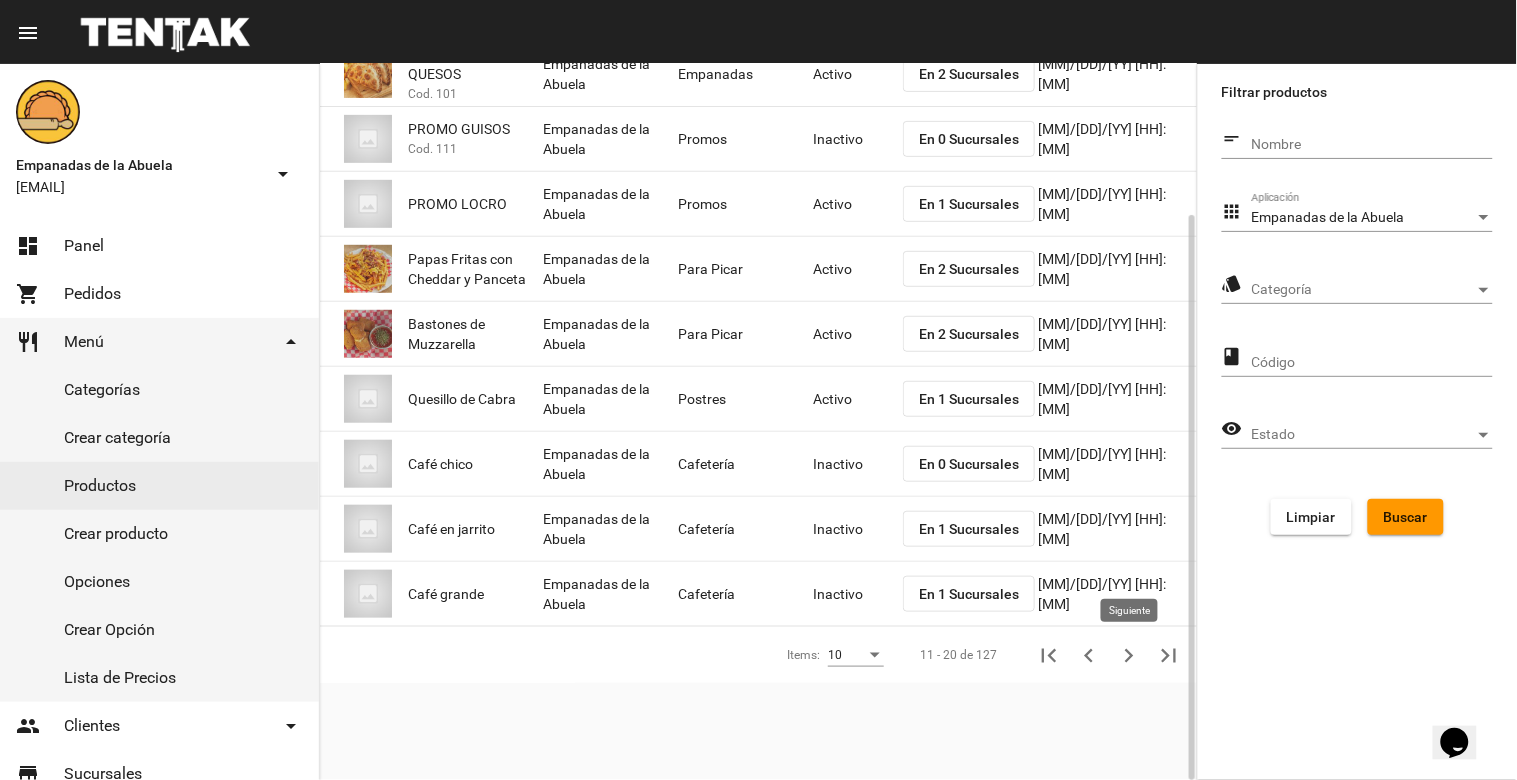 click 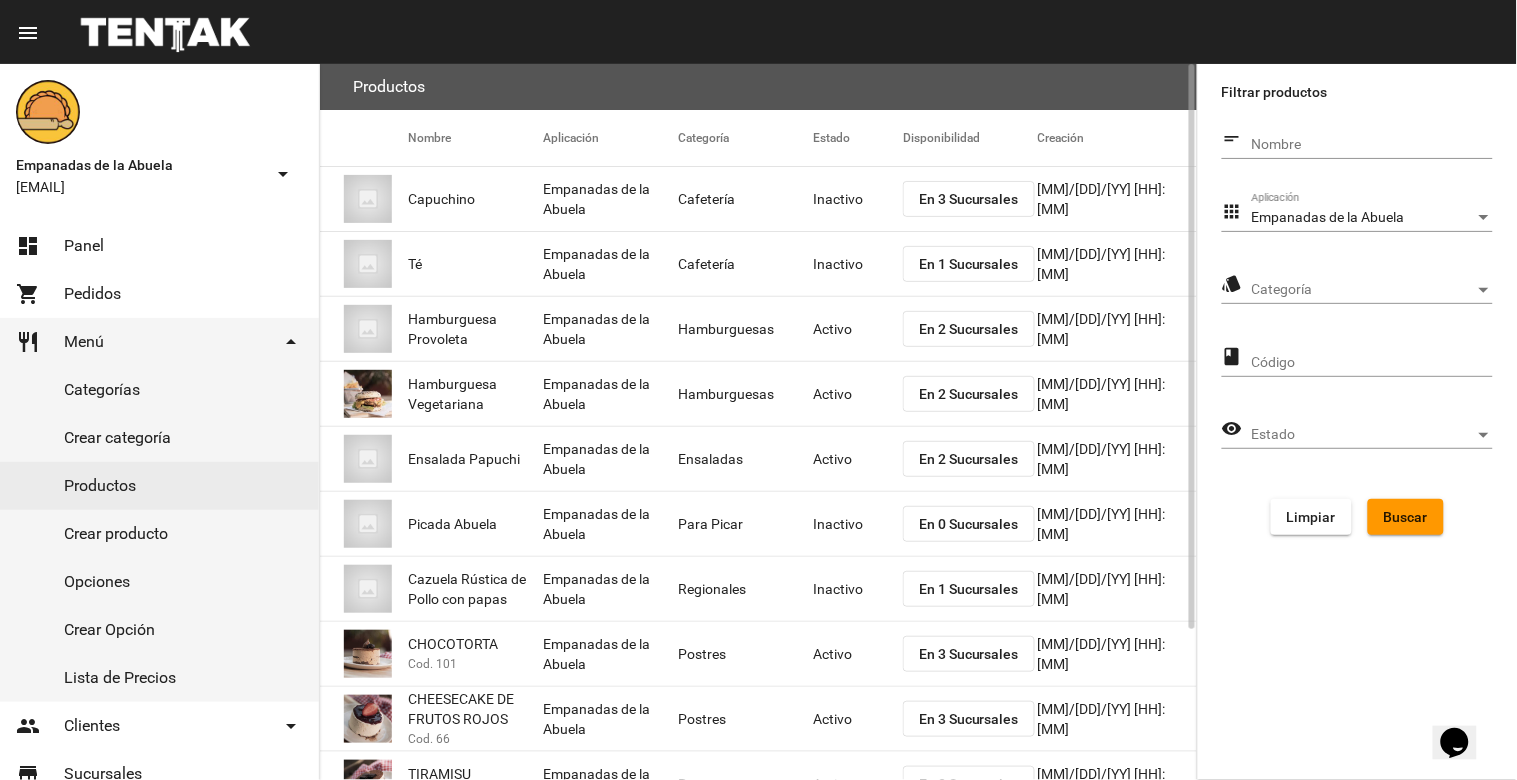 scroll, scrollTop: 190, scrollLeft: 0, axis: vertical 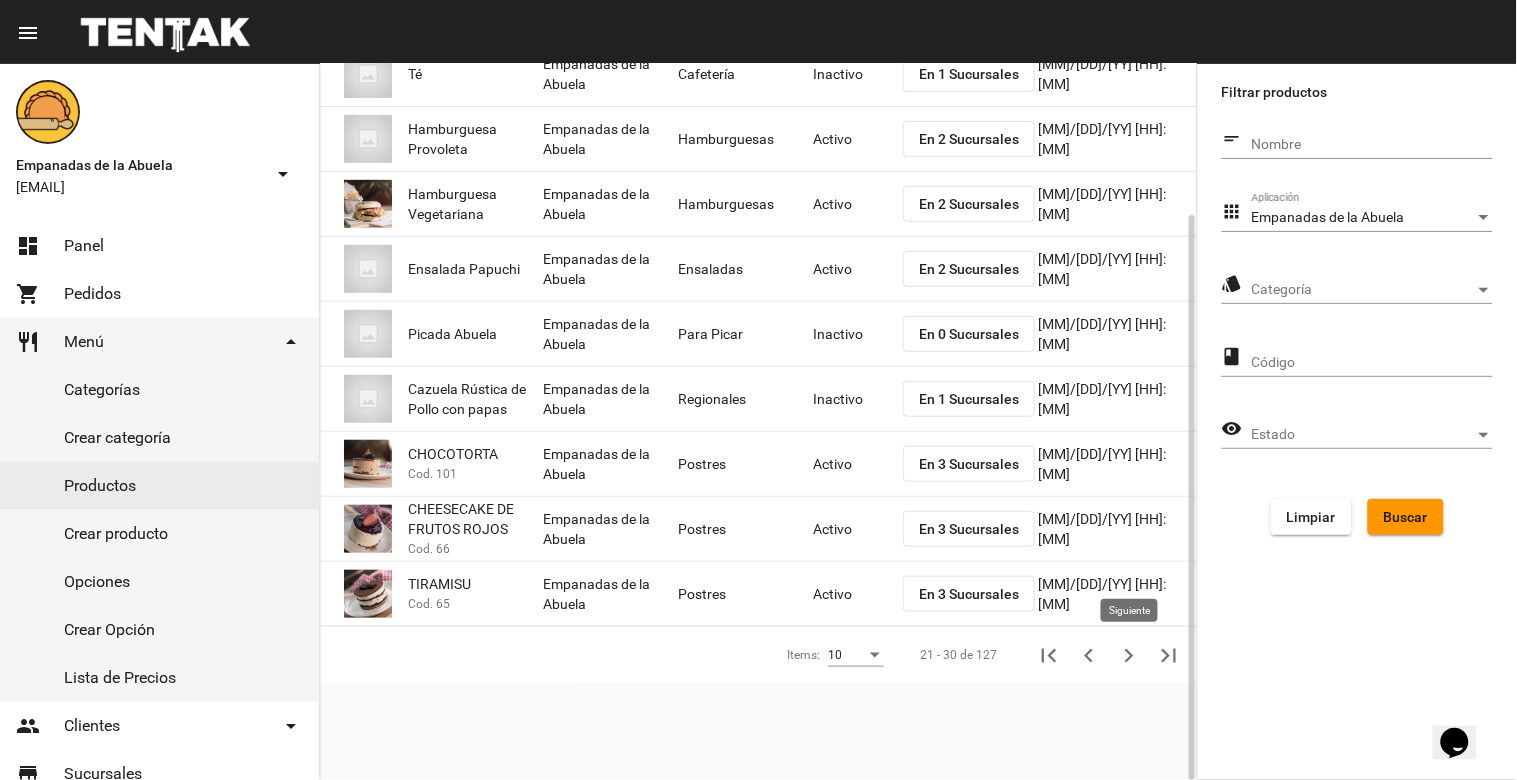 click 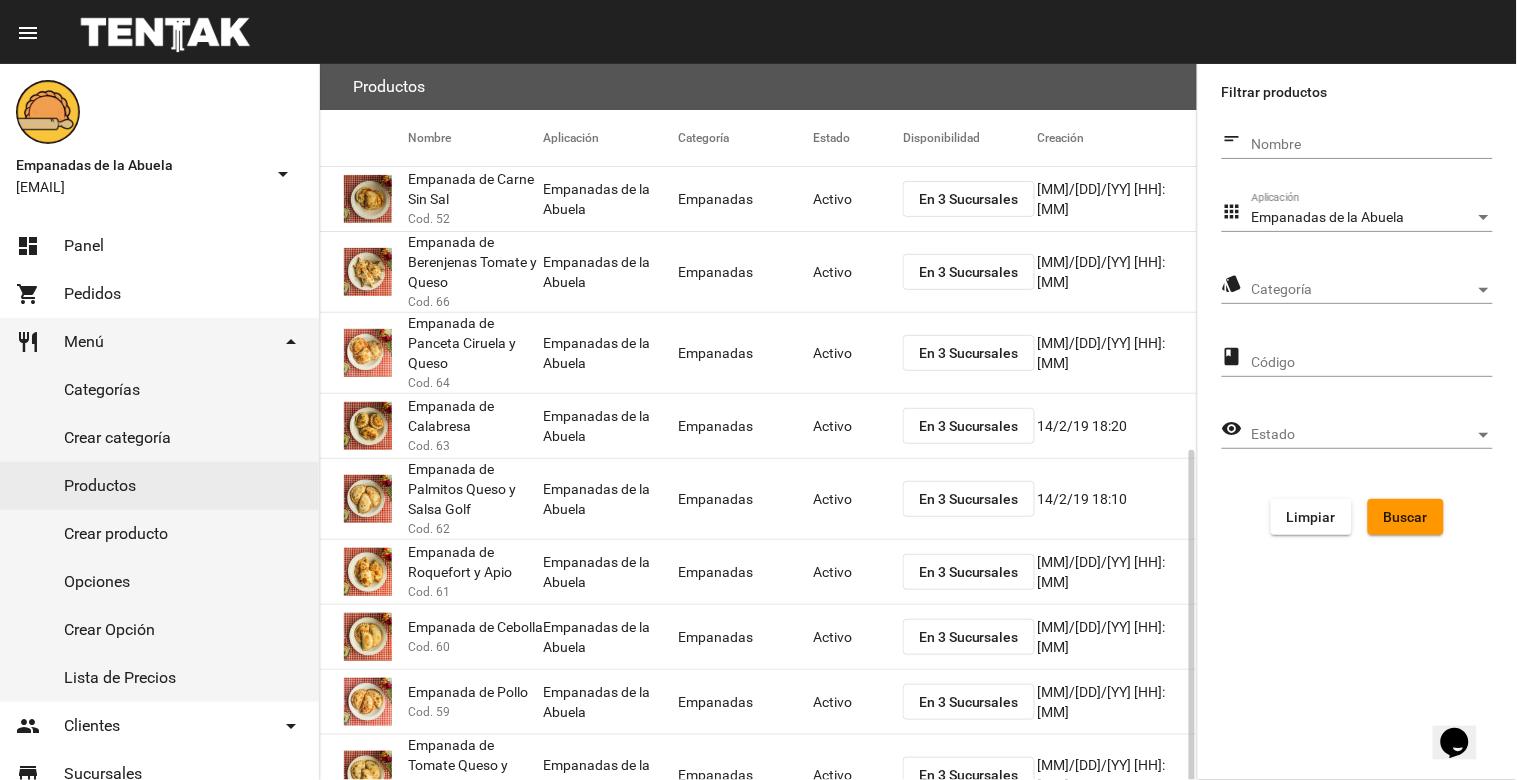 scroll, scrollTop: 222, scrollLeft: 0, axis: vertical 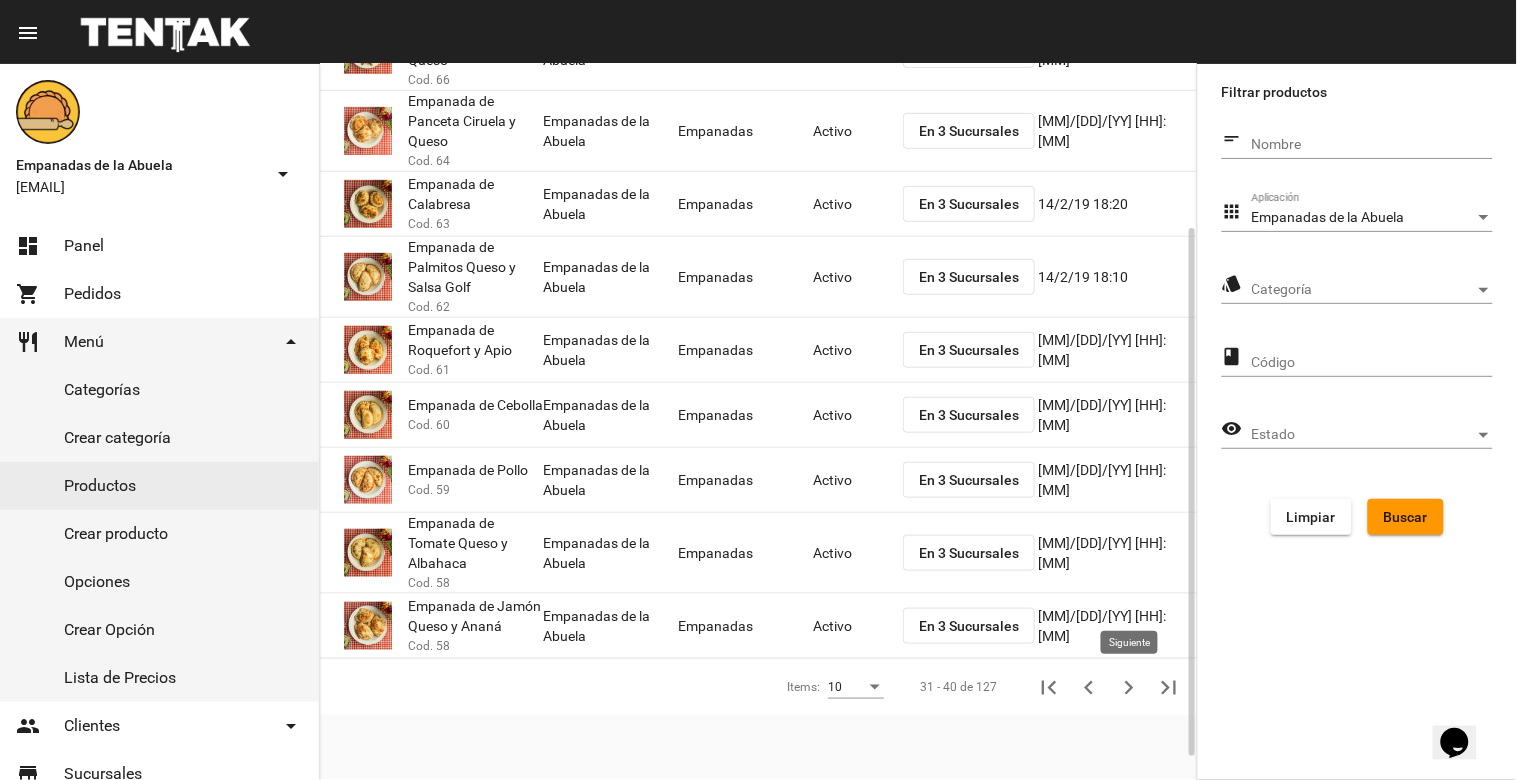 click 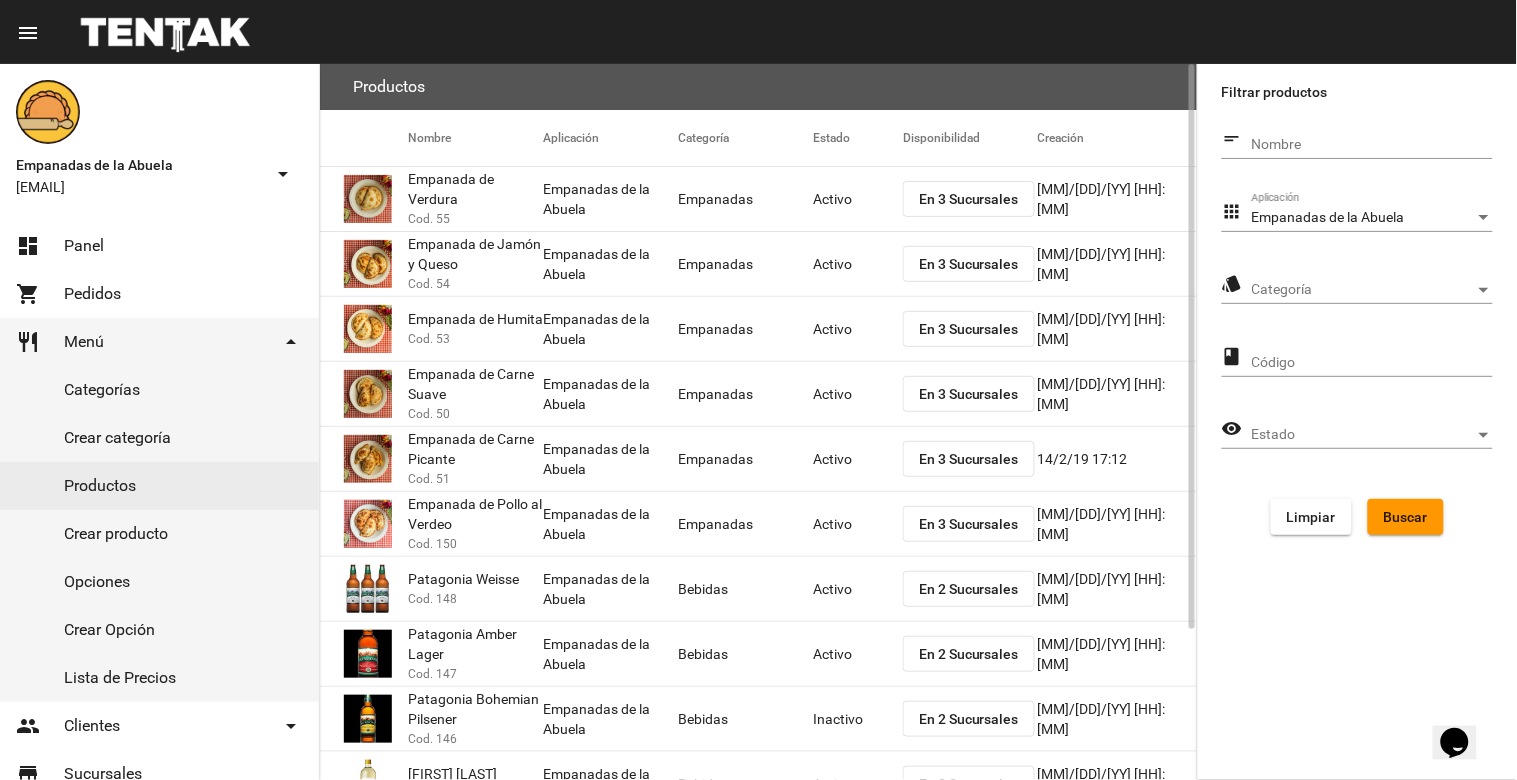 scroll, scrollTop: 190, scrollLeft: 0, axis: vertical 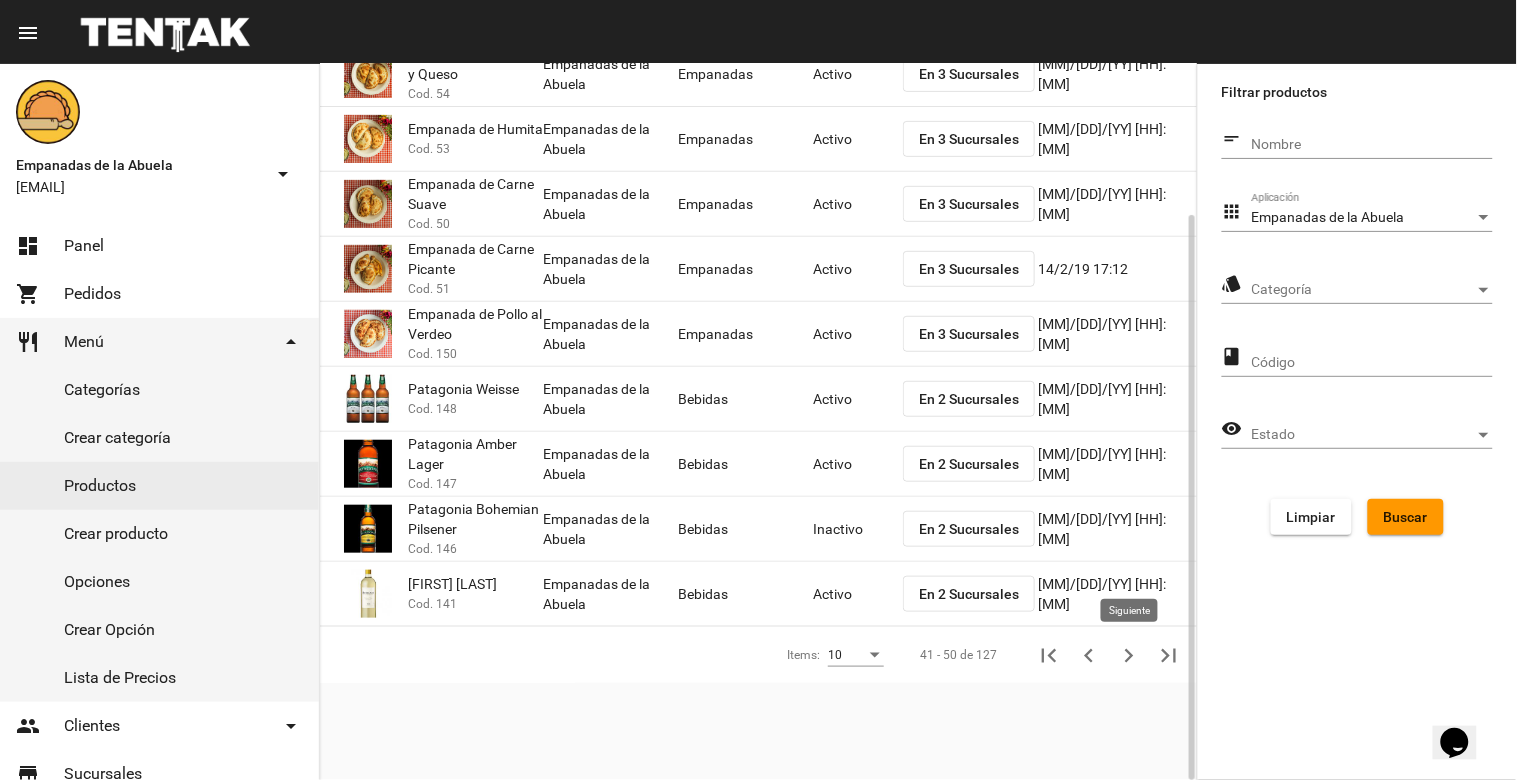 click 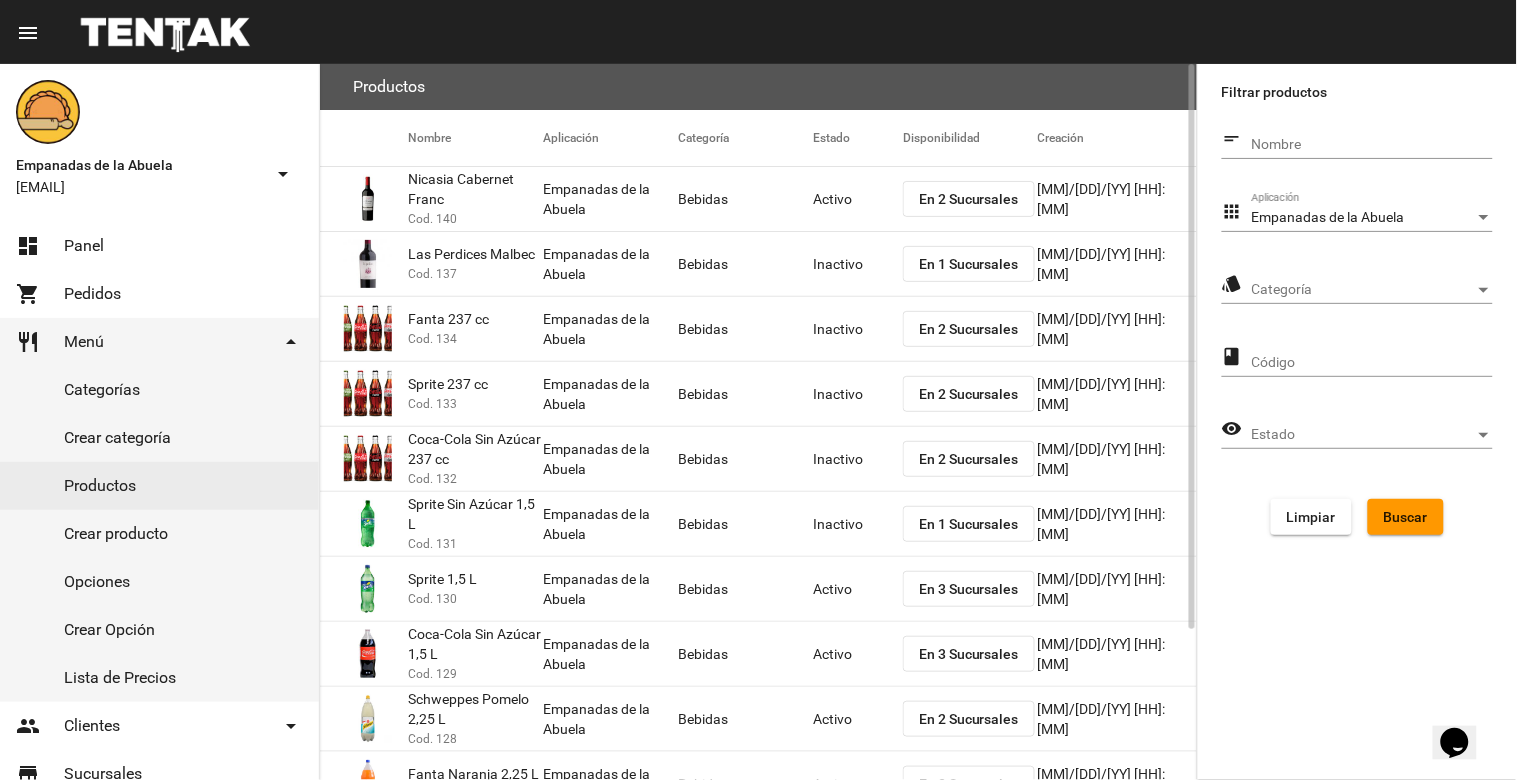 scroll, scrollTop: 190, scrollLeft: 0, axis: vertical 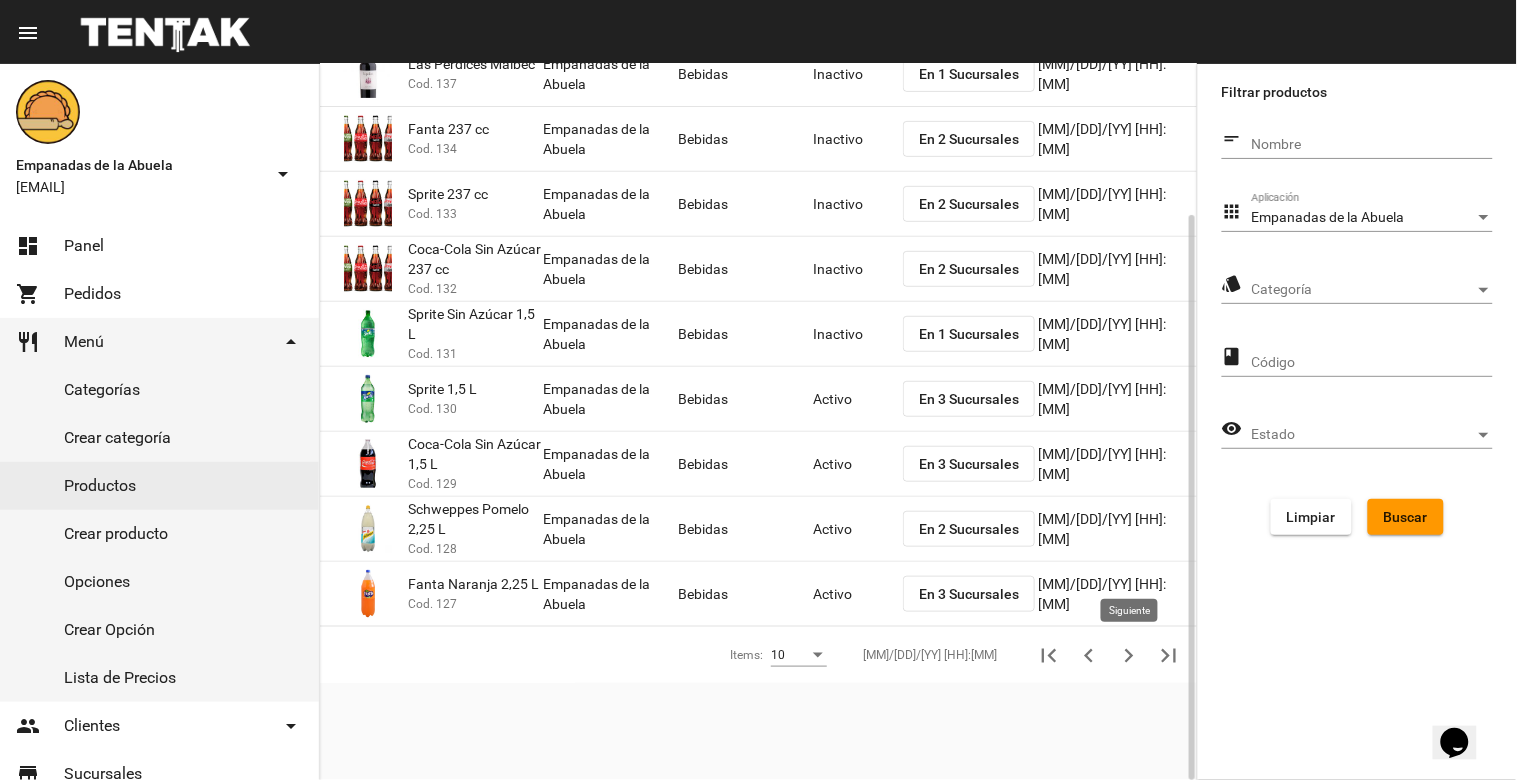 click 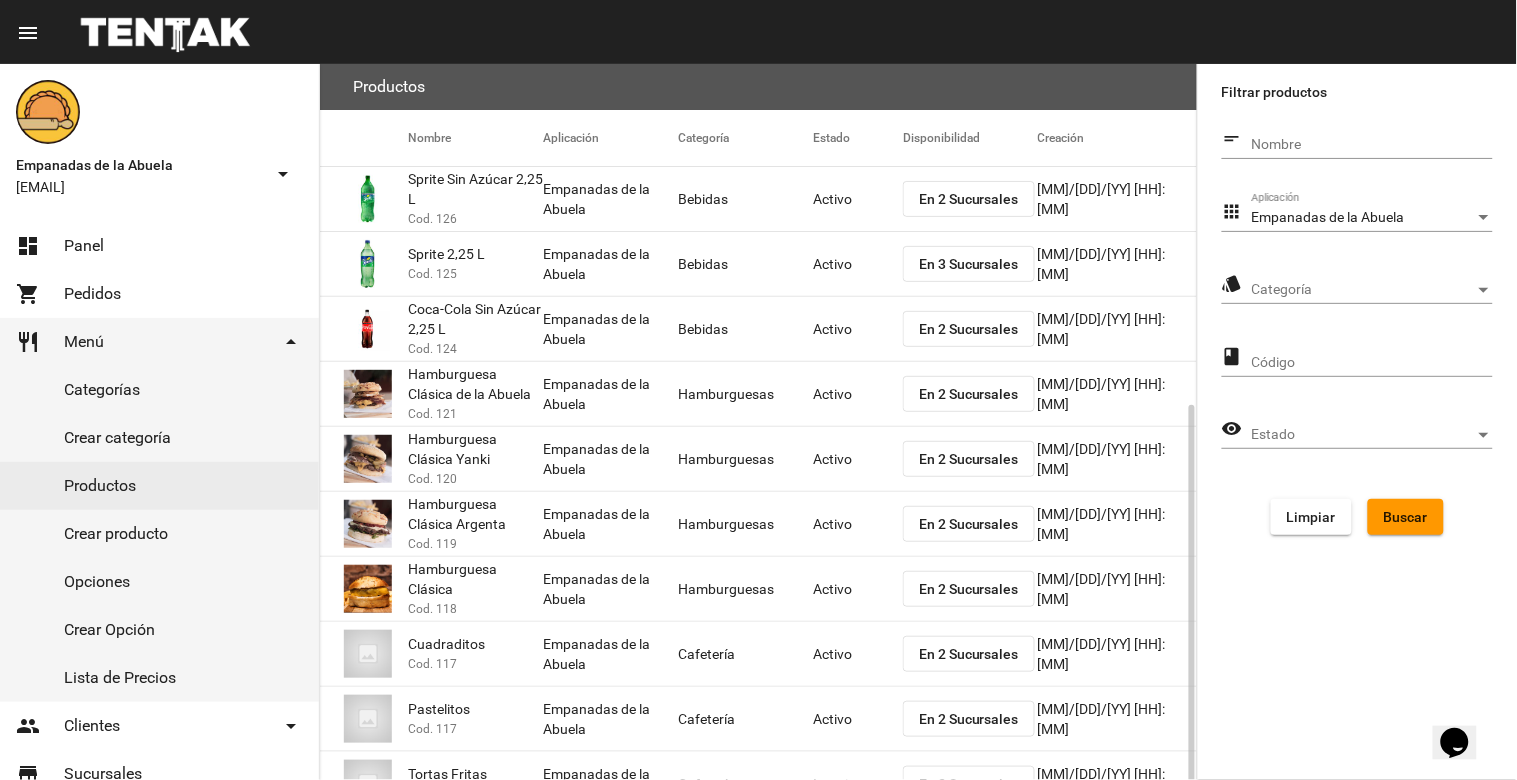 scroll, scrollTop: 190, scrollLeft: 0, axis: vertical 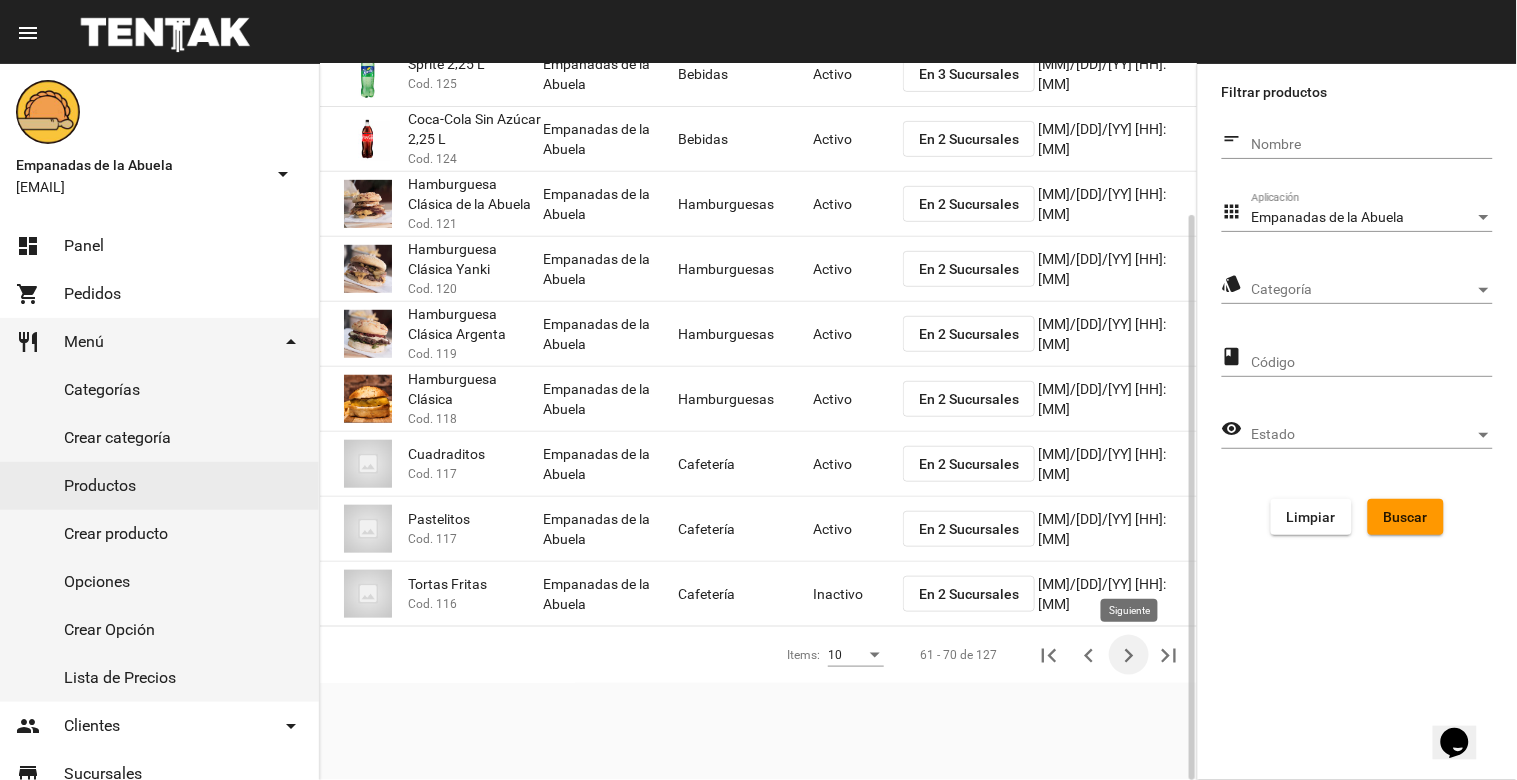 click 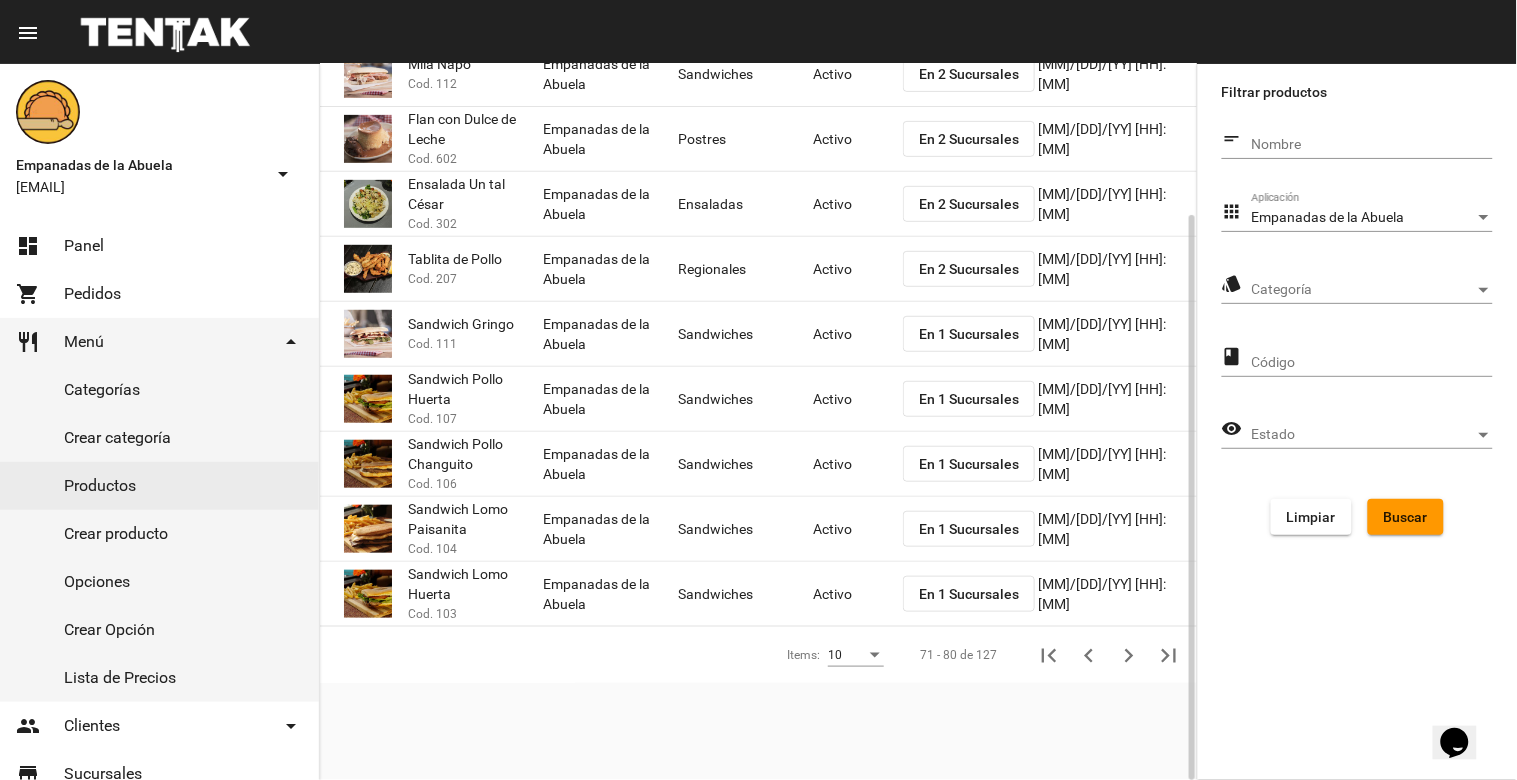 click on "En 2 Sucursales" 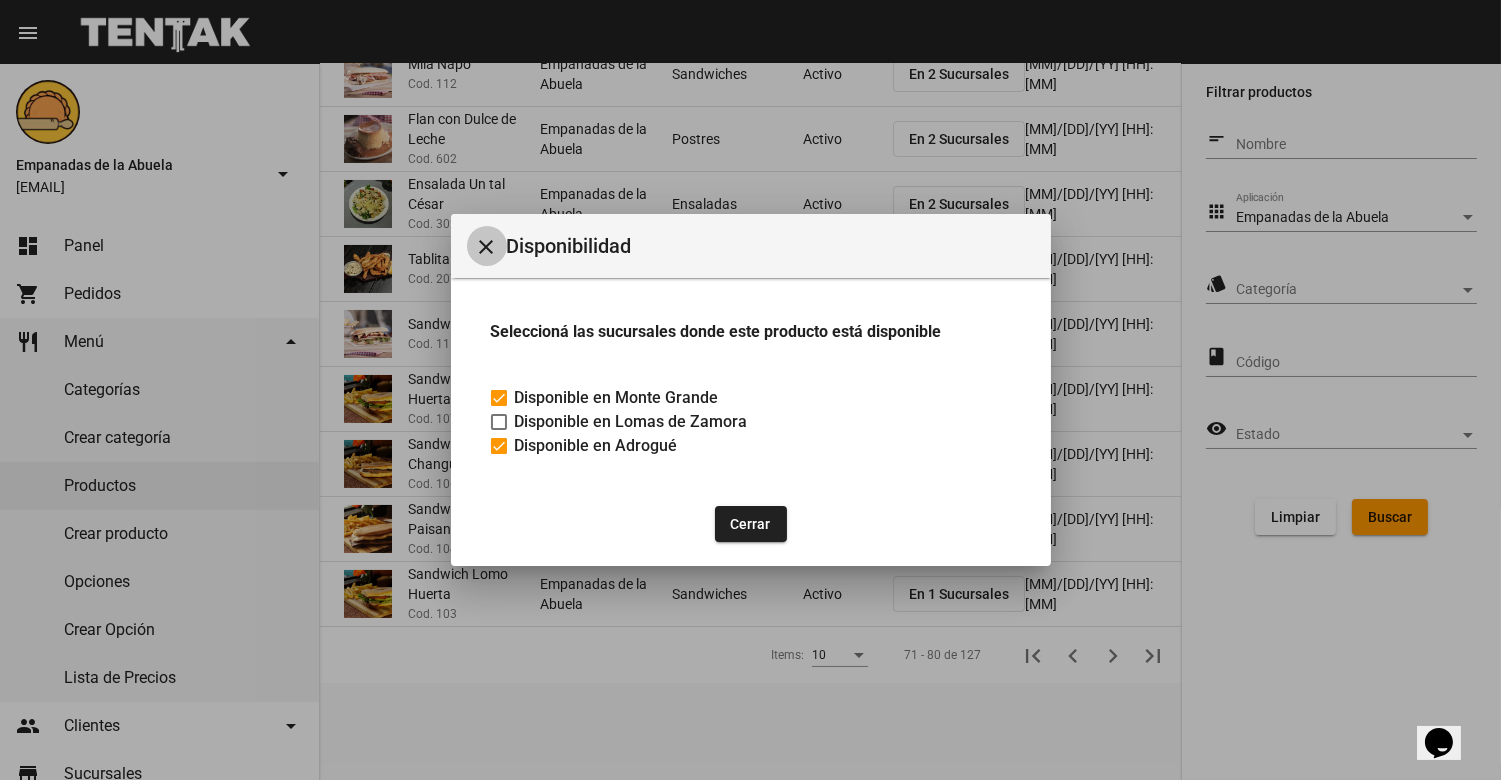 click on "close" at bounding box center [487, 247] 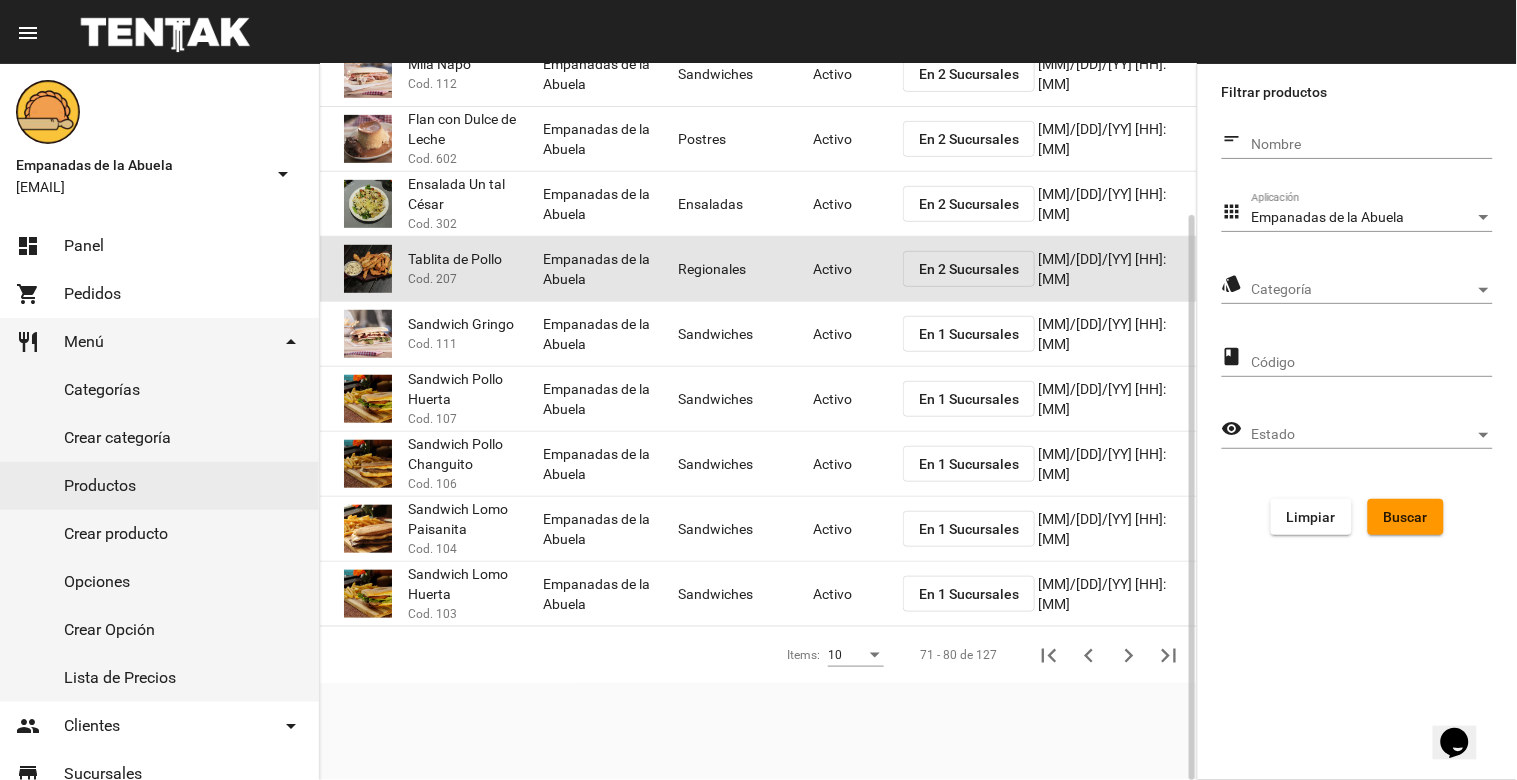 click on "Activo" 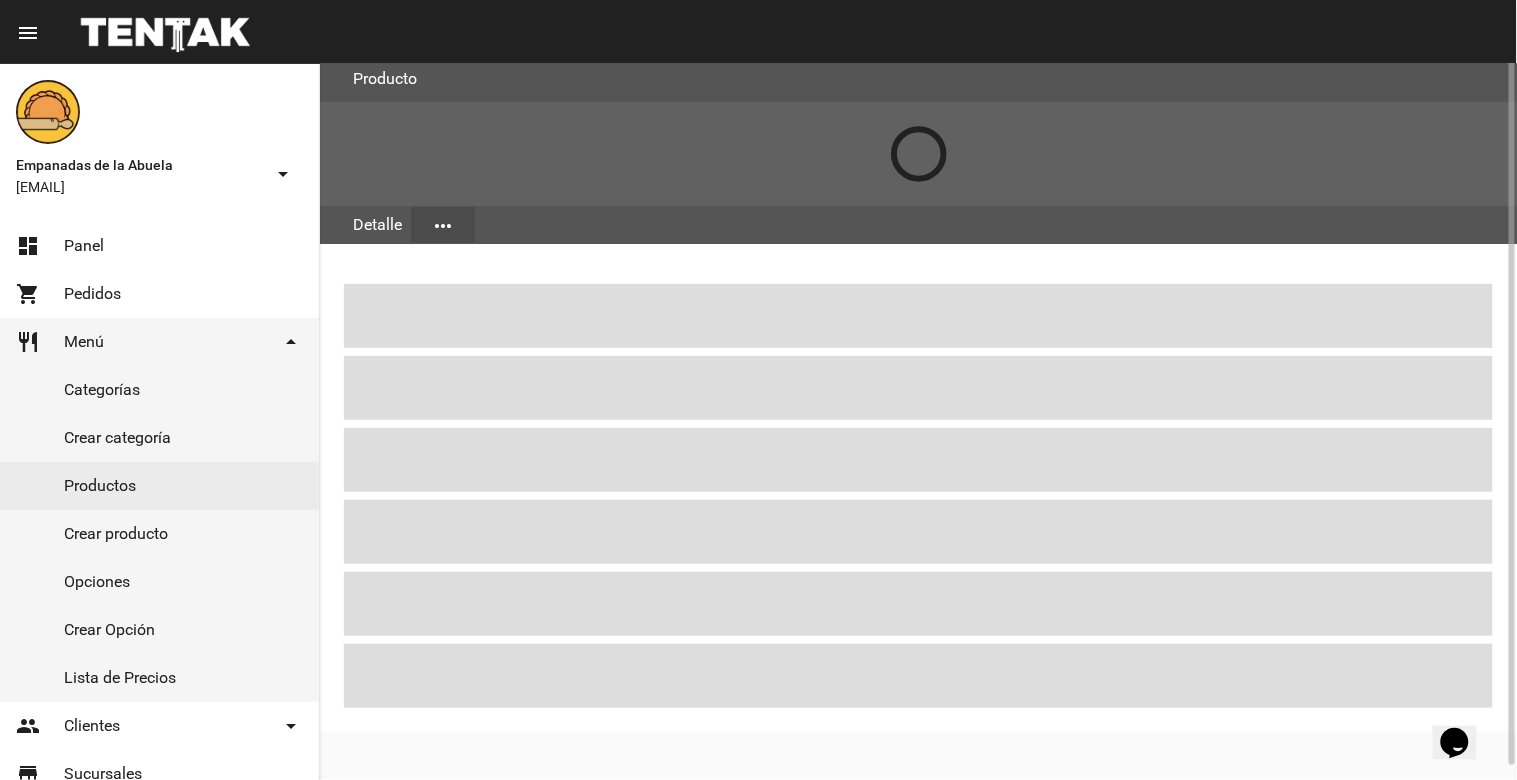 scroll, scrollTop: 0, scrollLeft: 0, axis: both 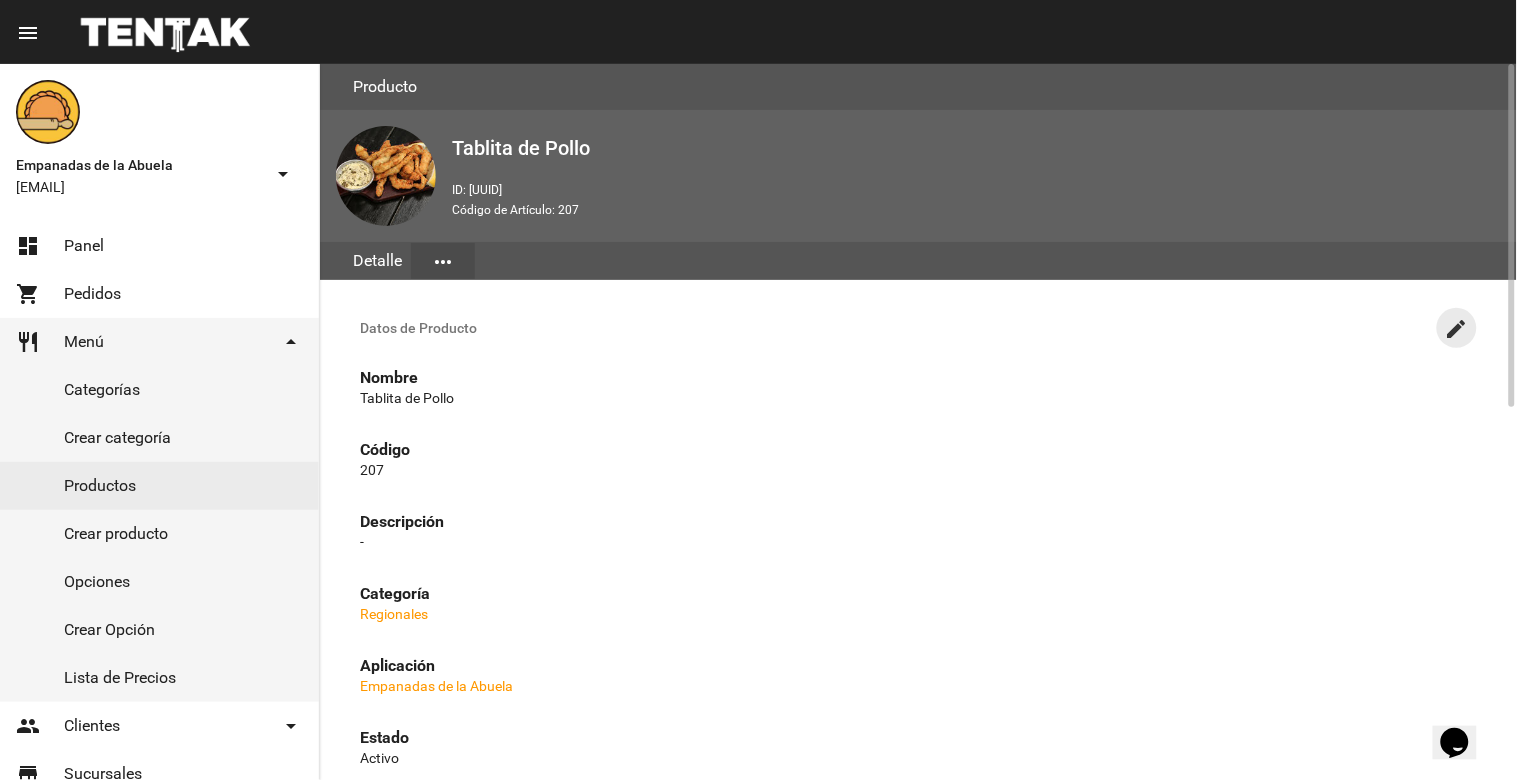 click on "create" 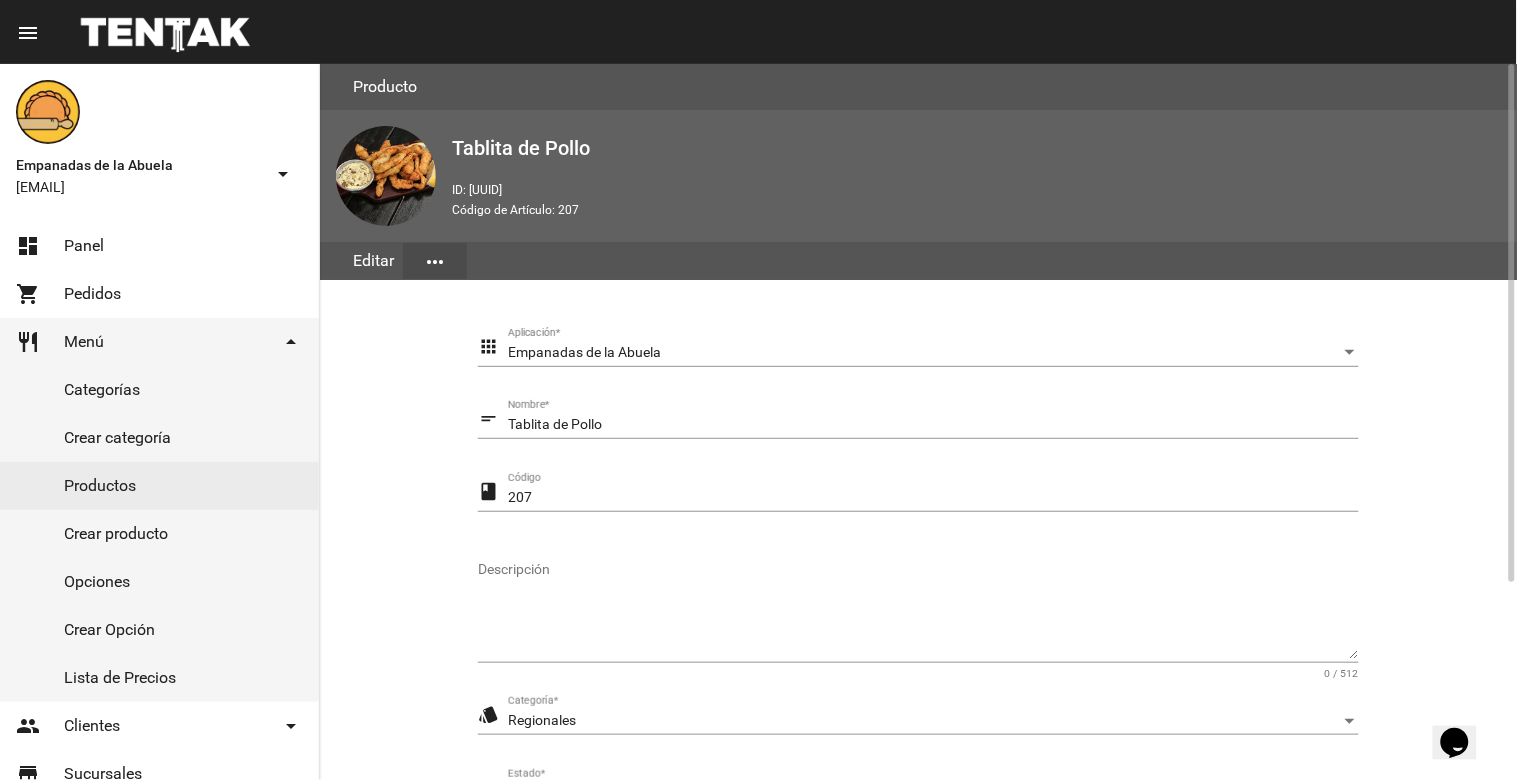 scroll, scrollTop: 273, scrollLeft: 0, axis: vertical 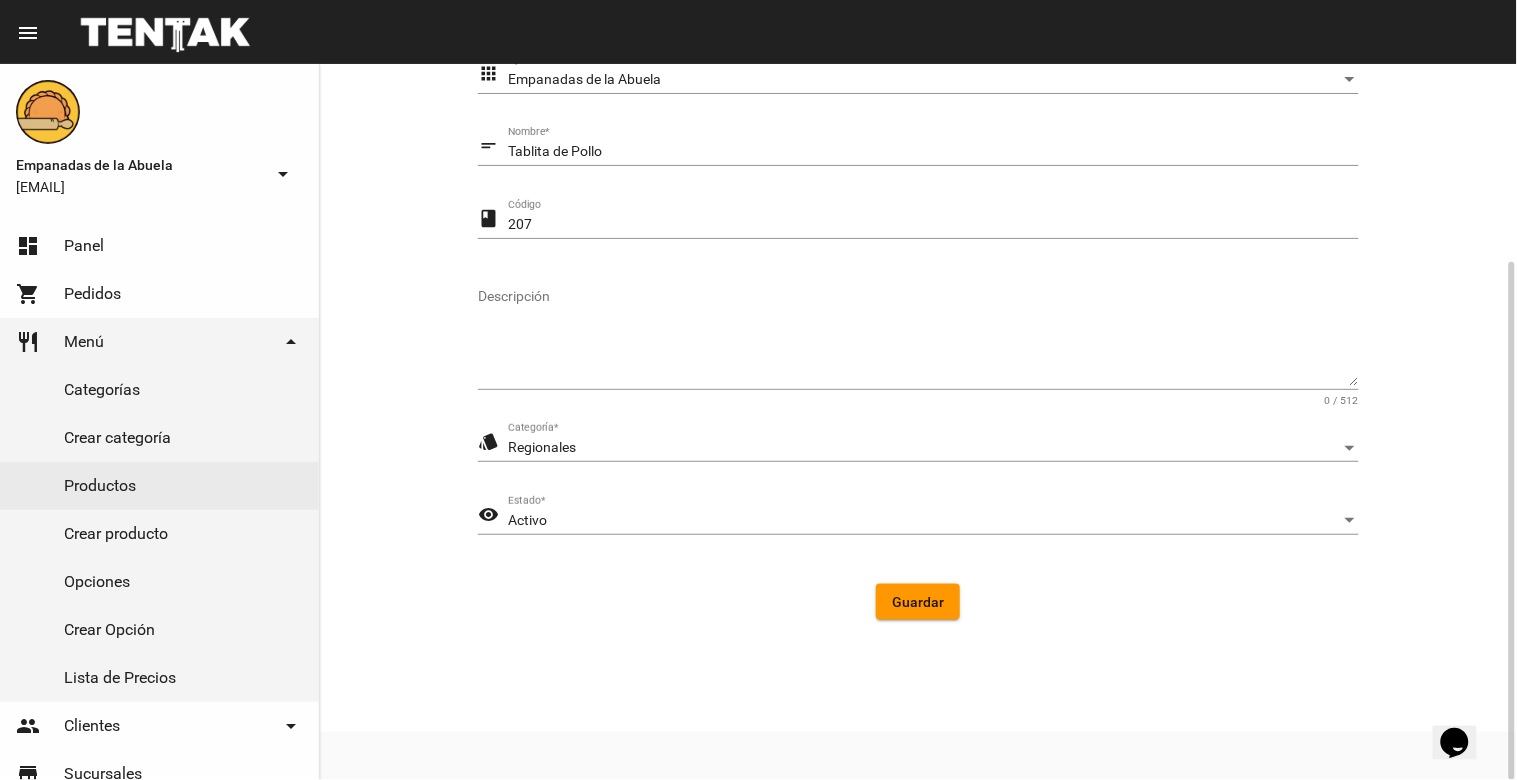 click on "Activo" at bounding box center [924, 521] 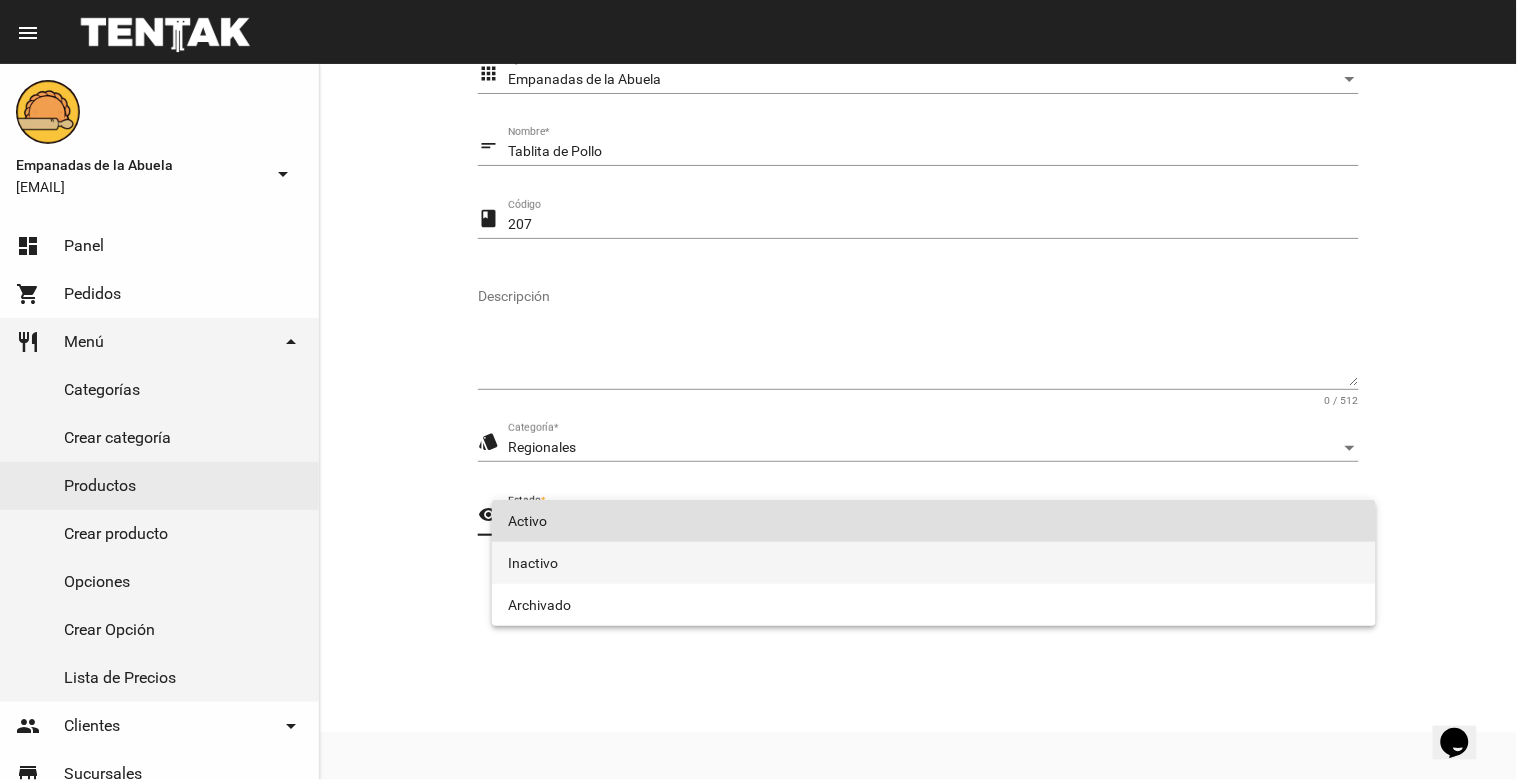 click on "Inactivo" at bounding box center (934, 563) 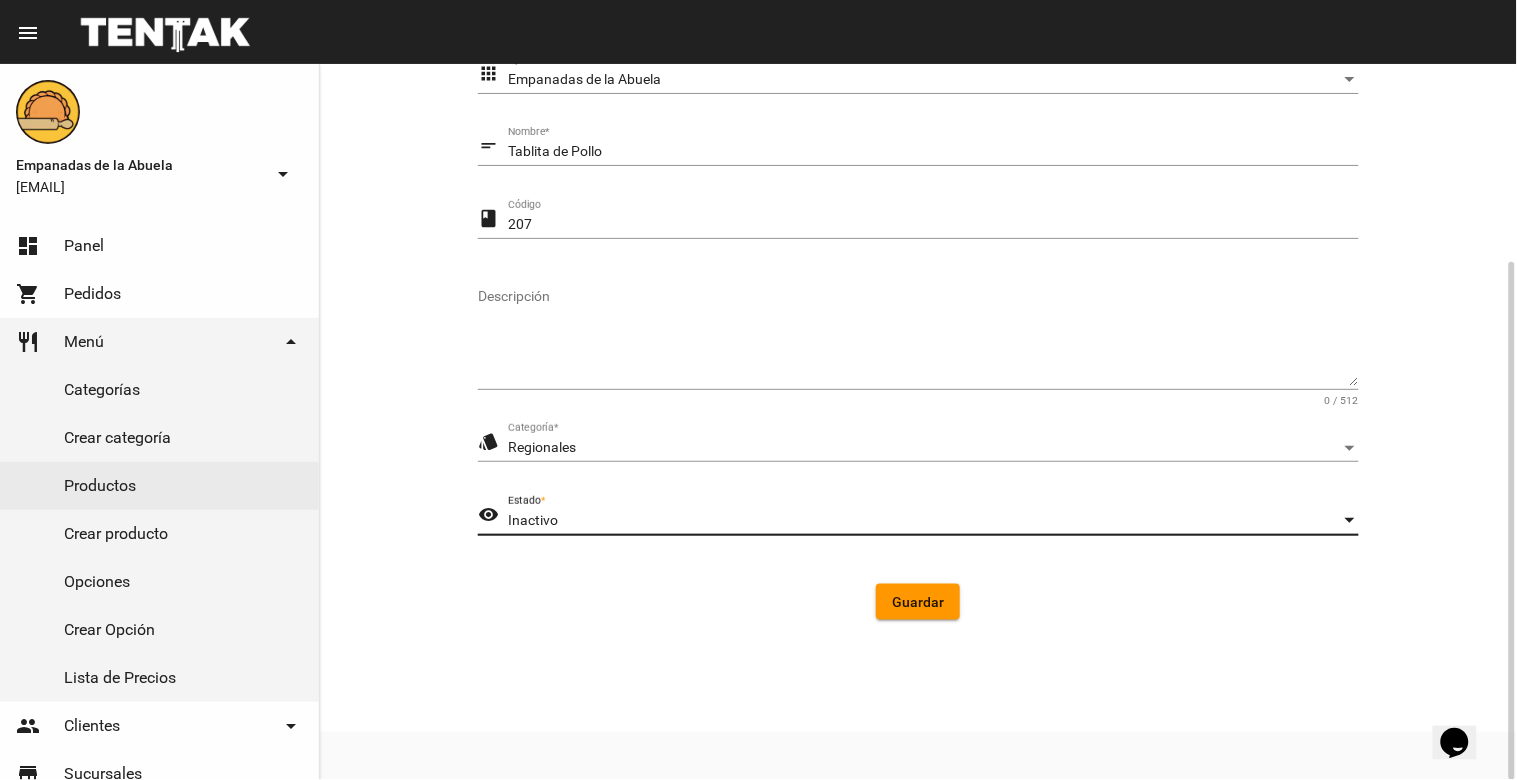 click on "Guardar" 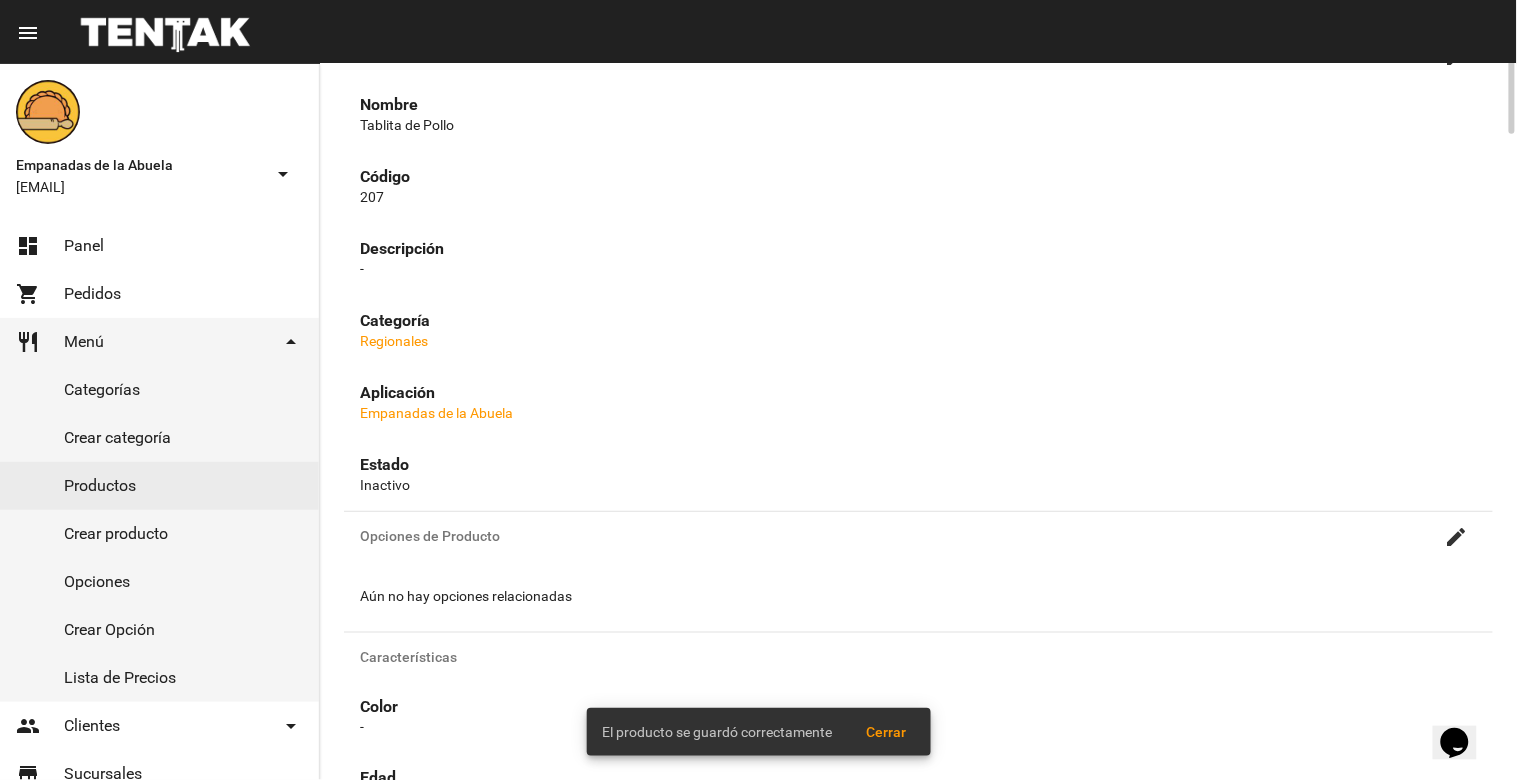 scroll, scrollTop: 0, scrollLeft: 0, axis: both 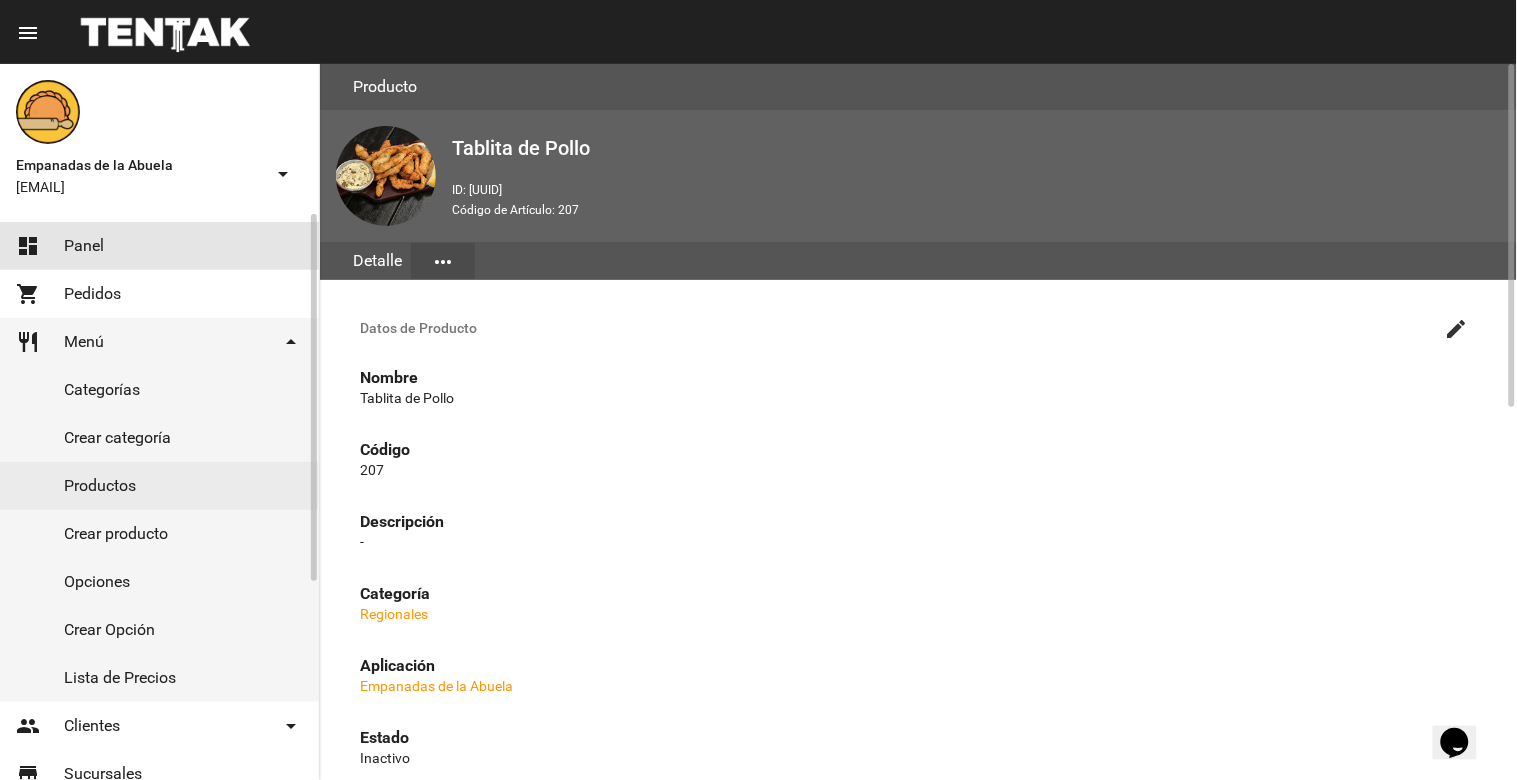 click on "dashboard Panel" 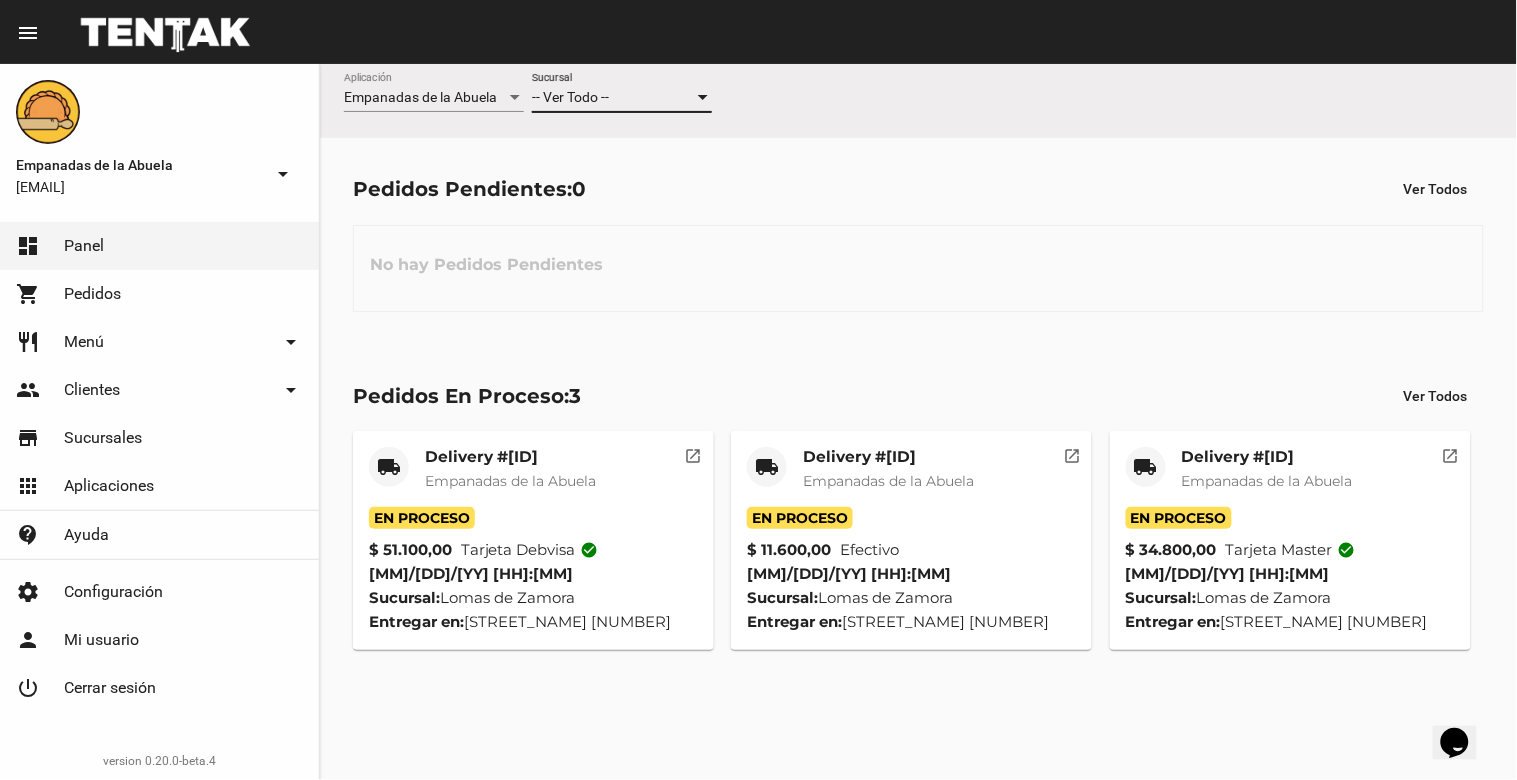 click on "-- Ver Todo --" at bounding box center (613, 98) 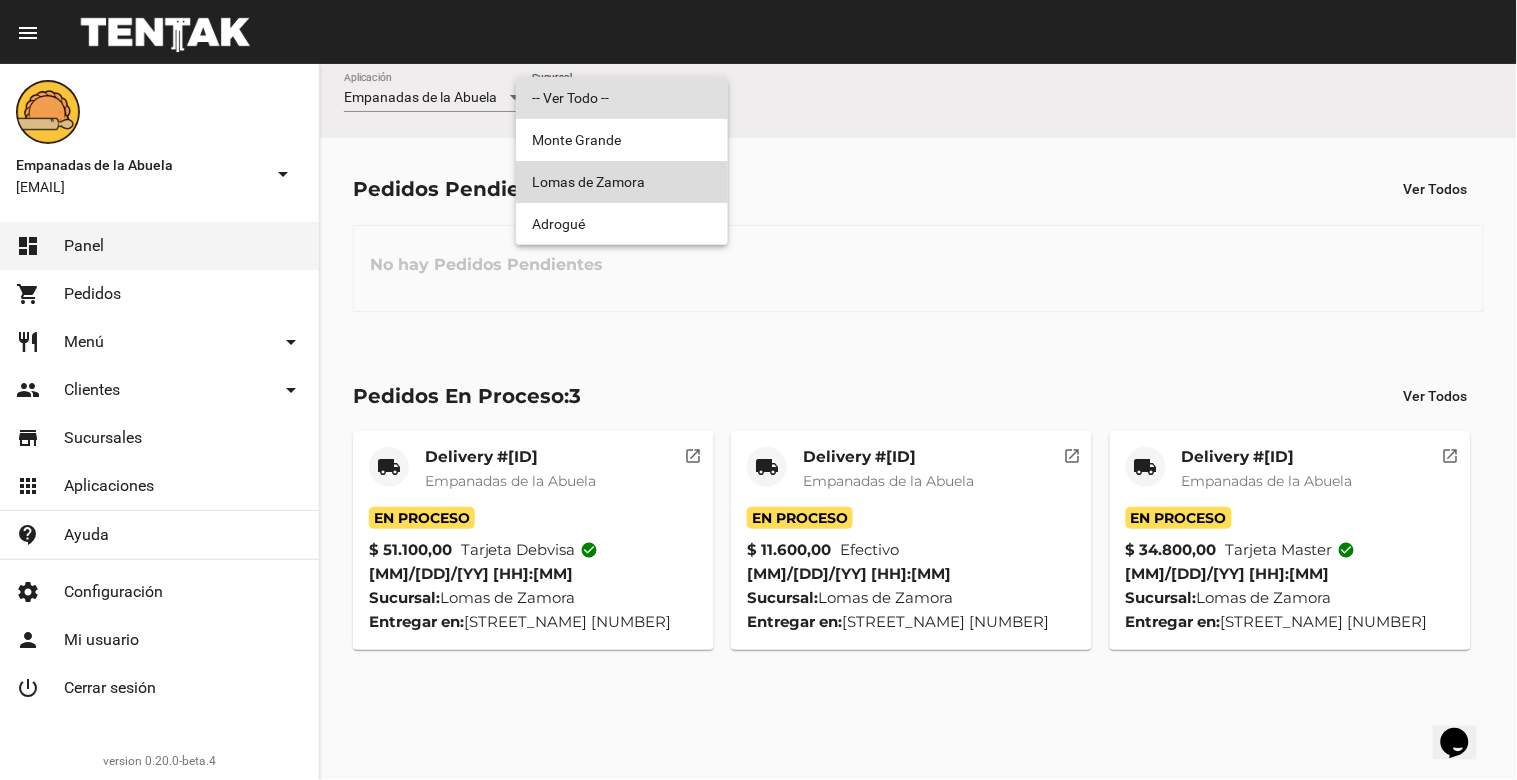 click on "Lomas de Zamora" at bounding box center [622, 182] 